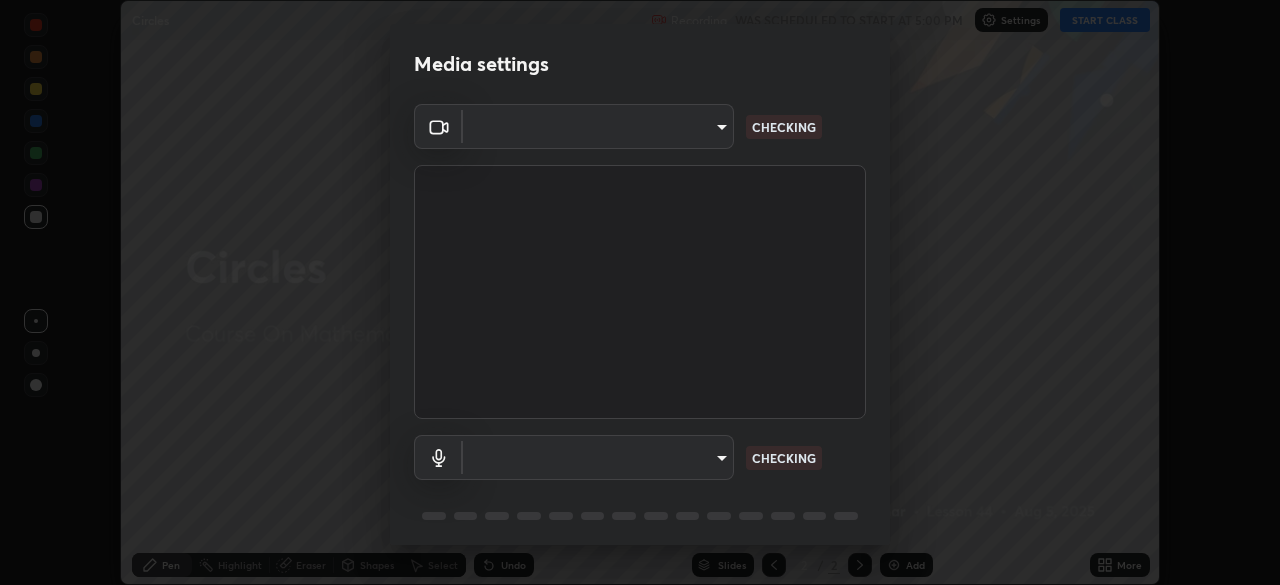 scroll, scrollTop: 0, scrollLeft: 0, axis: both 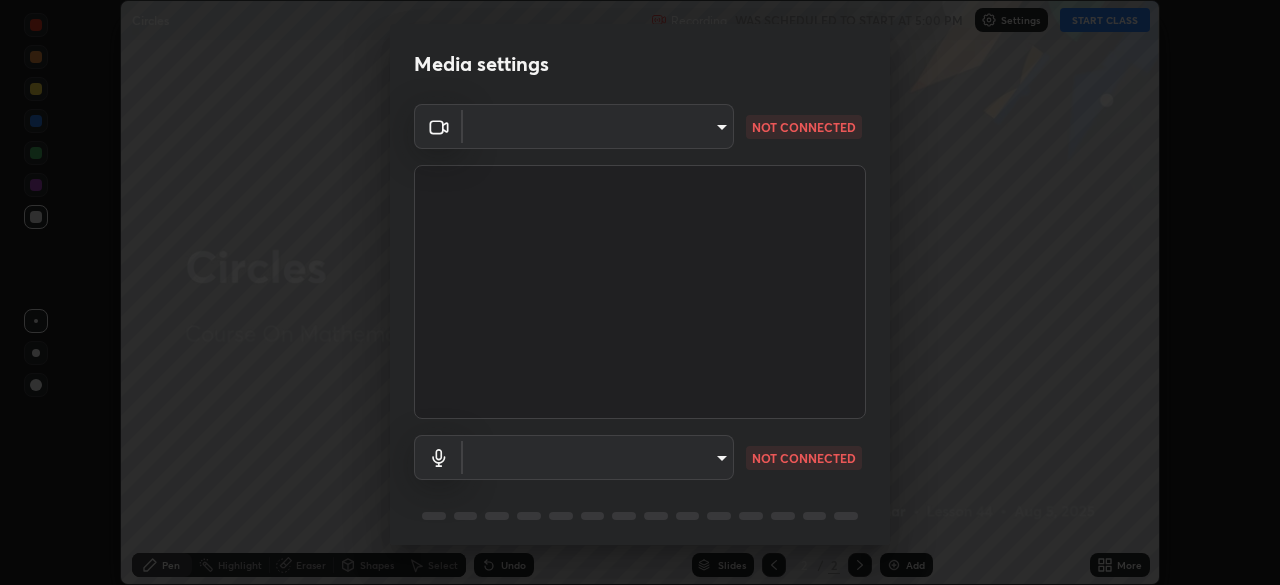 type on "d1d801c93c7654c4b633a6c07394091896b345958fc18d5d3497827749e02924" 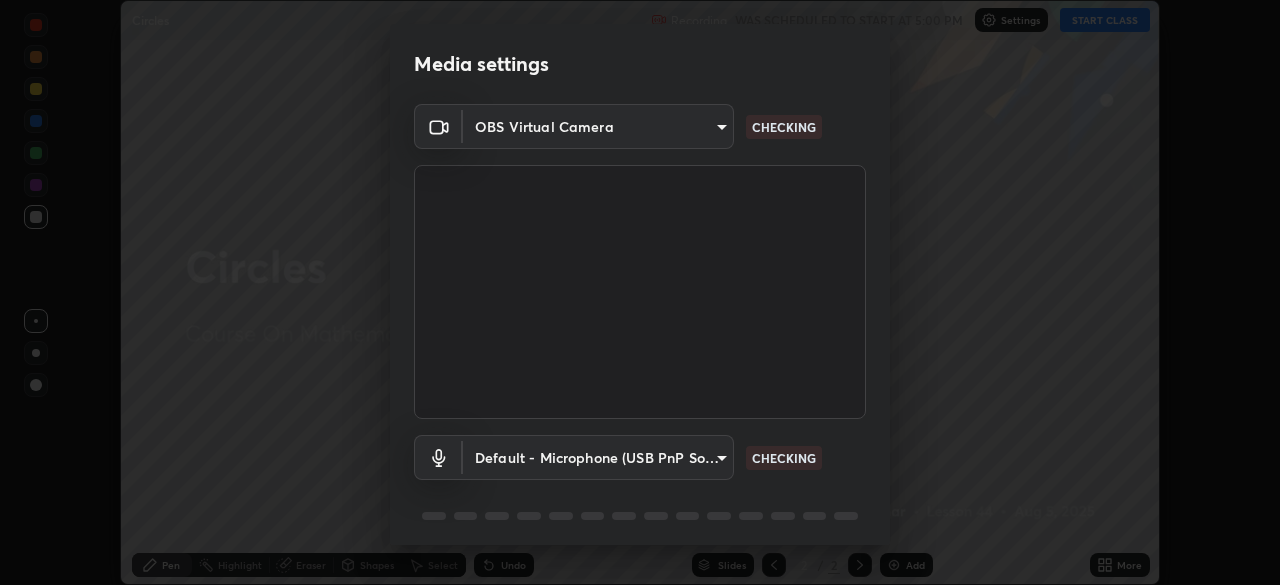 scroll, scrollTop: 47, scrollLeft: 0, axis: vertical 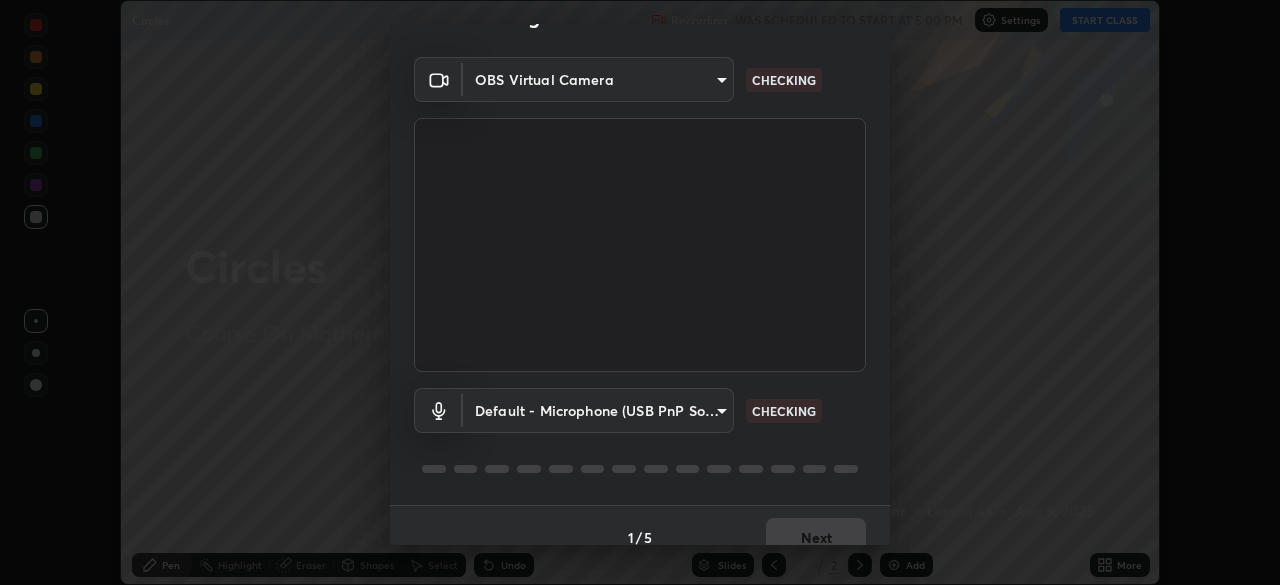 click on "Erase all Circles Recording WAS SCHEDULED TO START AT  5:00 PM Settings START CLASS Setting up your live class Circles • L44 of Course On Mathematics for JEE Conquer 1 2026 [FIRST] [LAST] Pen Highlight Eraser Shapes Select Undo Slides 2 / 2 Add More No doubts shared Encourage your learners to ask a doubt for better clarity Report an issue Reason for reporting Buffering Chat not working Audio - Video sync issue Educator video quality low ​ Attach an image Report Media settings OBS Virtual Camera d1d801c93c7654c4b633a6c07394091896b345958fc18d5d3497827749e02924 CHECKING Default - Microphone (USB PnP Sound Device) default CHECKING 1 / 5 Next" at bounding box center (640, 292) 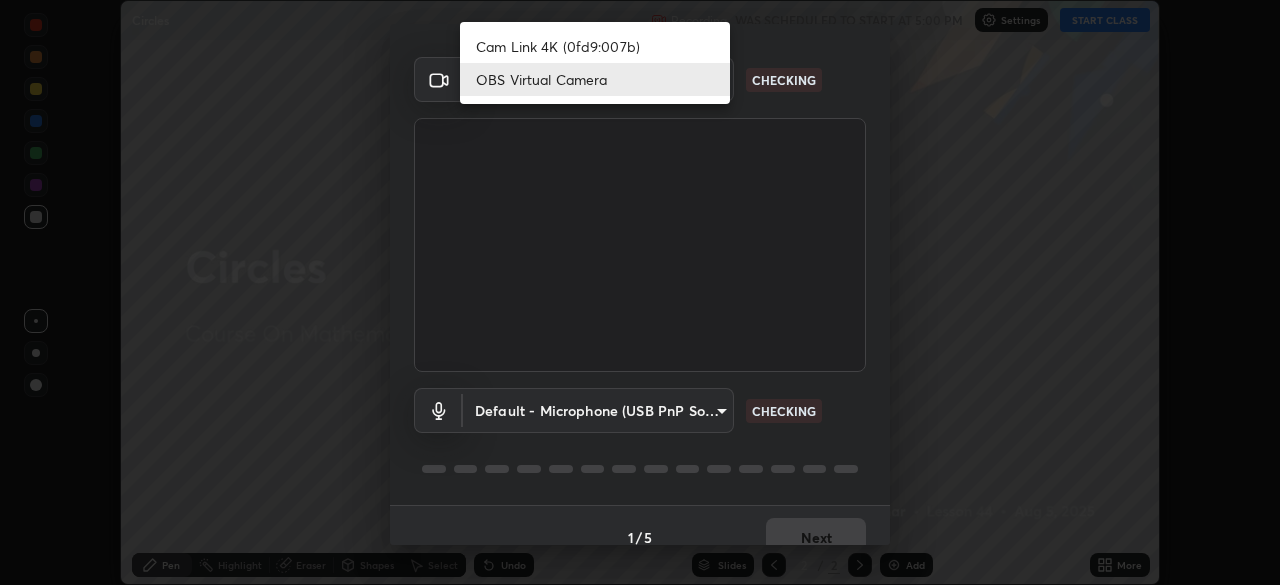 click on "Cam Link 4K (0fd9:007b)" at bounding box center [595, 46] 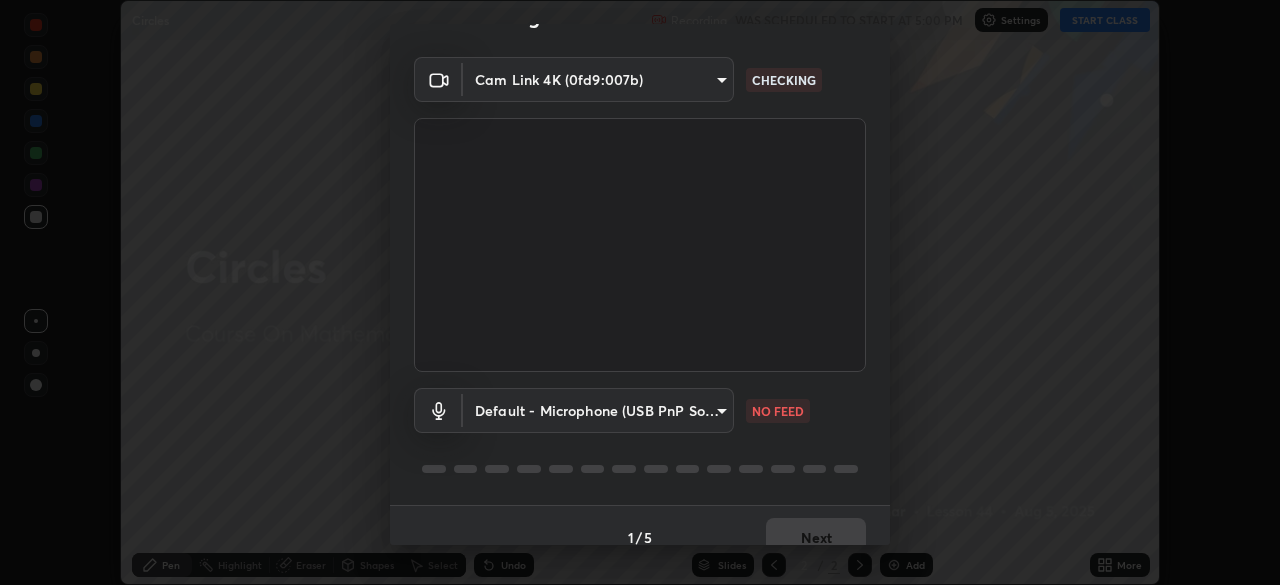 click on "Erase all Circles Recording WAS SCHEDULED TO START AT  5:00 PM Settings START CLASS Setting up your live class Circles • L44 of Course On Mathematics for JEE Conquer 1 2026 [FIRST] [LAST] Pen Highlight Eraser Shapes Select Undo Slides 2 / 2 Add More No doubts shared Encourage your learners to ask a doubt for better clarity Report an issue Reason for reporting Buffering Chat not working Audio - Video sync issue Educator video quality low ​ Attach an image Report Media settings Cam Link 4K (0fd9:007b) d5d1096bb91751ddbc4e14a102c0e37309a205399cb77019be1f1076424a97fc CHECKING Default - Microphone (USB PnP Sound Device) default NO FEED 1 / 5 Next" at bounding box center (640, 292) 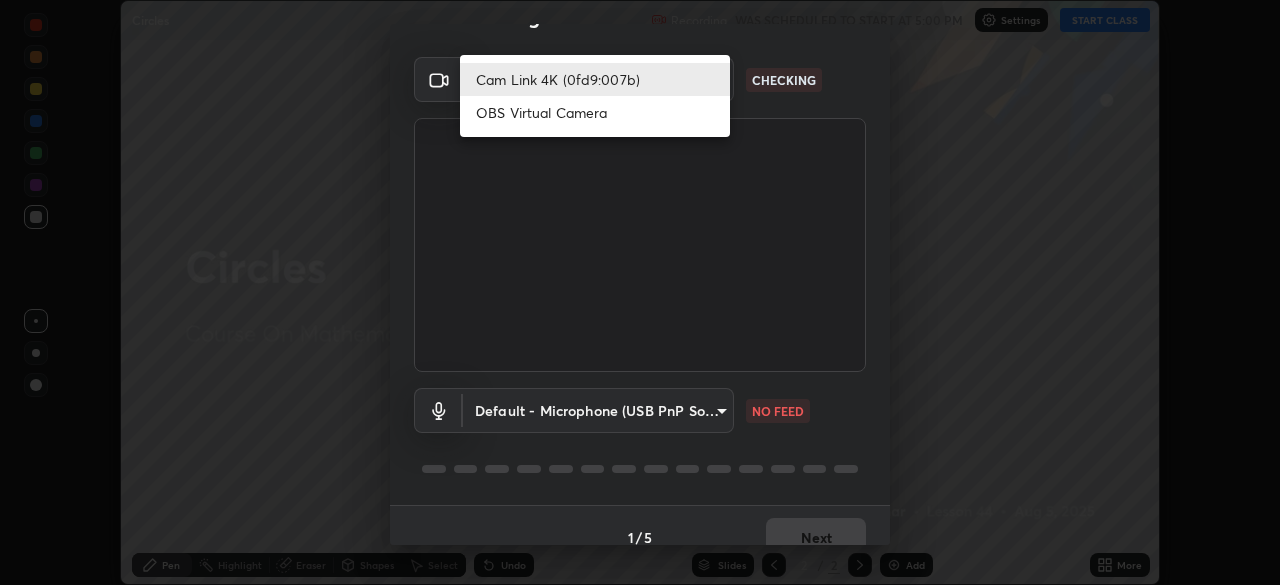 click on "OBS Virtual Camera" at bounding box center [595, 112] 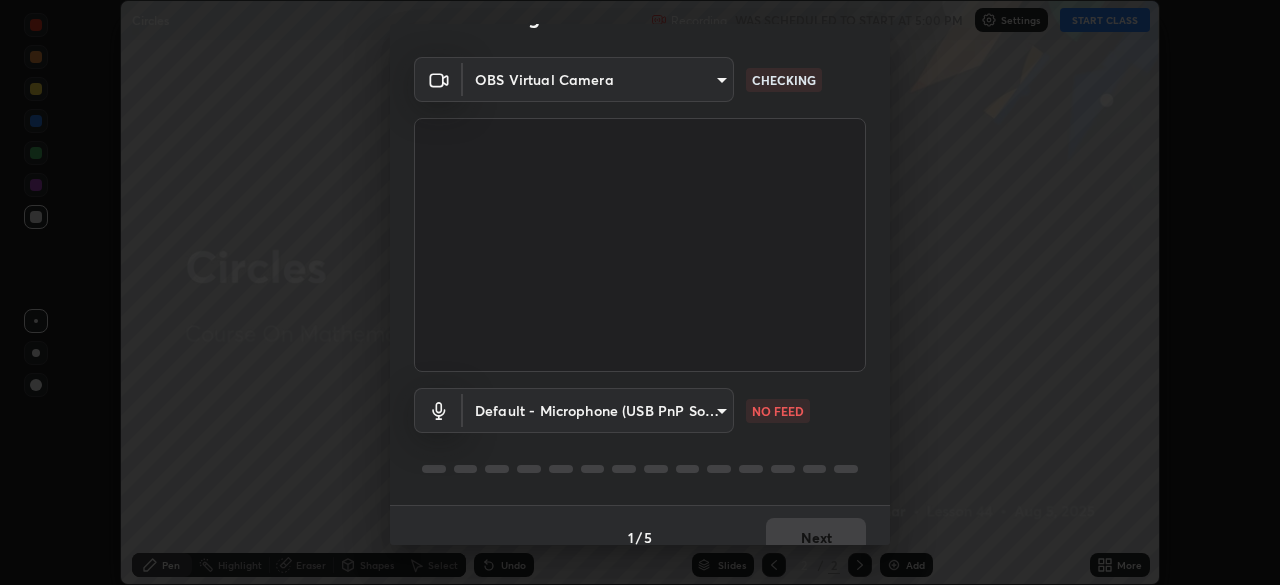 click on "Erase all Circles Recording WAS SCHEDULED TO START AT  5:00 PM Settings START CLASS Setting up your live class Circles • L44 of Course On Mathematics for JEE Conquer 1 2026 [FIRST] [LAST] Pen Highlight Eraser Shapes Select Undo Slides 2 / 2 Add More No doubts shared Encourage your learners to ask a doubt for better clarity Report an issue Reason for reporting Buffering Chat not working Audio - Video sync issue Educator video quality low ​ Attach an image Report Media settings OBS Virtual Camera d1d801c93c7654c4b633a6c07394091896b345958fc18d5d3497827749e02924 CHECKING Default - Microphone (USB PnP Sound Device) default NO FEED 1 / 5 Next" at bounding box center [640, 292] 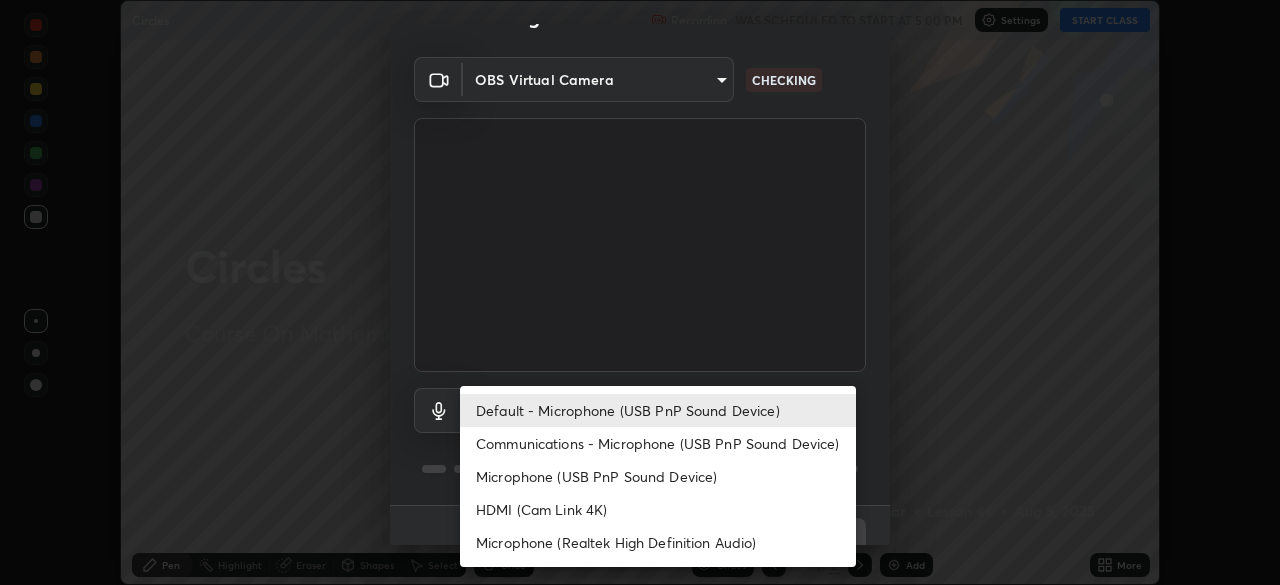 click on "Communications - Microphone (USB PnP Sound Device)" at bounding box center (658, 443) 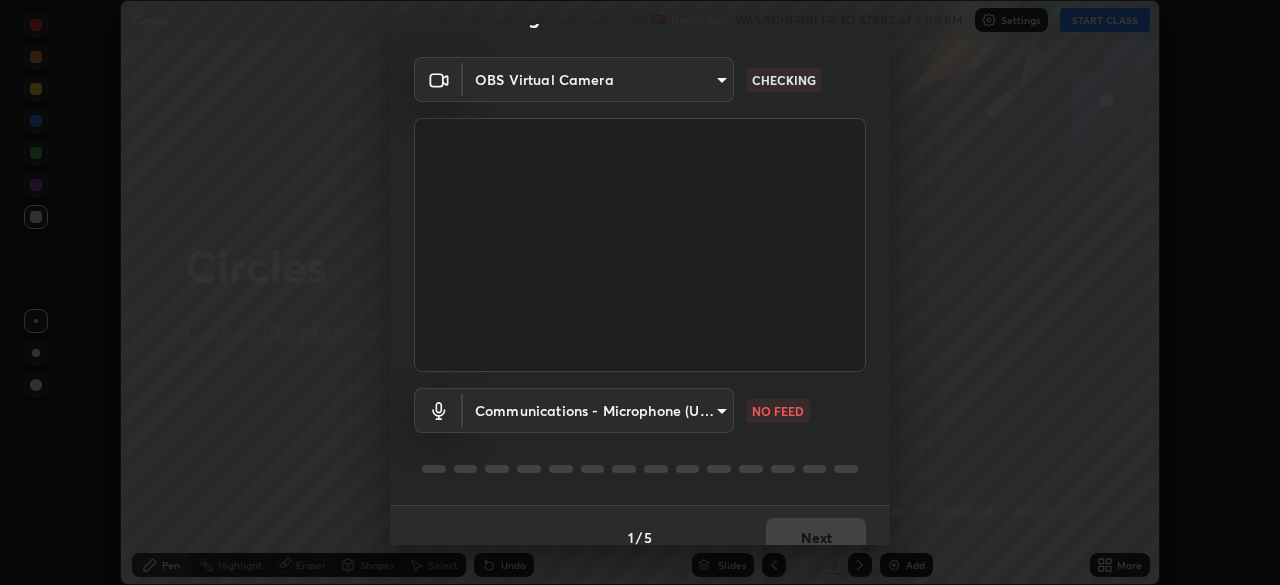type on "communications" 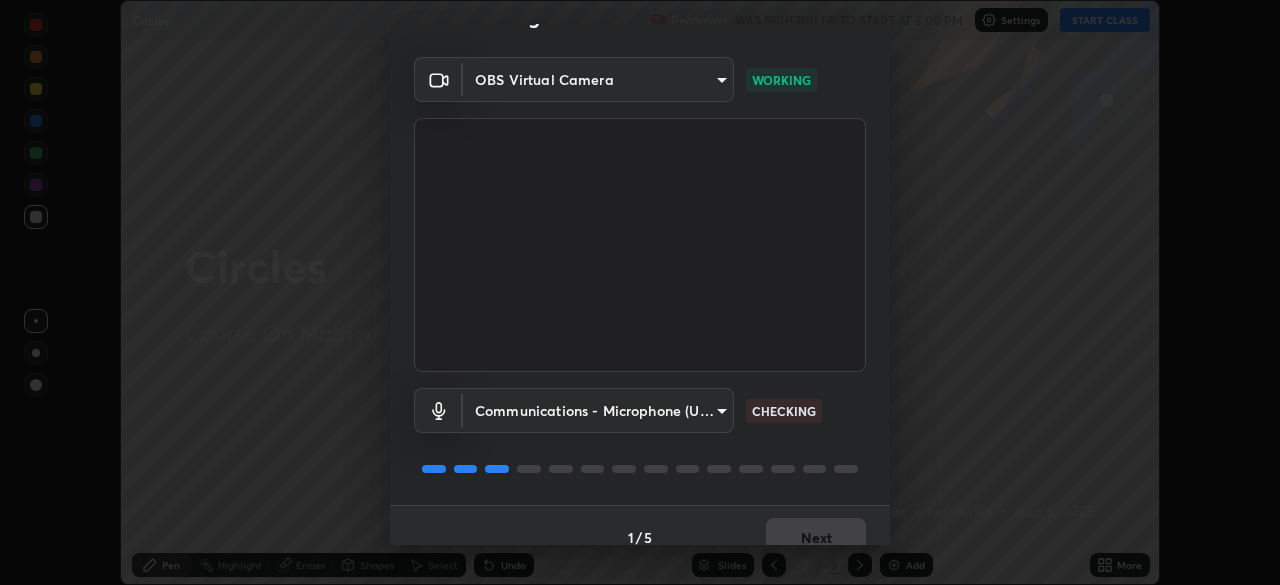 scroll, scrollTop: 71, scrollLeft: 0, axis: vertical 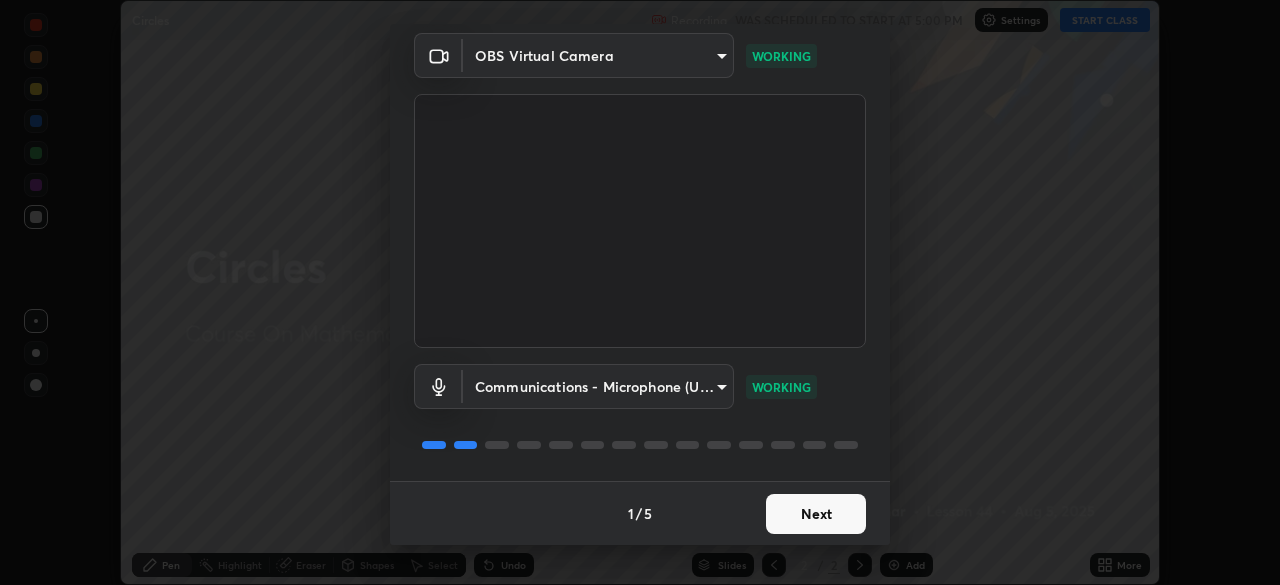 click on "Next" at bounding box center (816, 514) 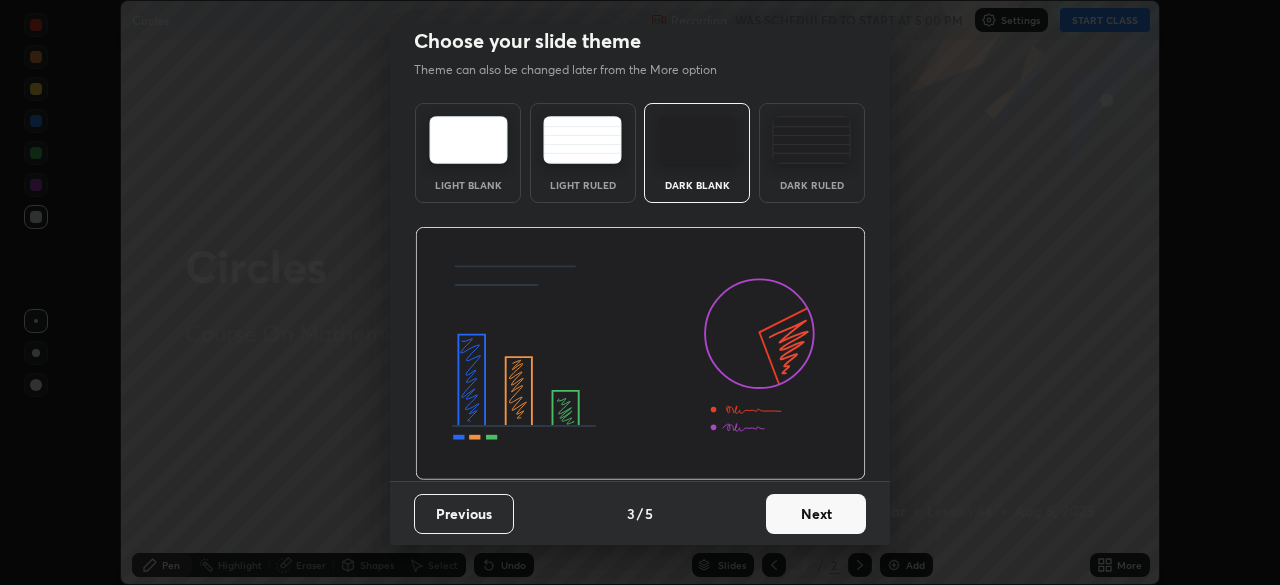 click on "Next" at bounding box center (816, 514) 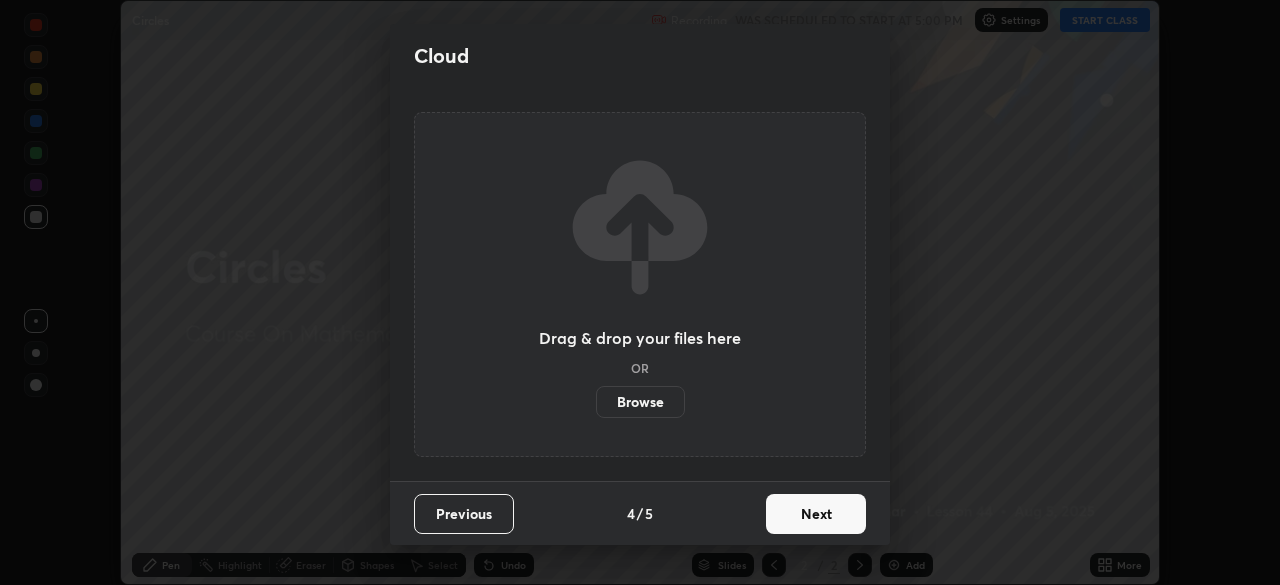click on "Next" at bounding box center (816, 514) 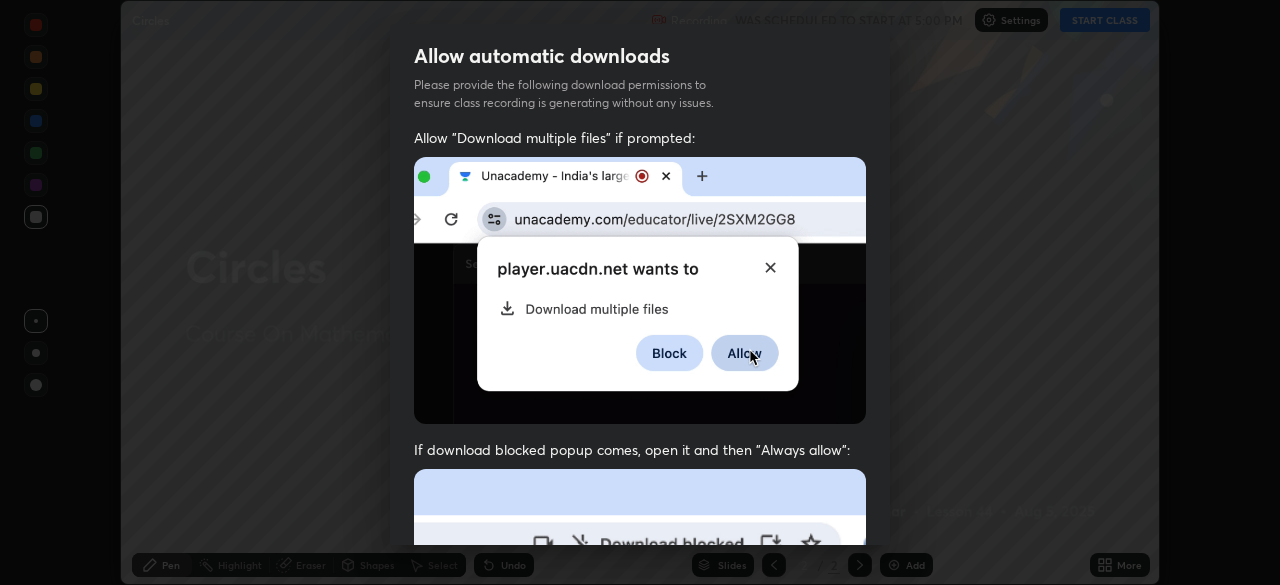 click at bounding box center (640, 687) 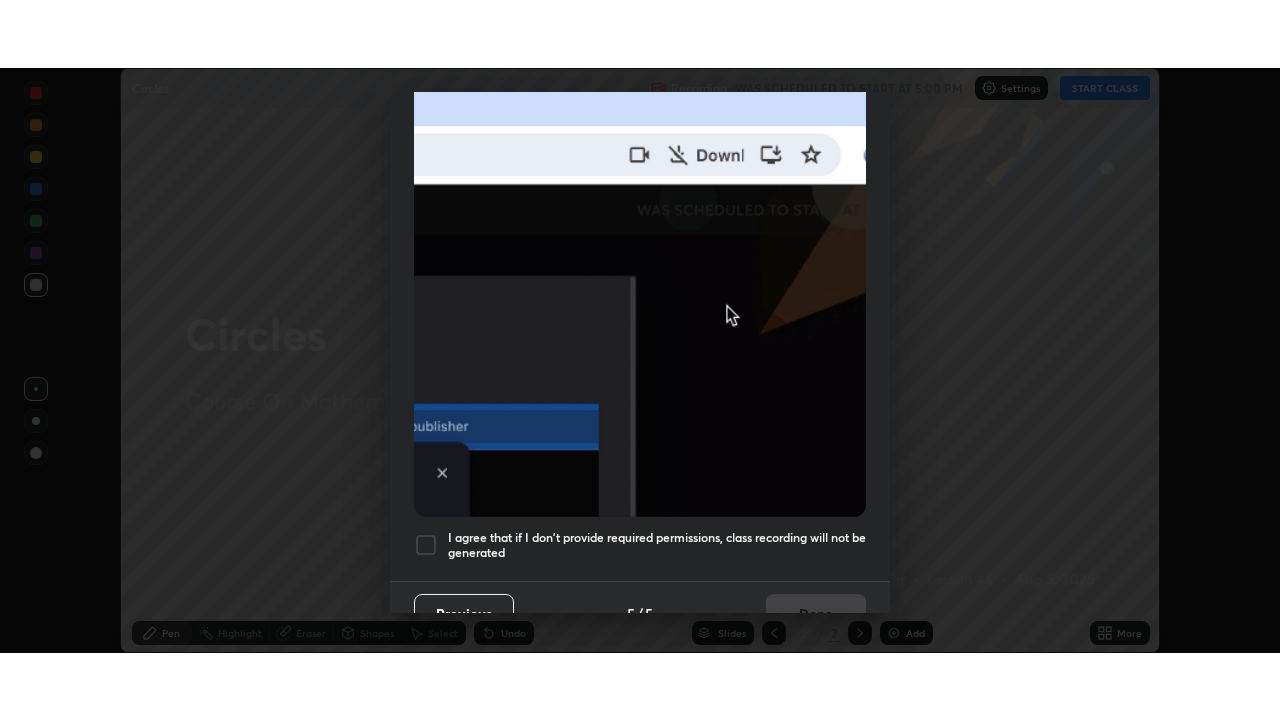 scroll, scrollTop: 479, scrollLeft: 0, axis: vertical 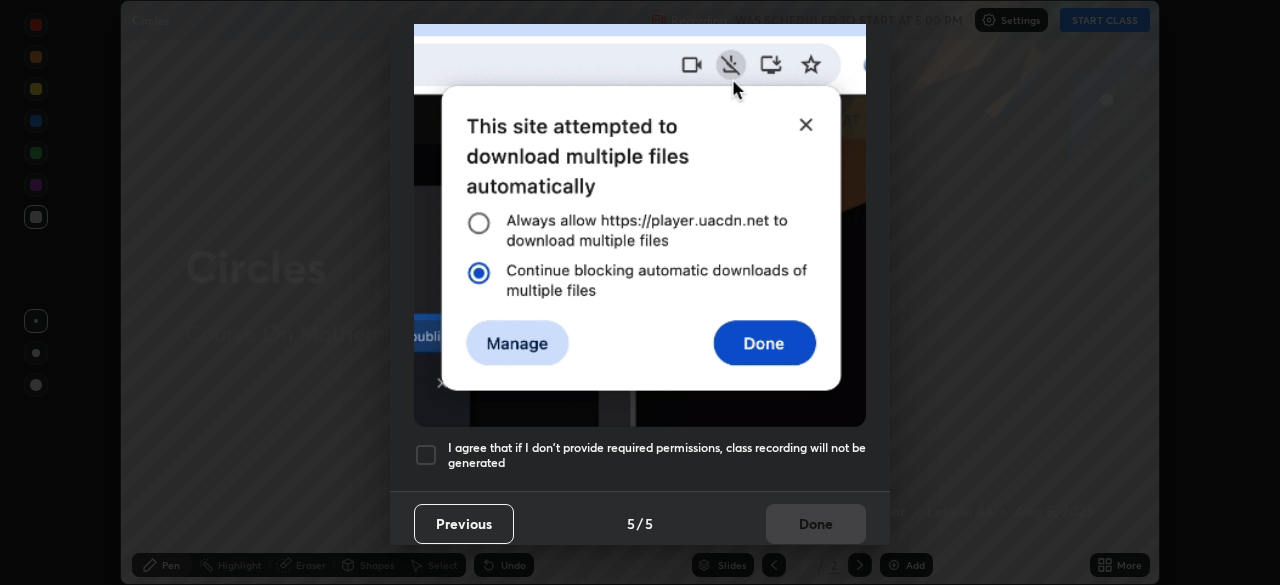 click at bounding box center (426, 455) 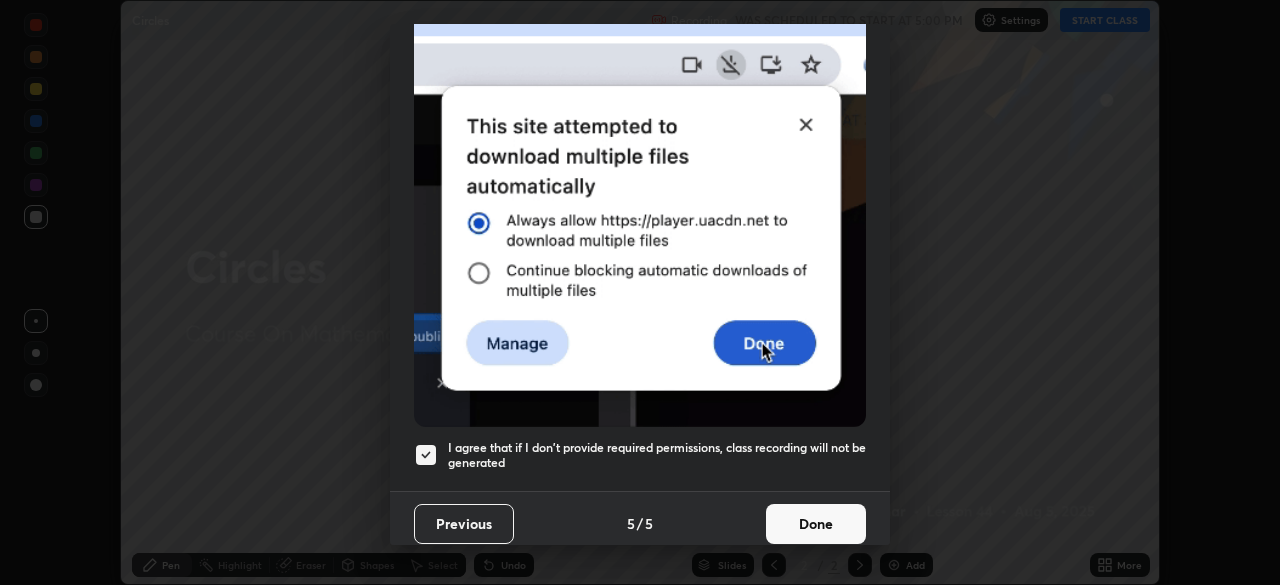 click on "Done" at bounding box center (816, 524) 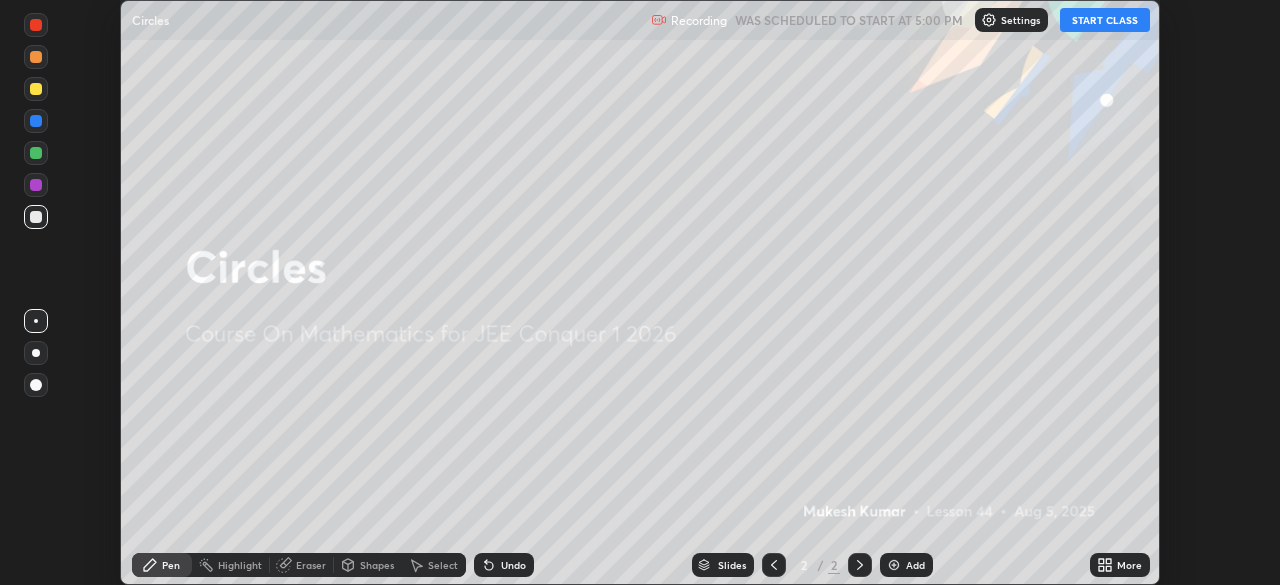 click on "START CLASS" at bounding box center (1105, 20) 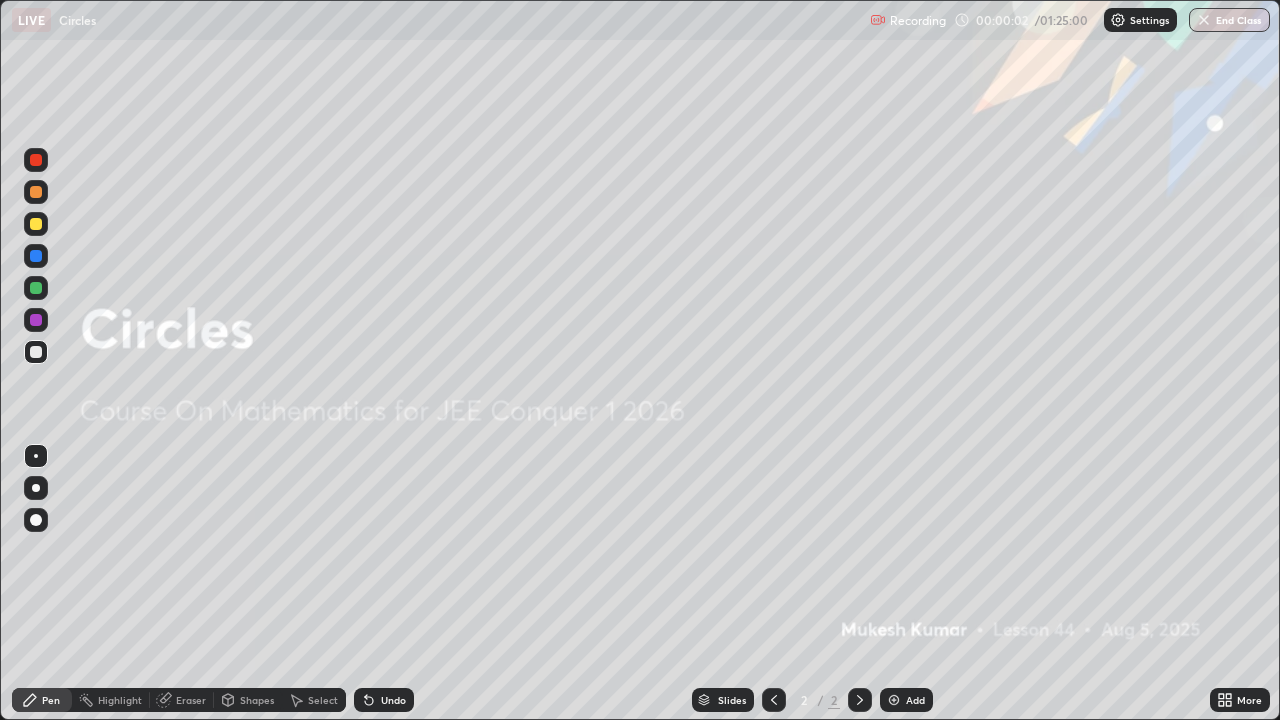 scroll, scrollTop: 99280, scrollLeft: 98720, axis: both 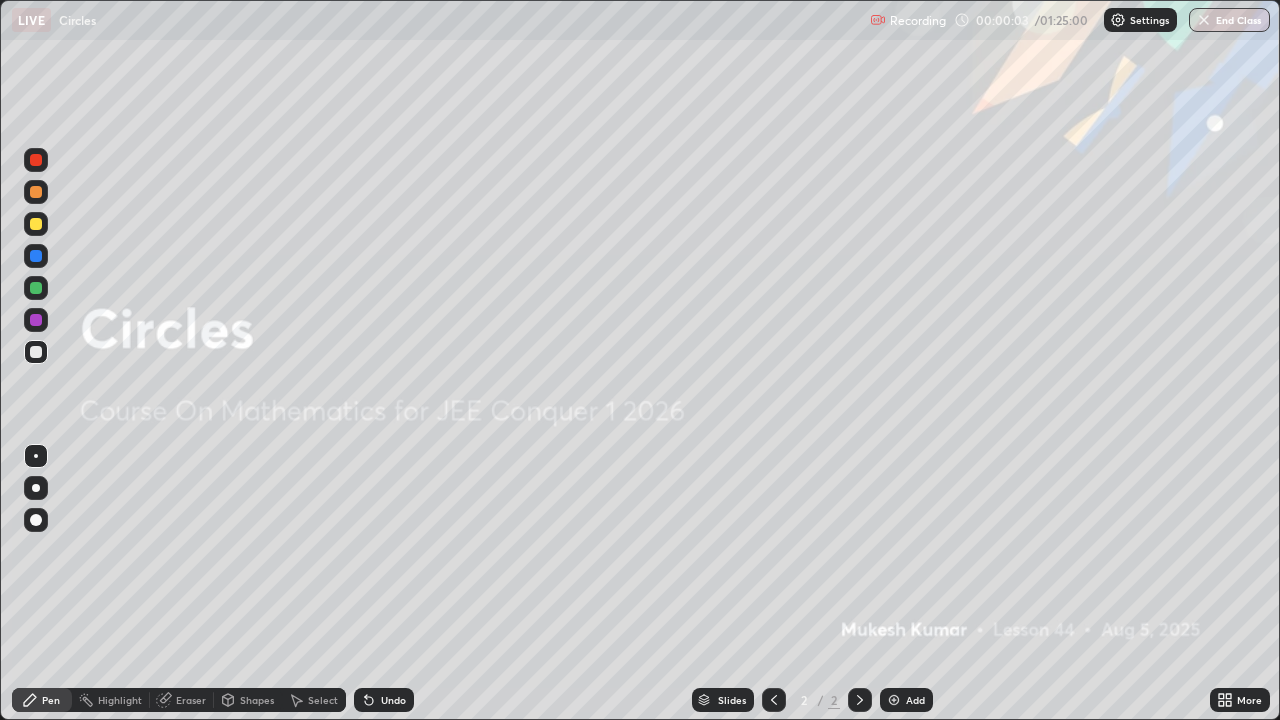 click on "Add" at bounding box center [915, 700] 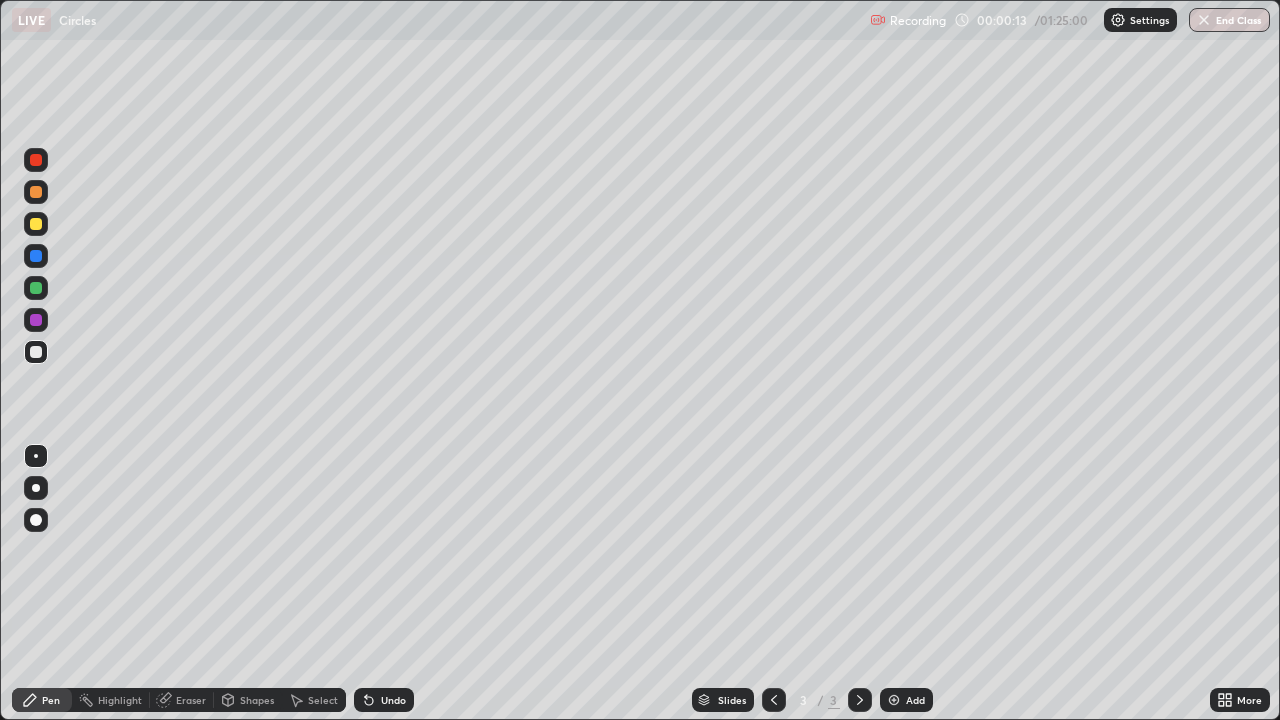 click at bounding box center (36, 160) 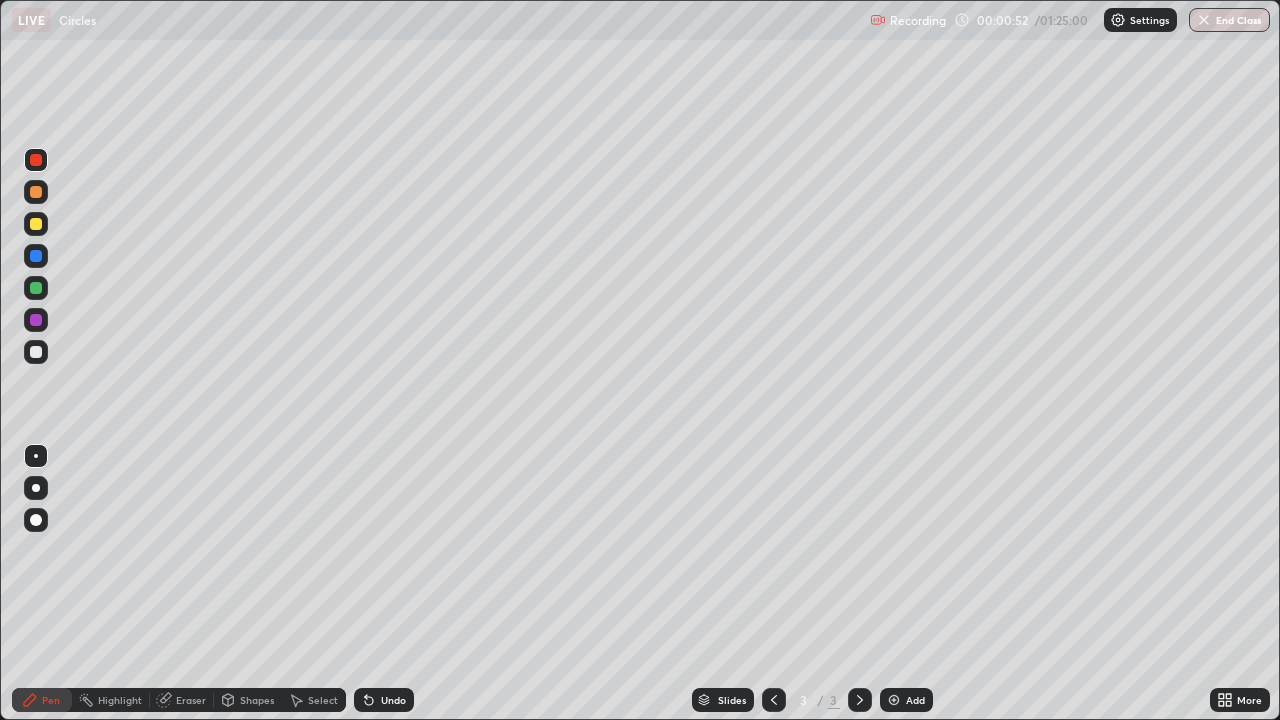 click on "Undo" at bounding box center (384, 700) 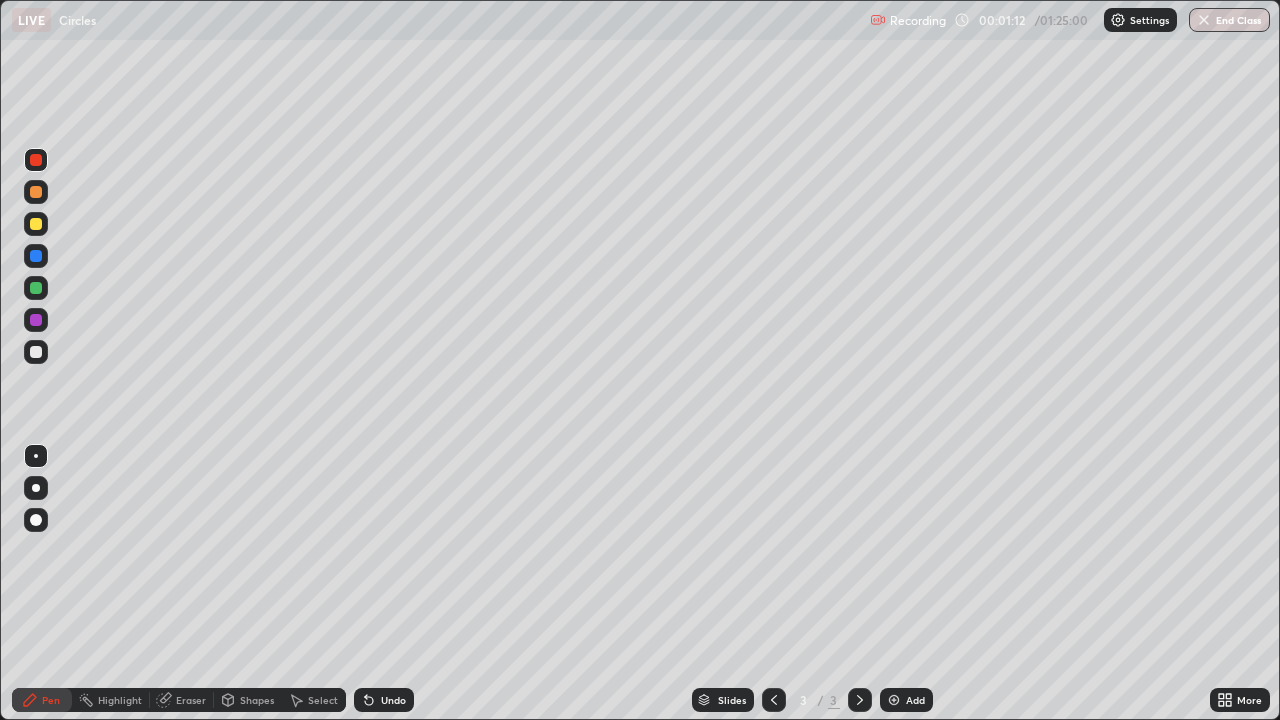 click at bounding box center [36, 352] 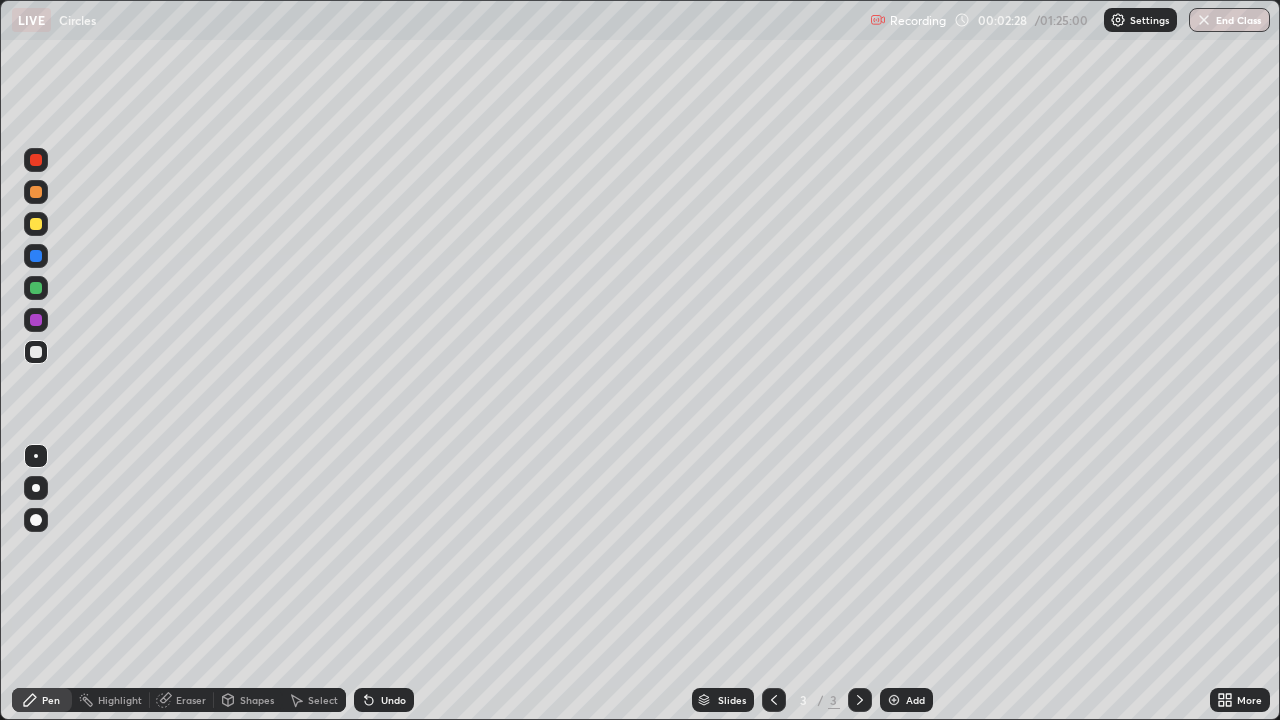 click on "Undo" at bounding box center (393, 700) 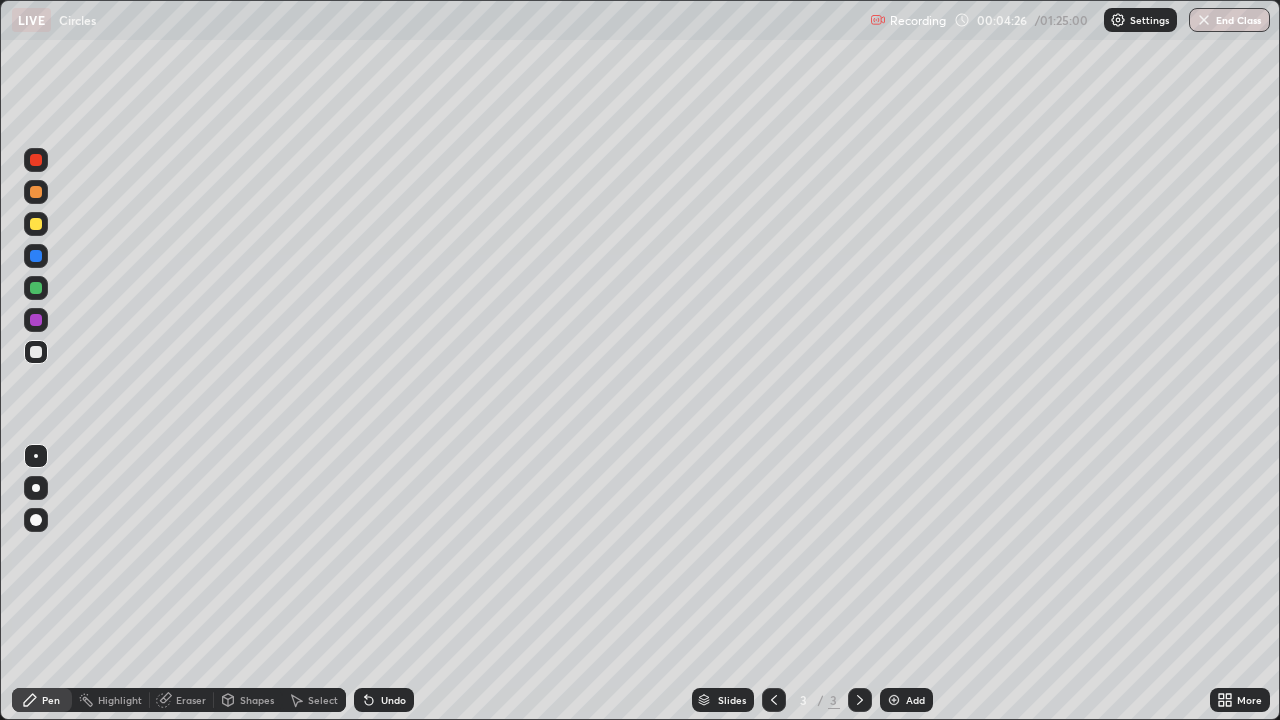 click on "Add" at bounding box center [906, 700] 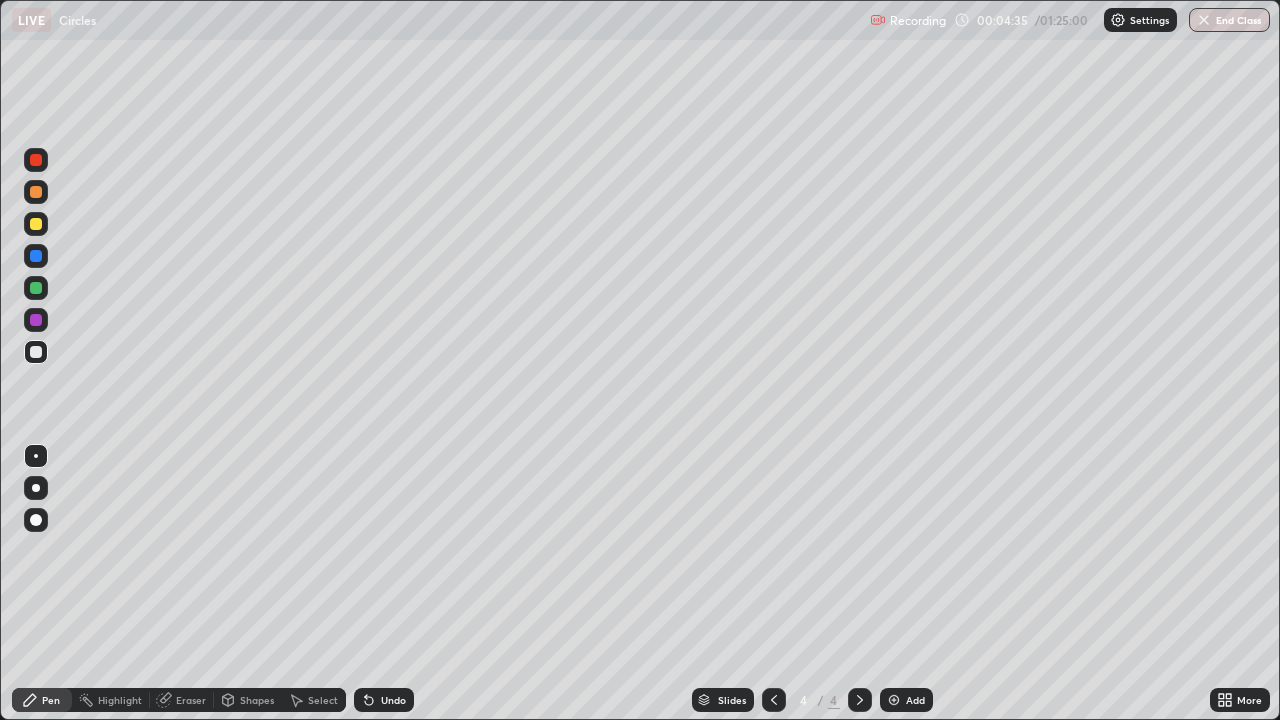 click at bounding box center [774, 700] 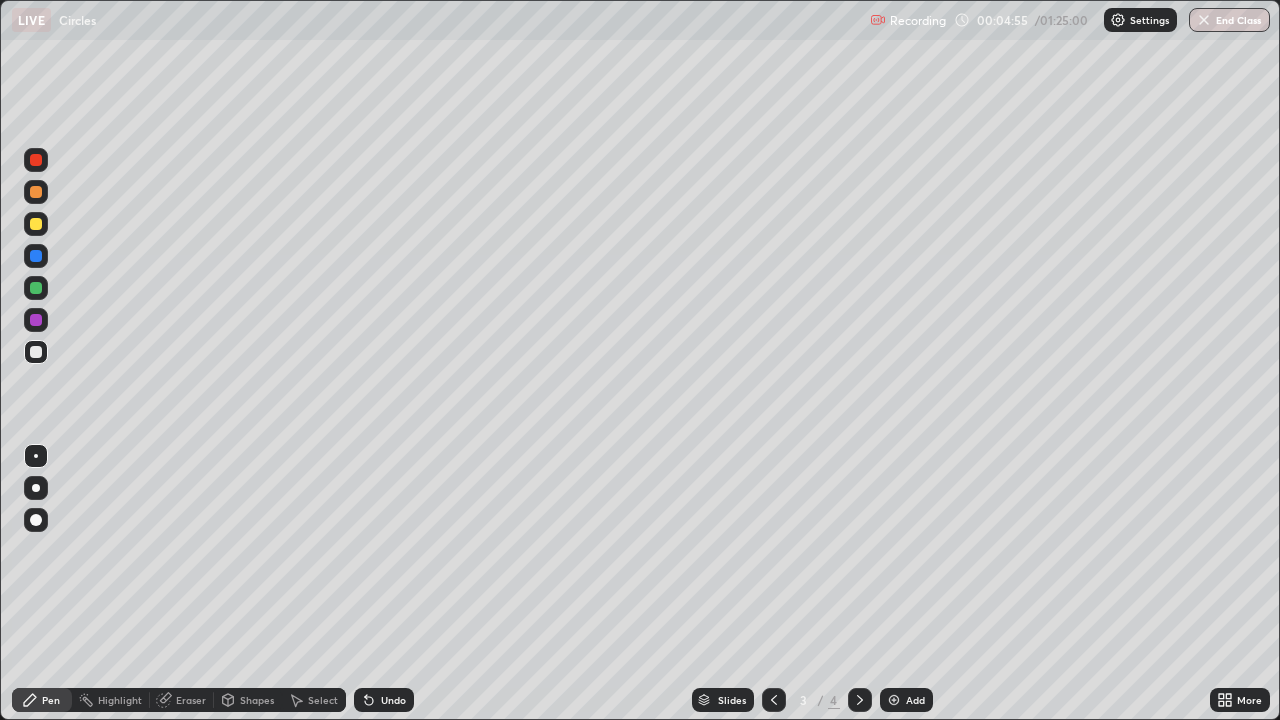 click 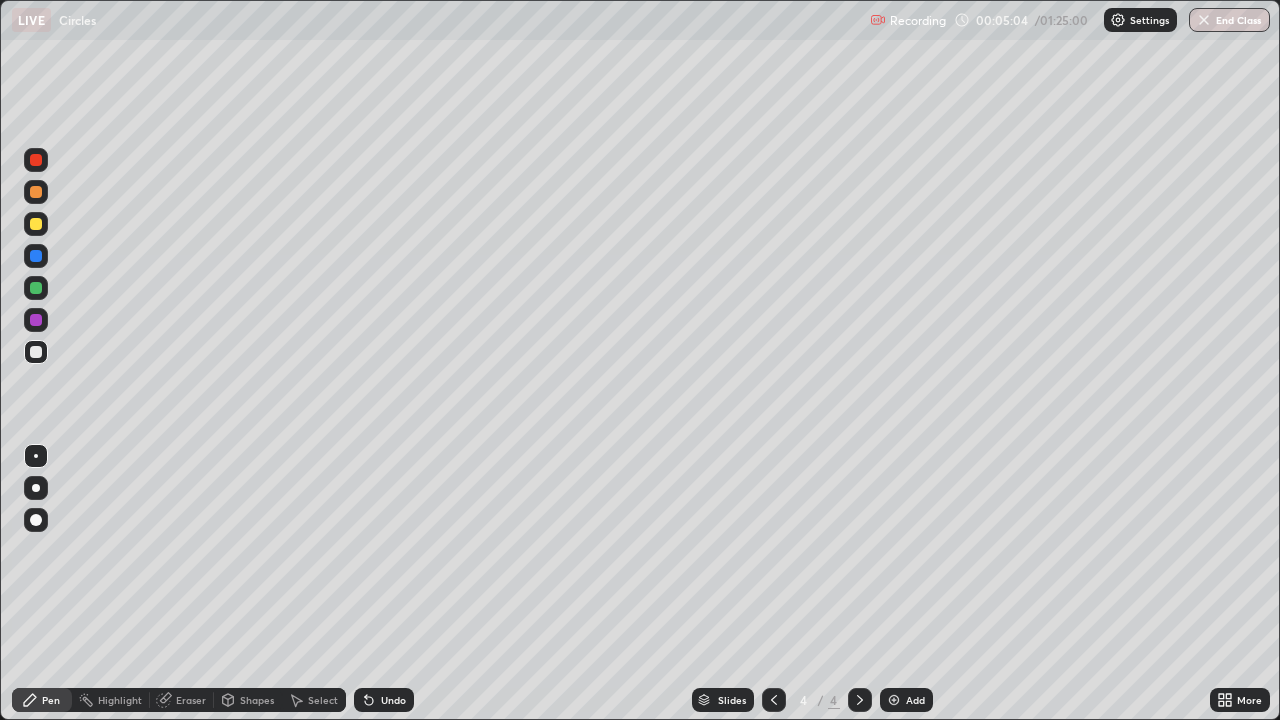 click on "Undo" at bounding box center (393, 700) 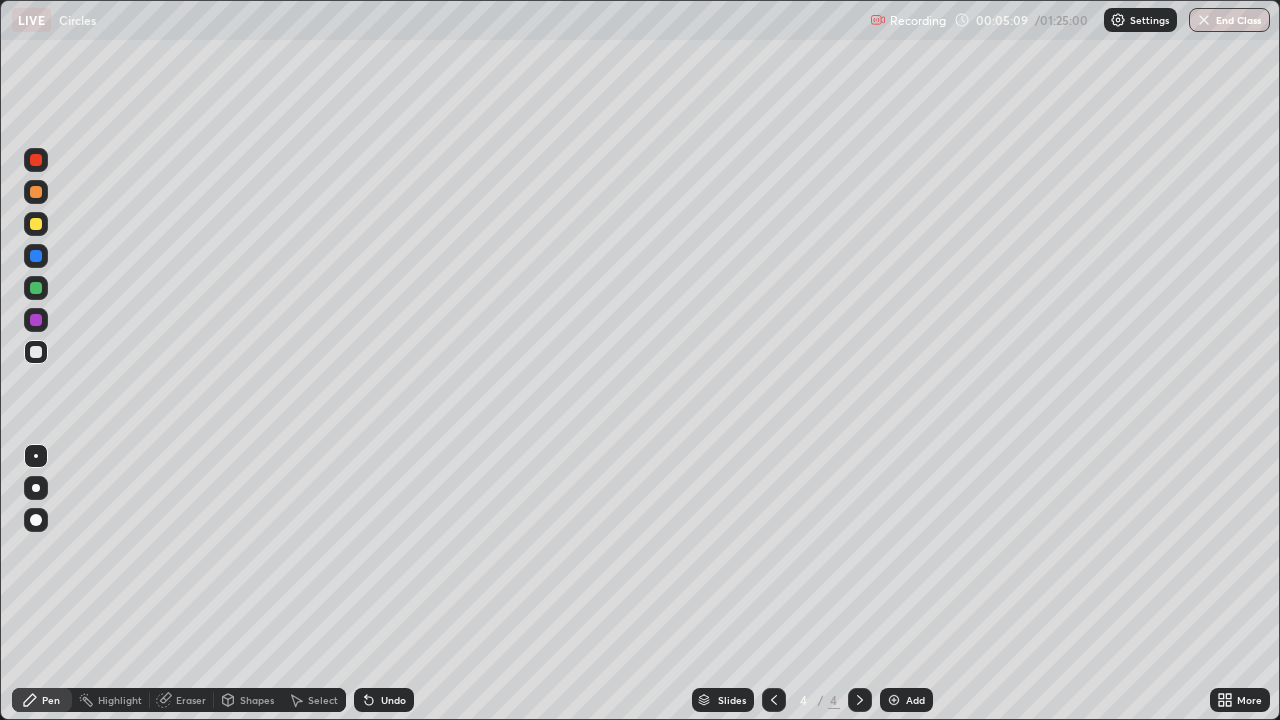 click on "Undo" at bounding box center [393, 700] 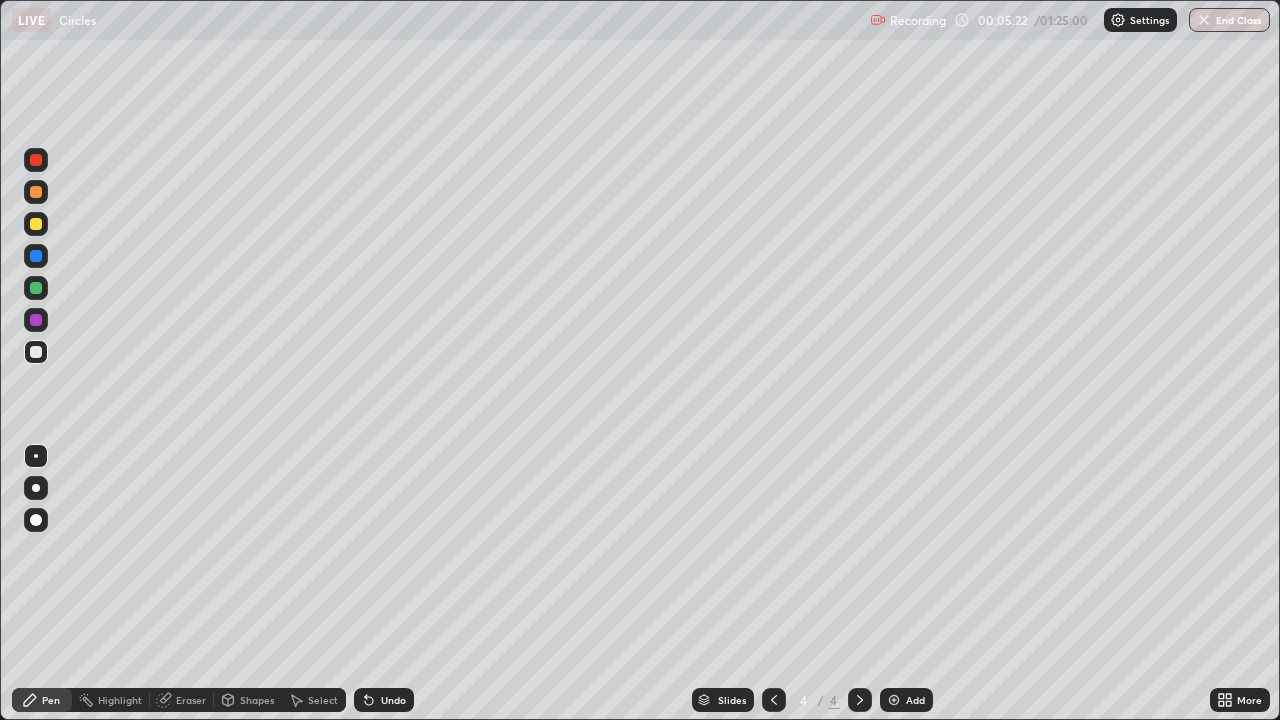 click 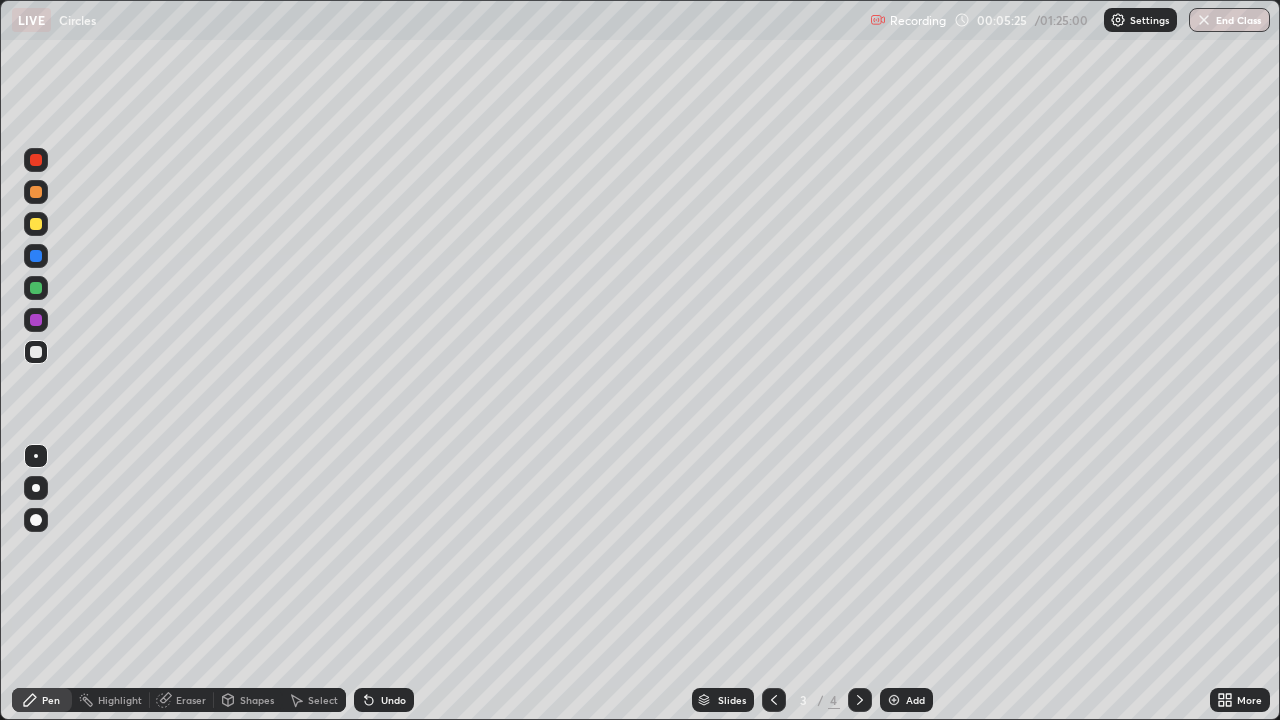click 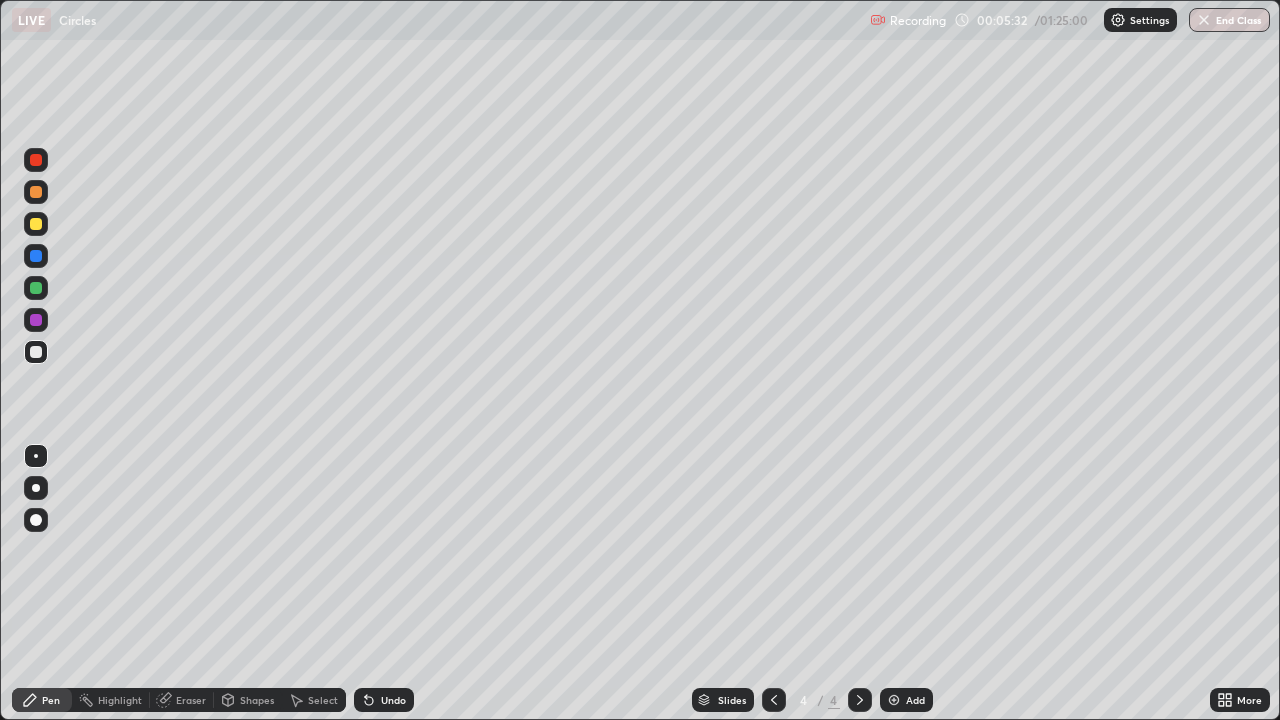 click at bounding box center (36, 224) 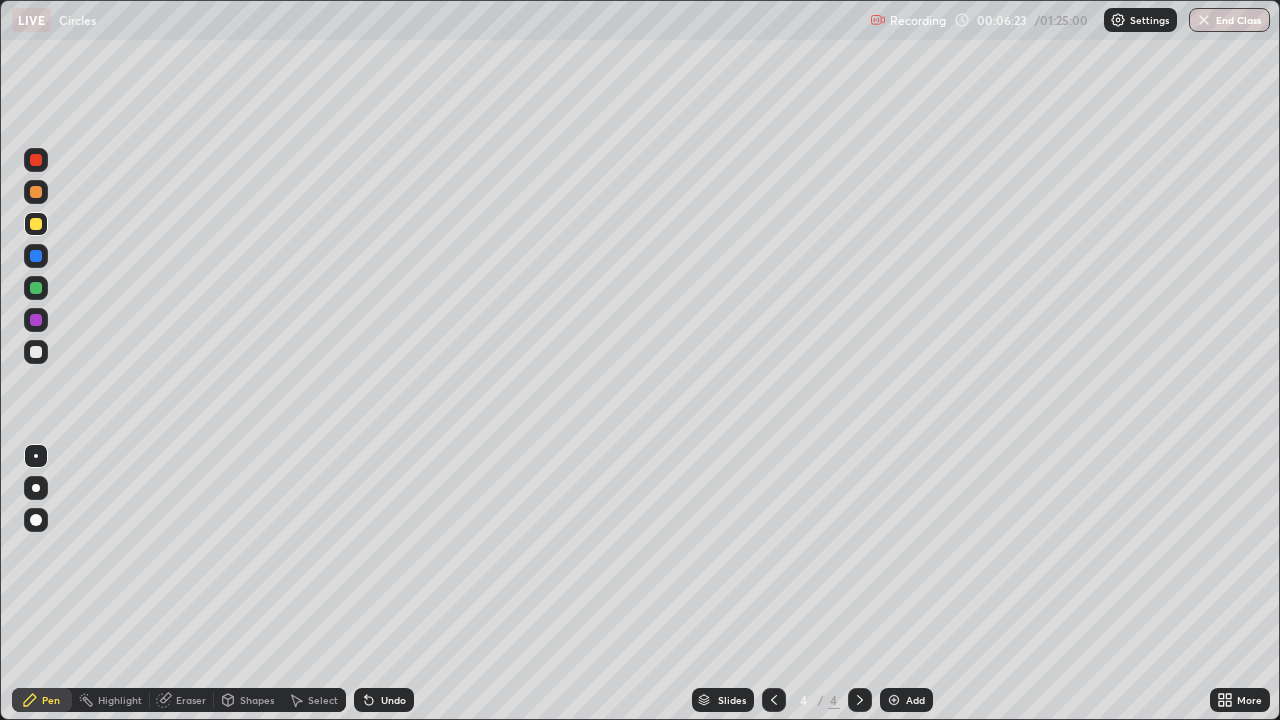 click 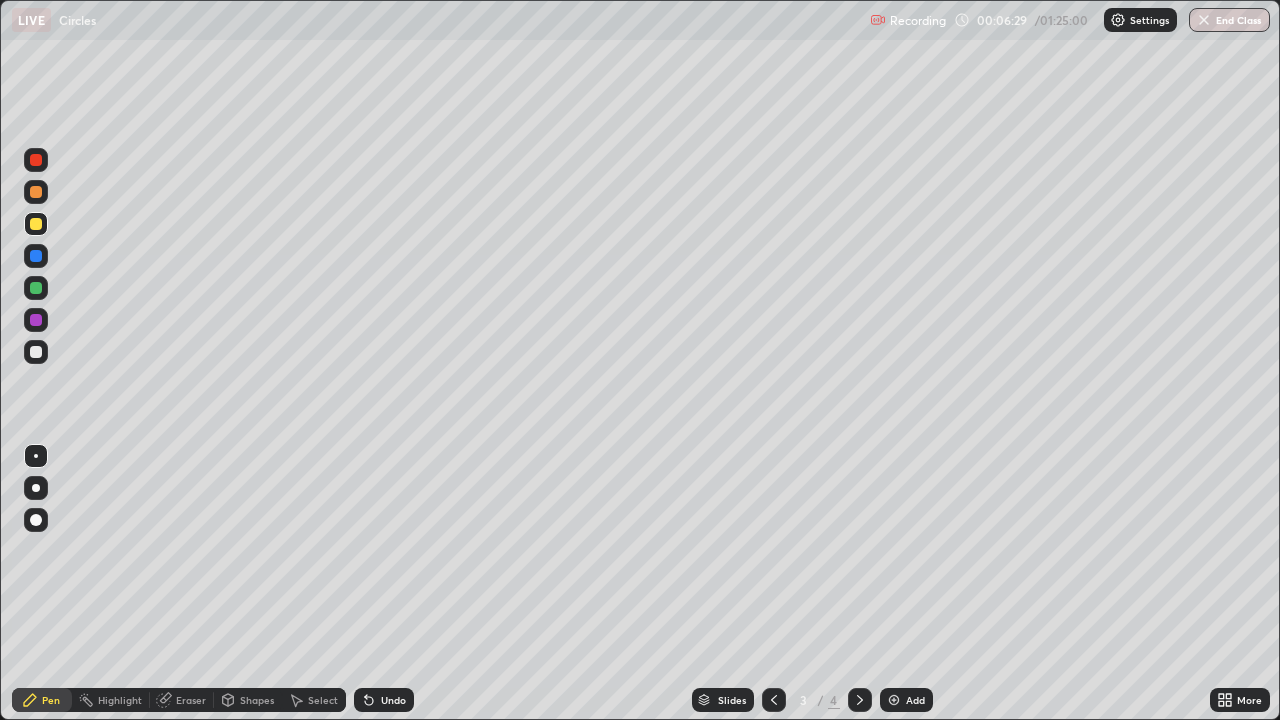 click 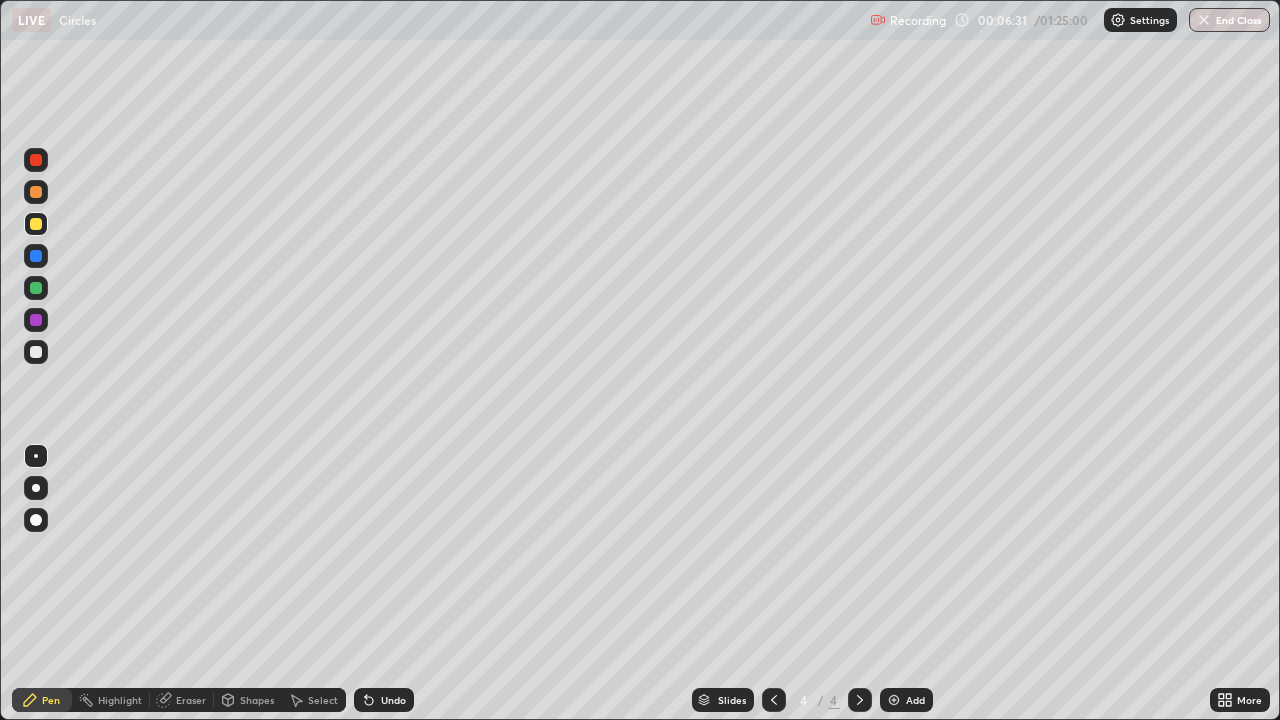 click 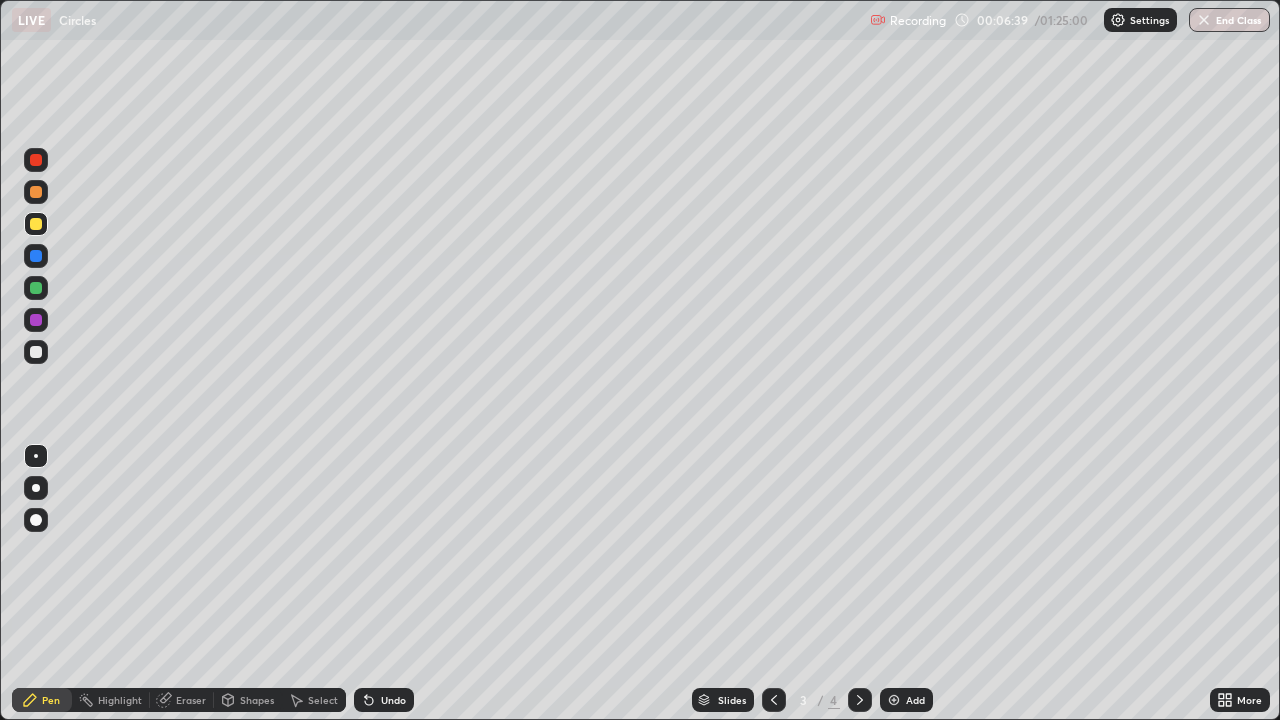 click 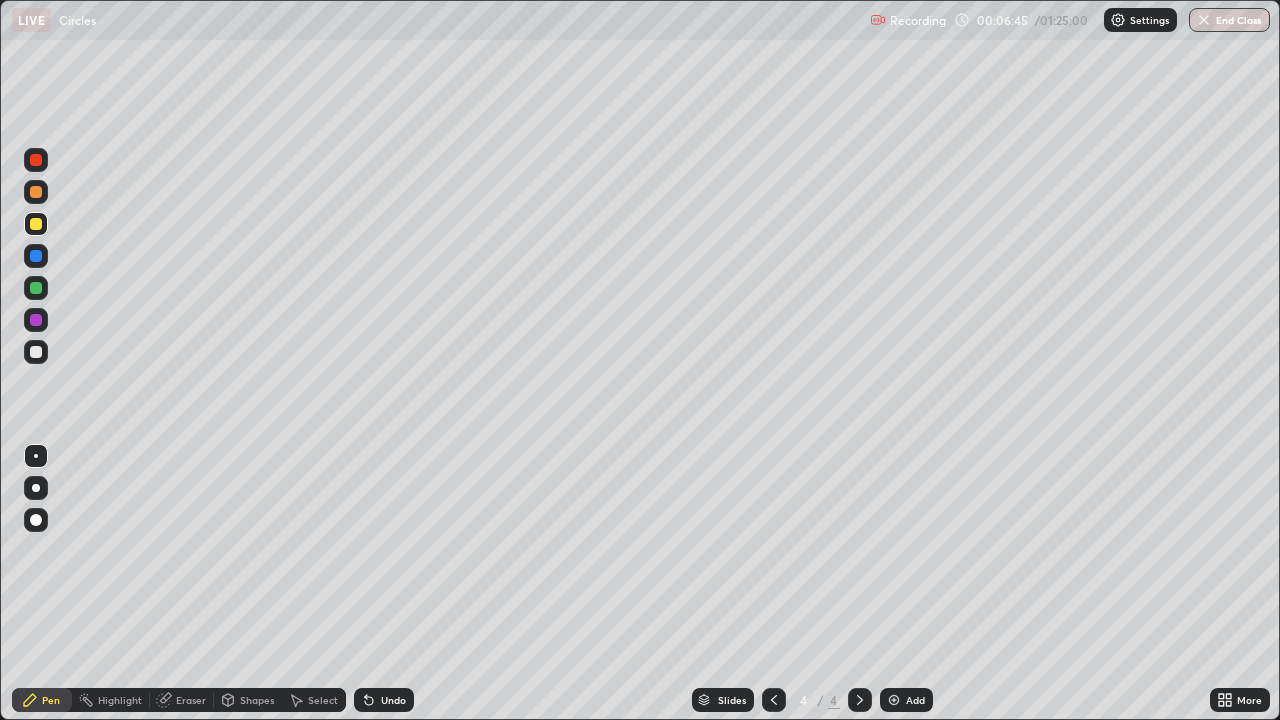 click at bounding box center [36, 352] 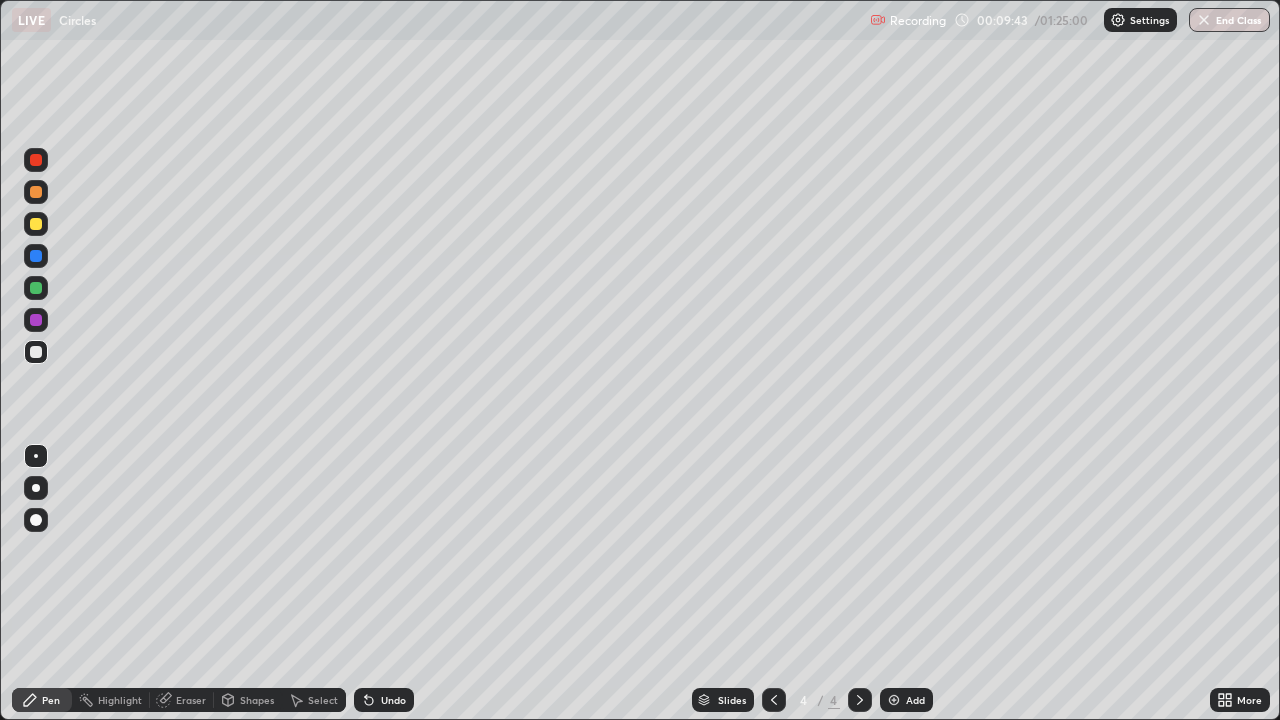 click 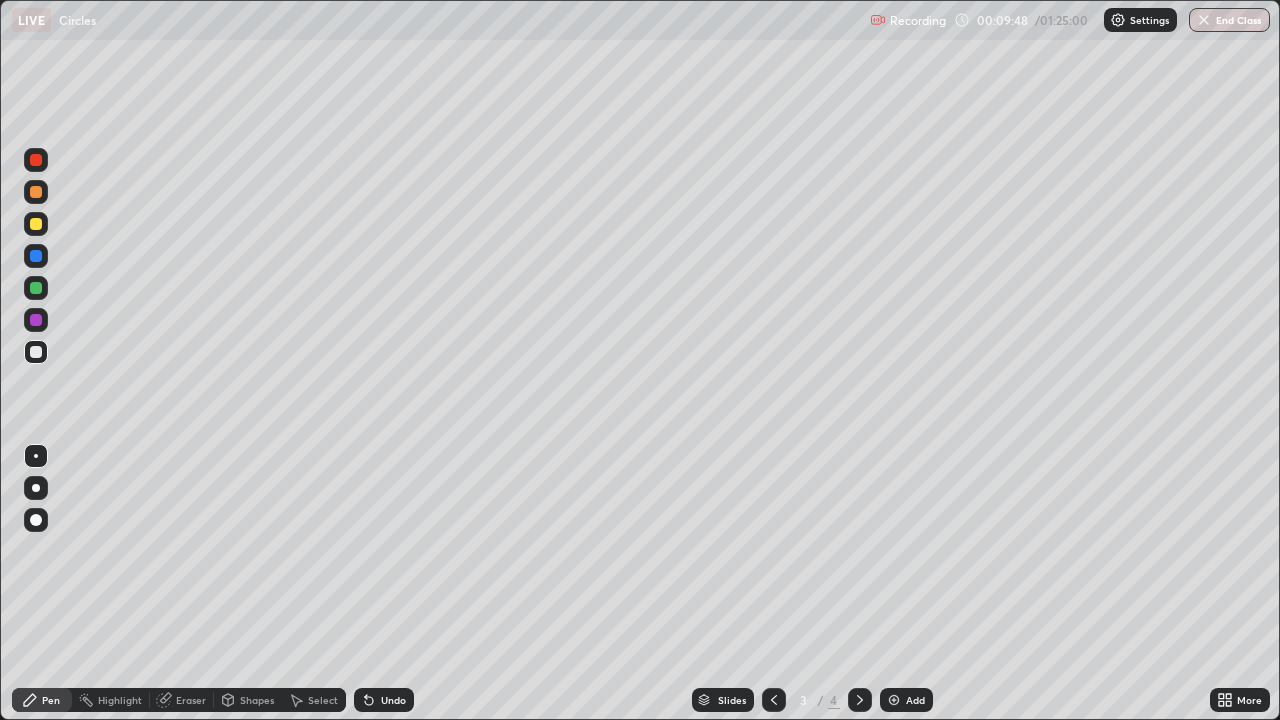 click 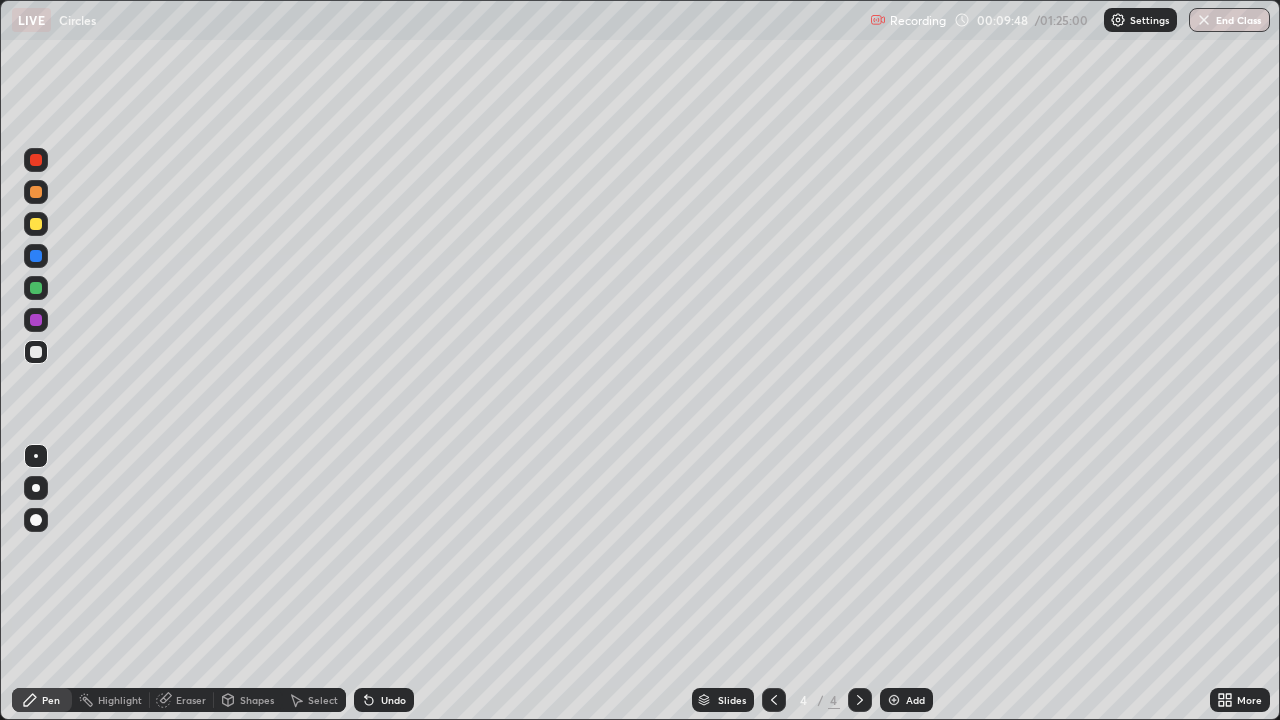 click 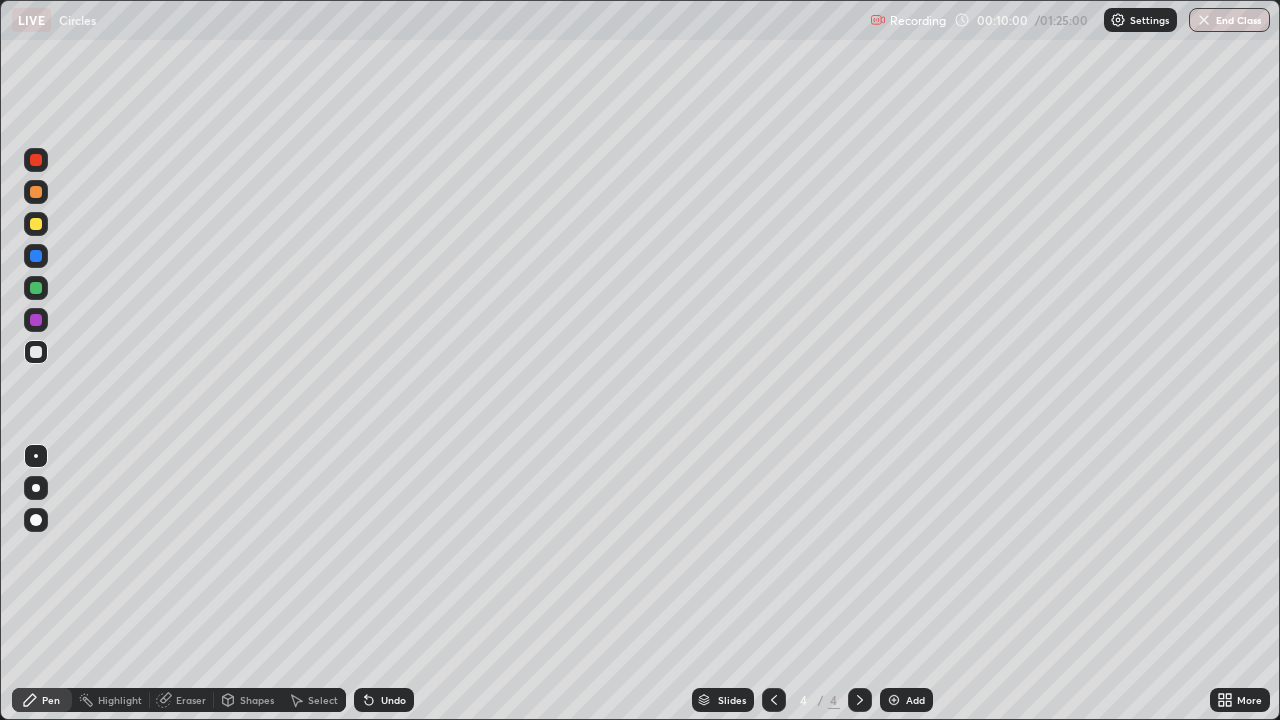 click on "Add" at bounding box center [915, 700] 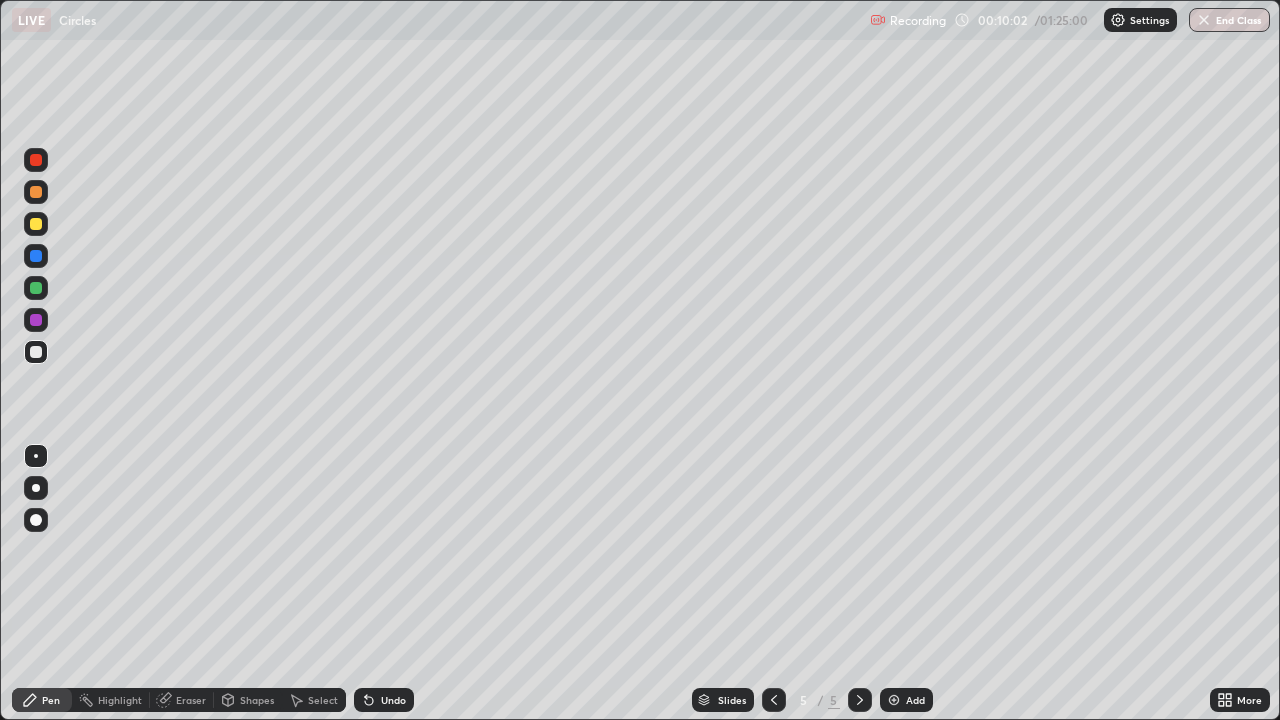 click at bounding box center (36, 160) 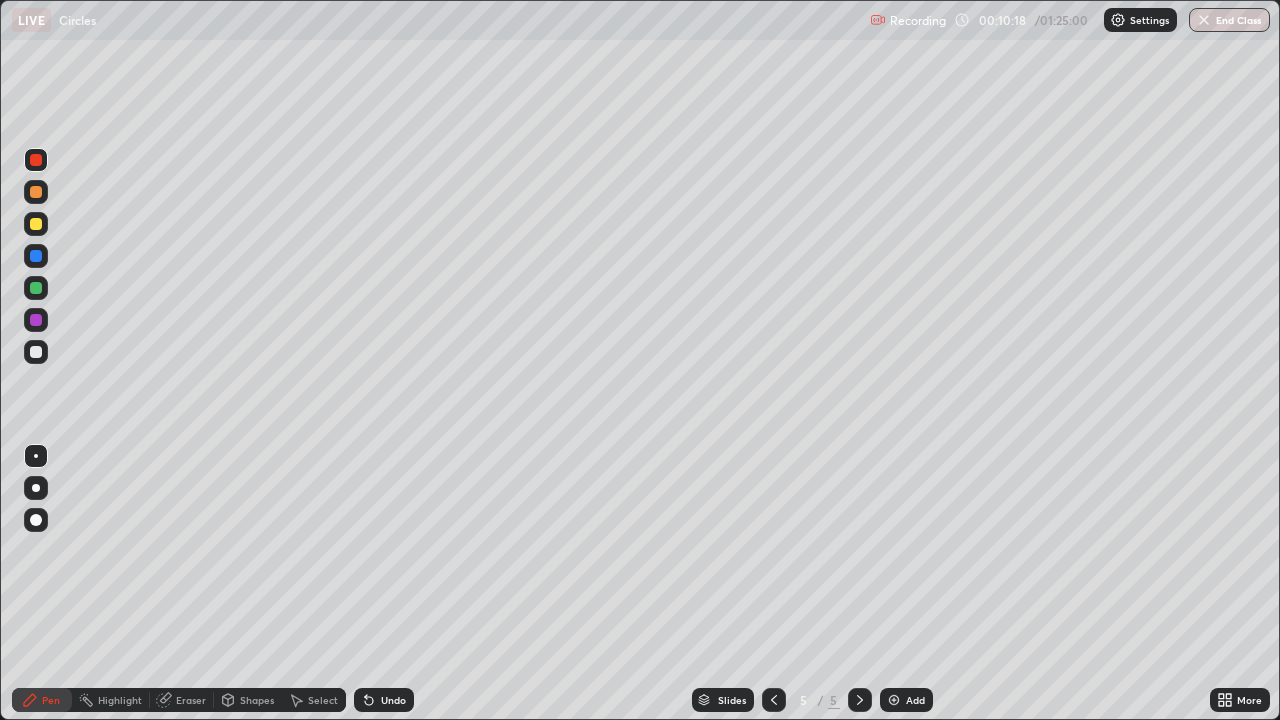 click at bounding box center (36, 224) 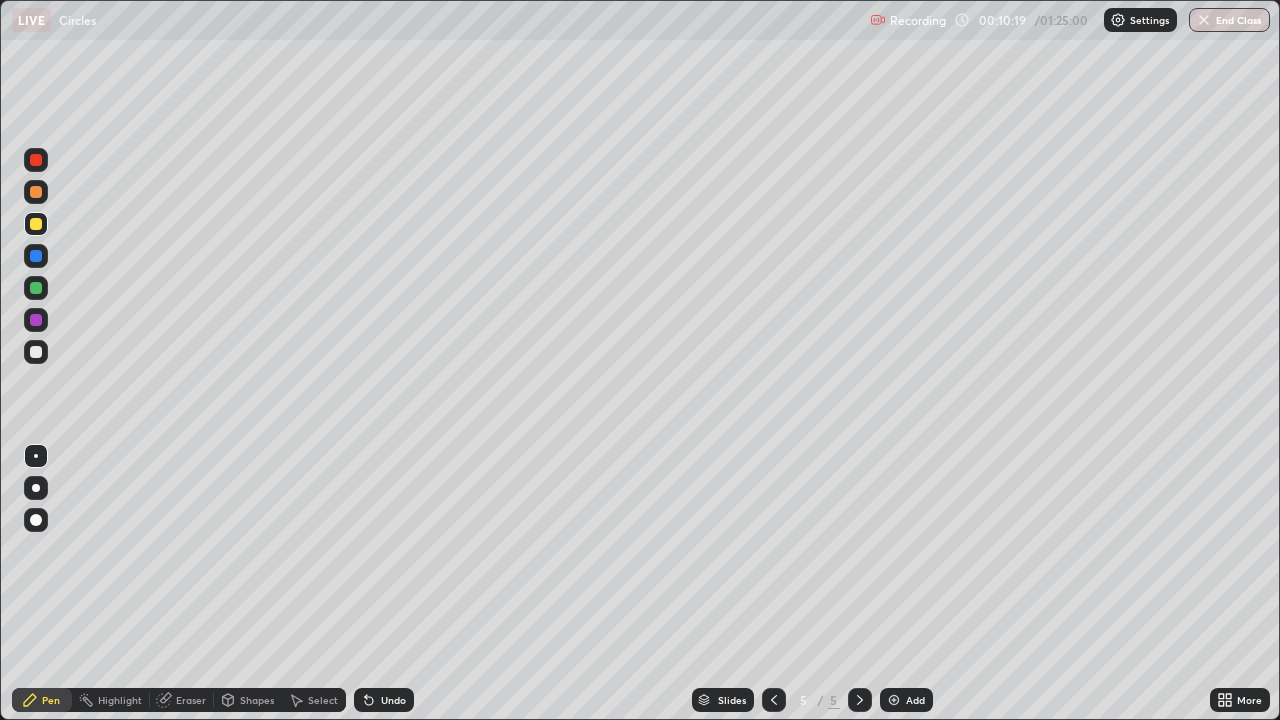click on "Select" at bounding box center [323, 700] 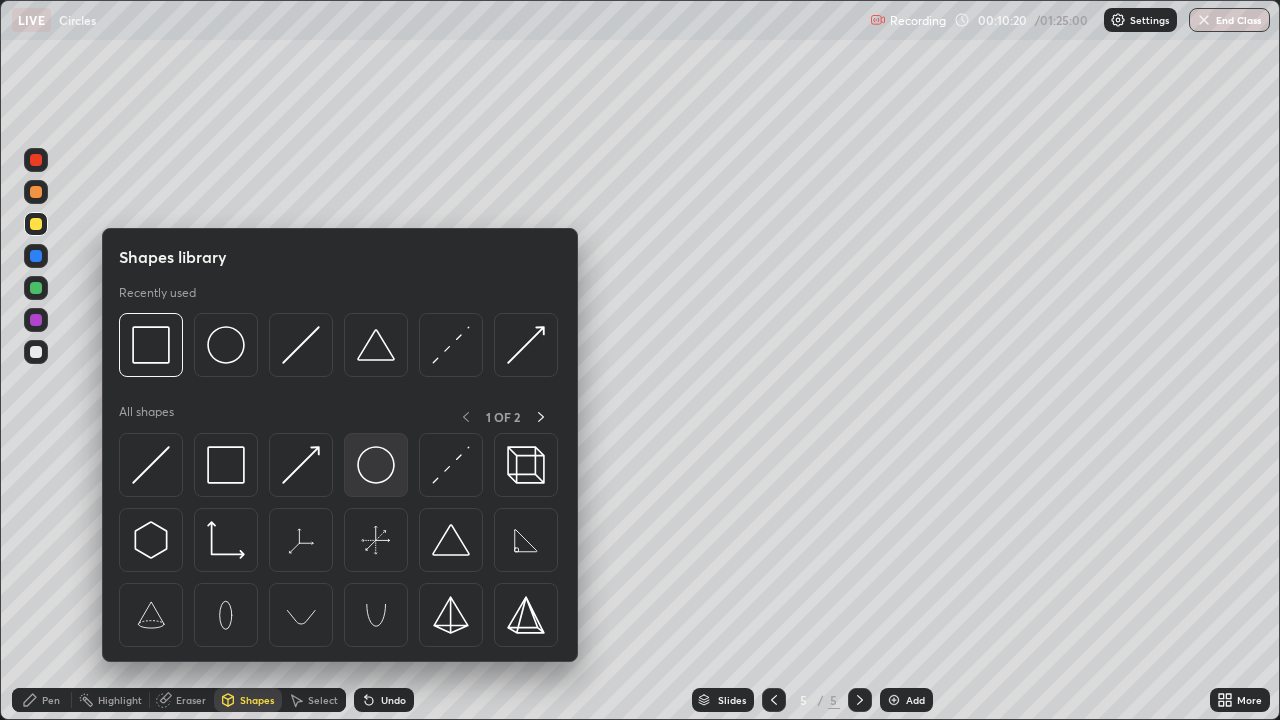 click at bounding box center [376, 465] 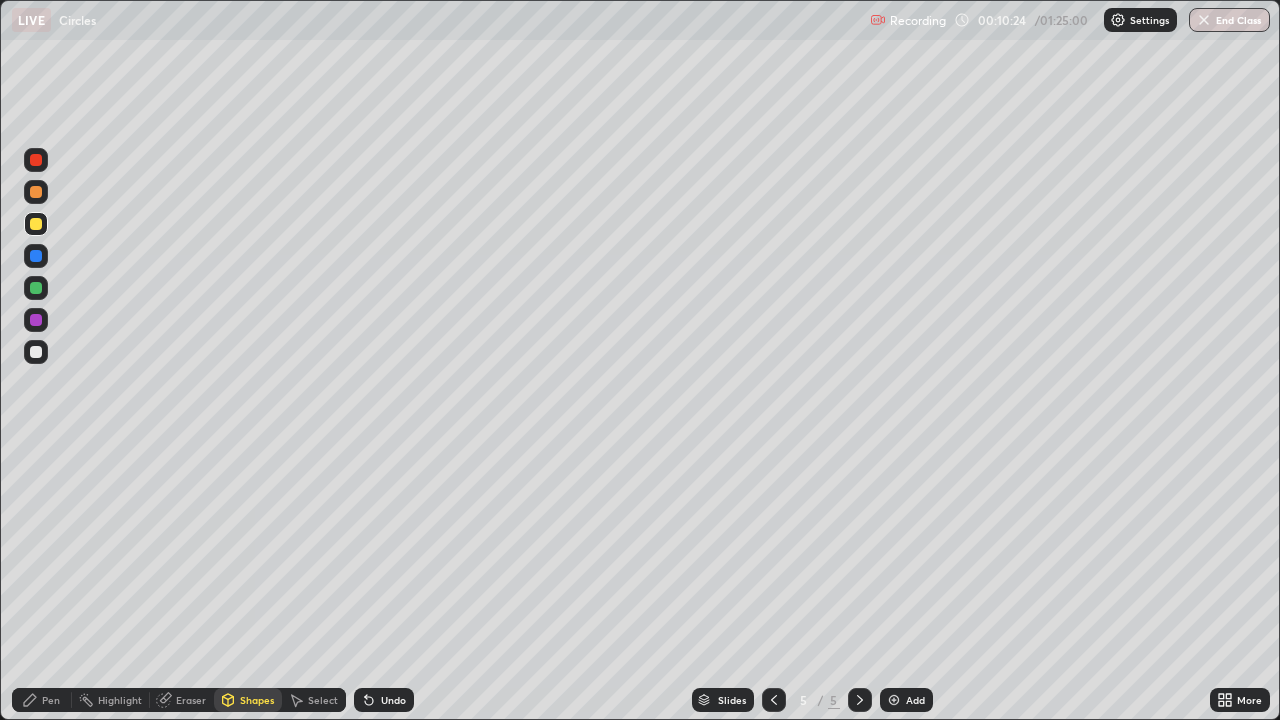 click on "Shapes" at bounding box center [257, 700] 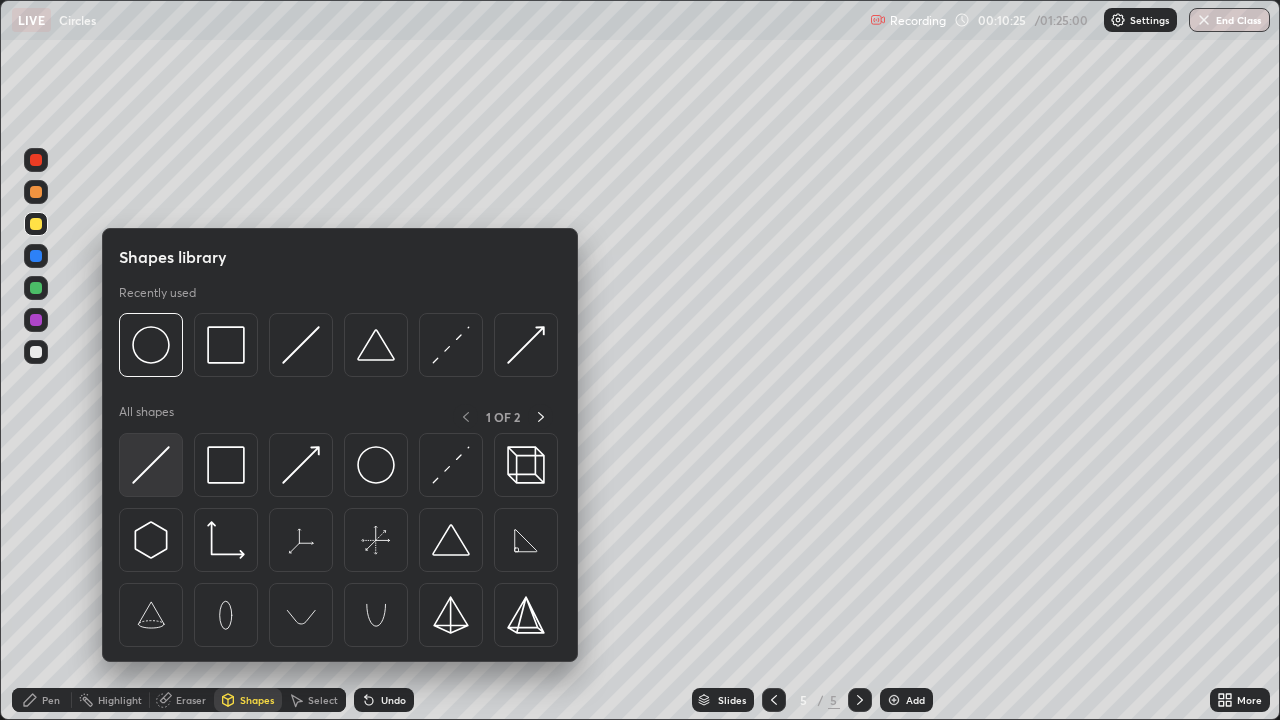 click at bounding box center [151, 465] 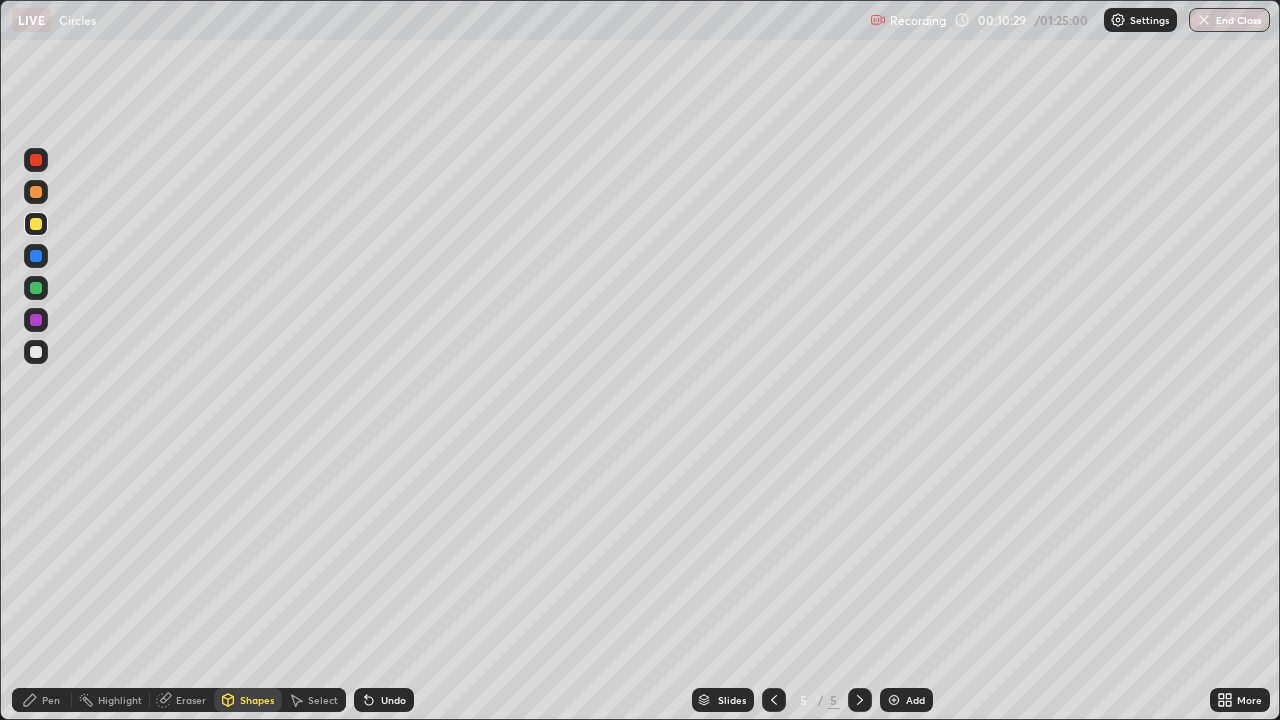 click on "Pen" at bounding box center [42, 700] 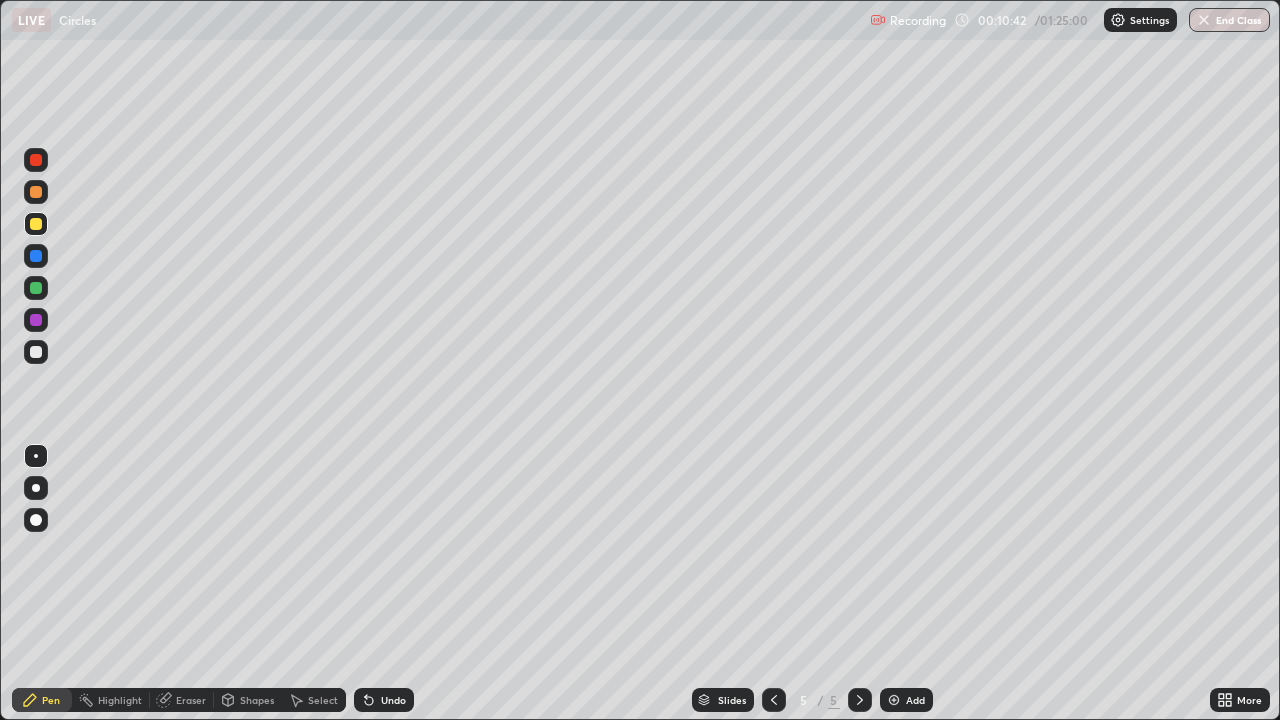click at bounding box center (36, 352) 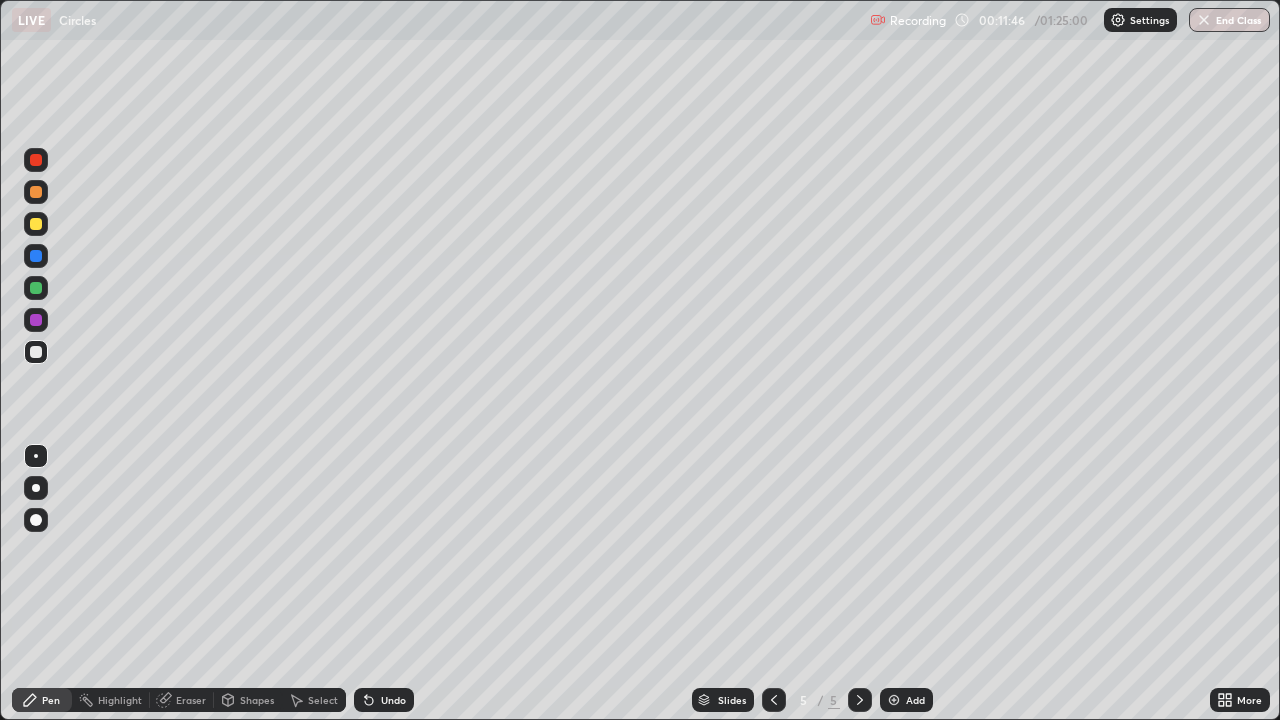 click on "Undo" at bounding box center [393, 700] 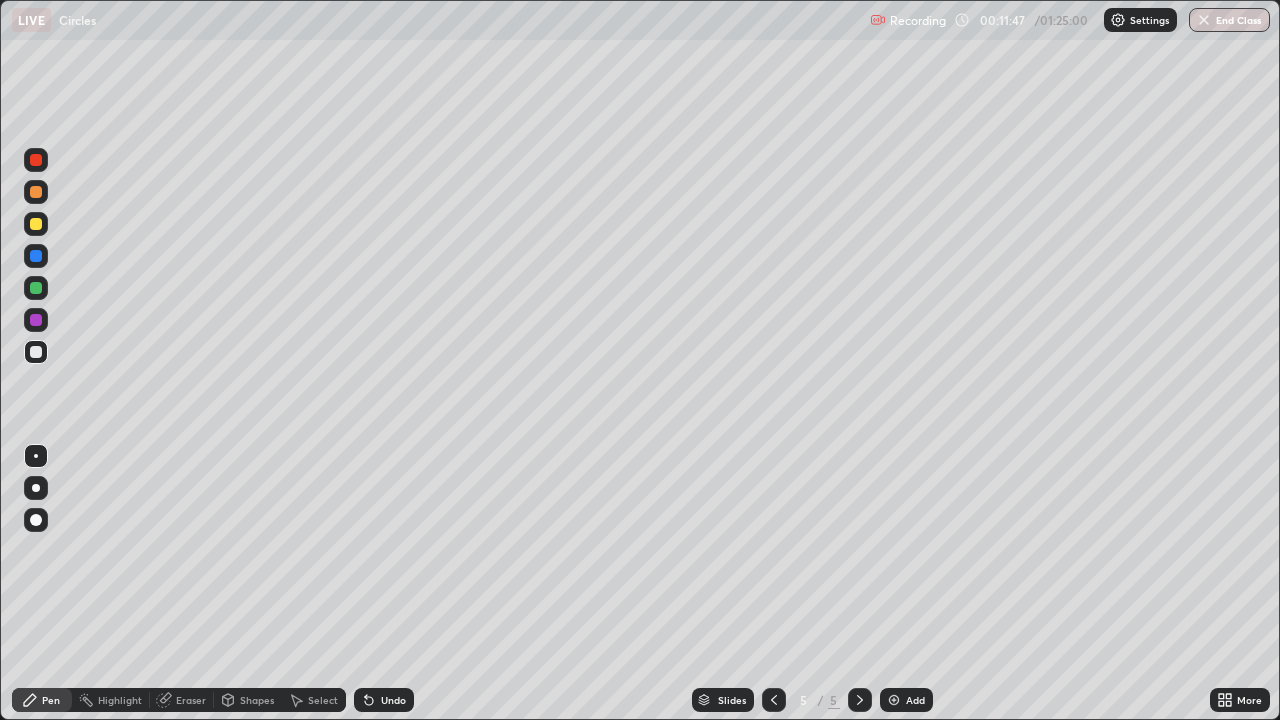 click on "Undo" at bounding box center (393, 700) 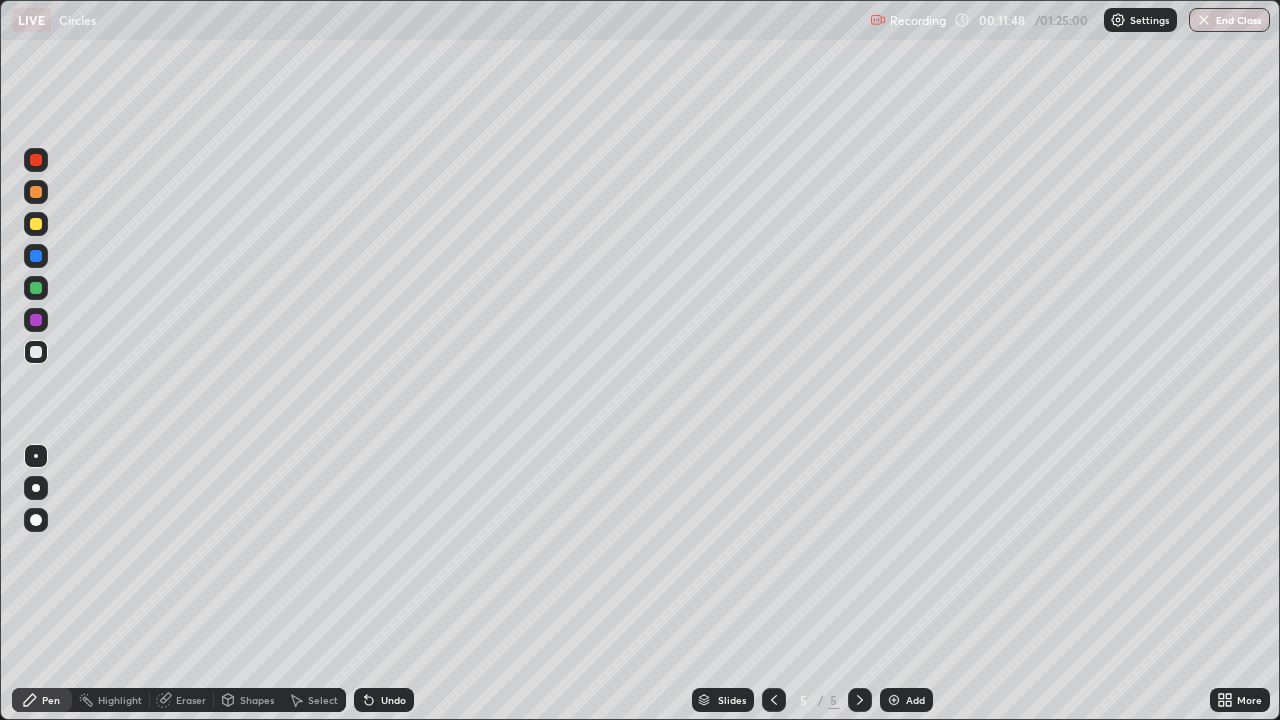 click on "Undo" at bounding box center (393, 700) 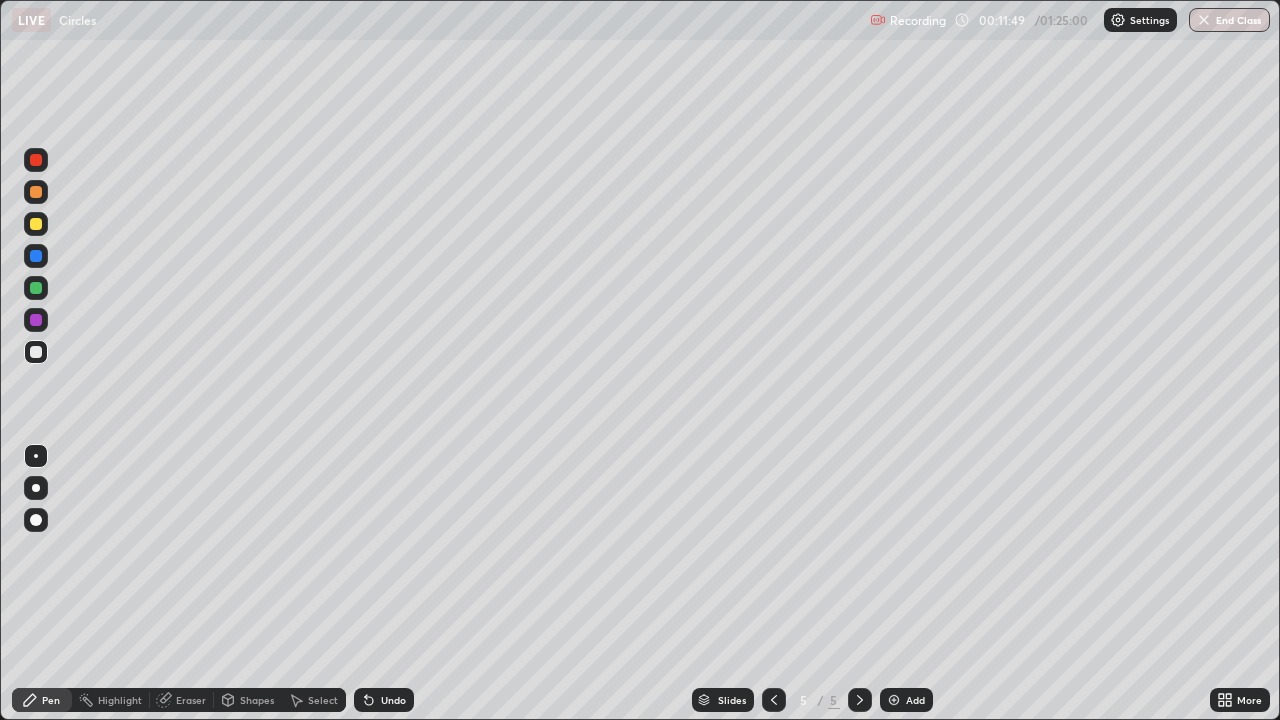 click on "Undo" at bounding box center [393, 700] 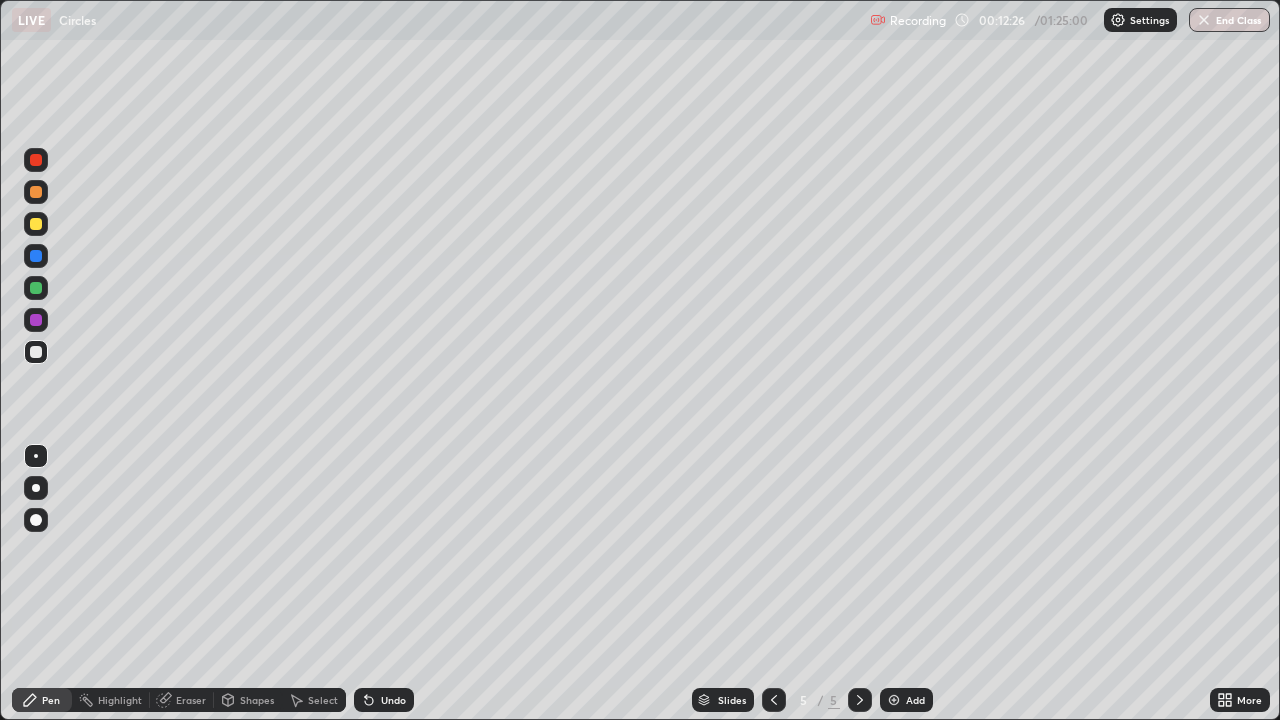 click on "Undo" at bounding box center [393, 700] 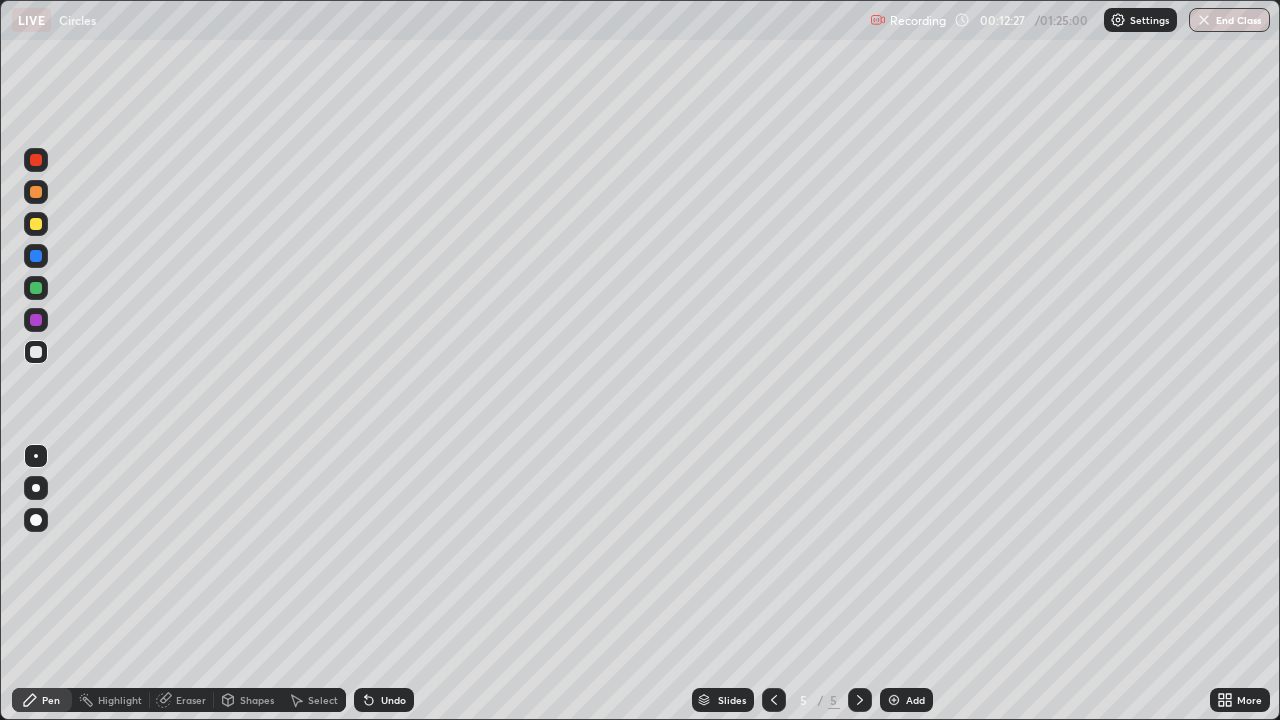 click on "Undo" at bounding box center (393, 700) 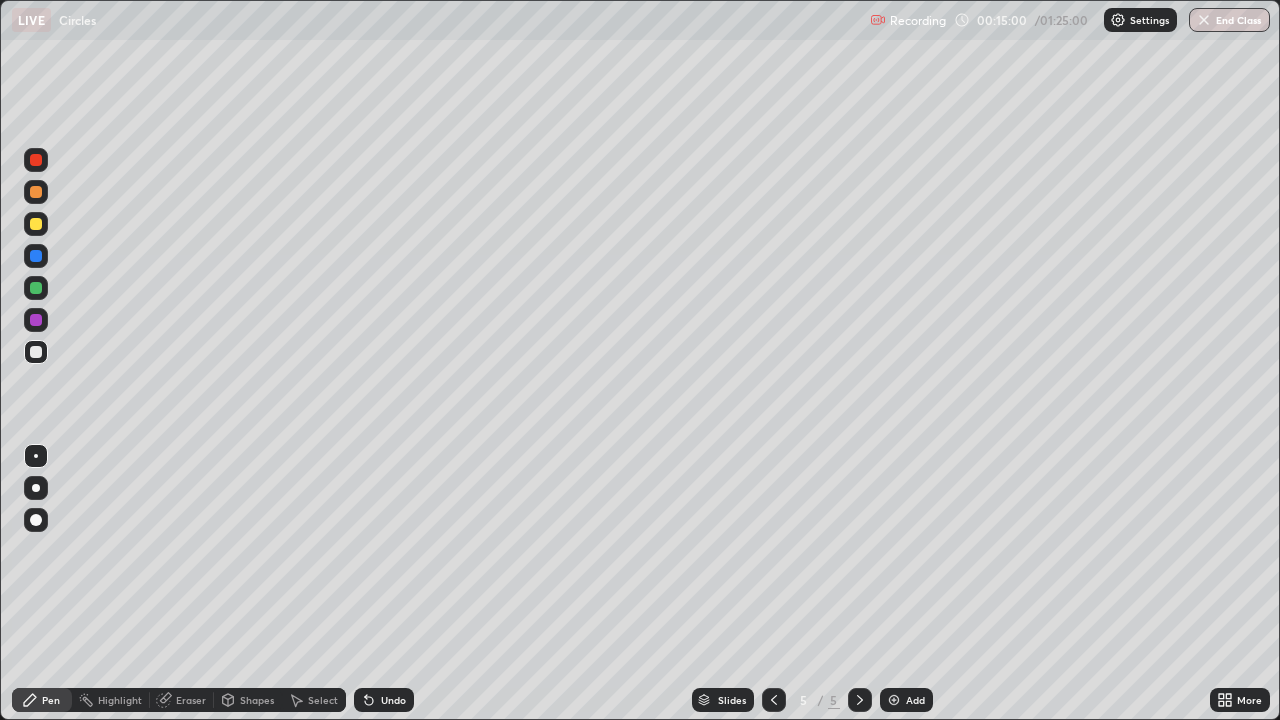 click 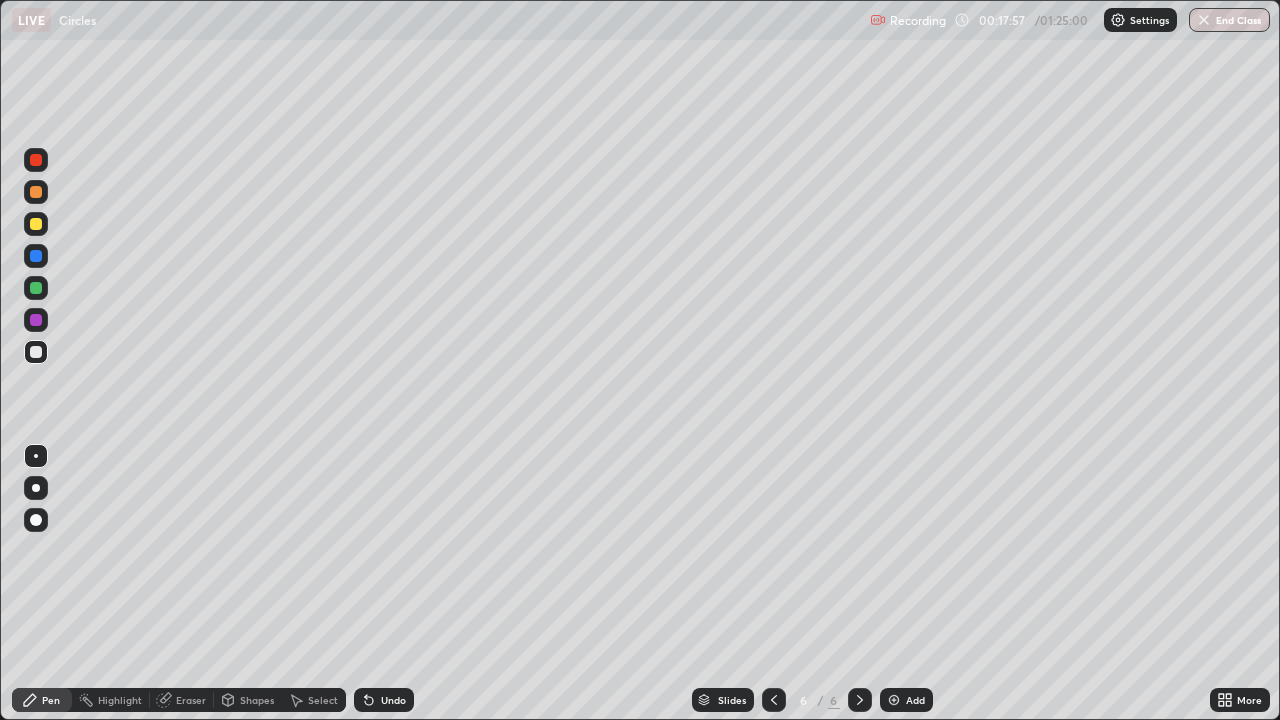 click 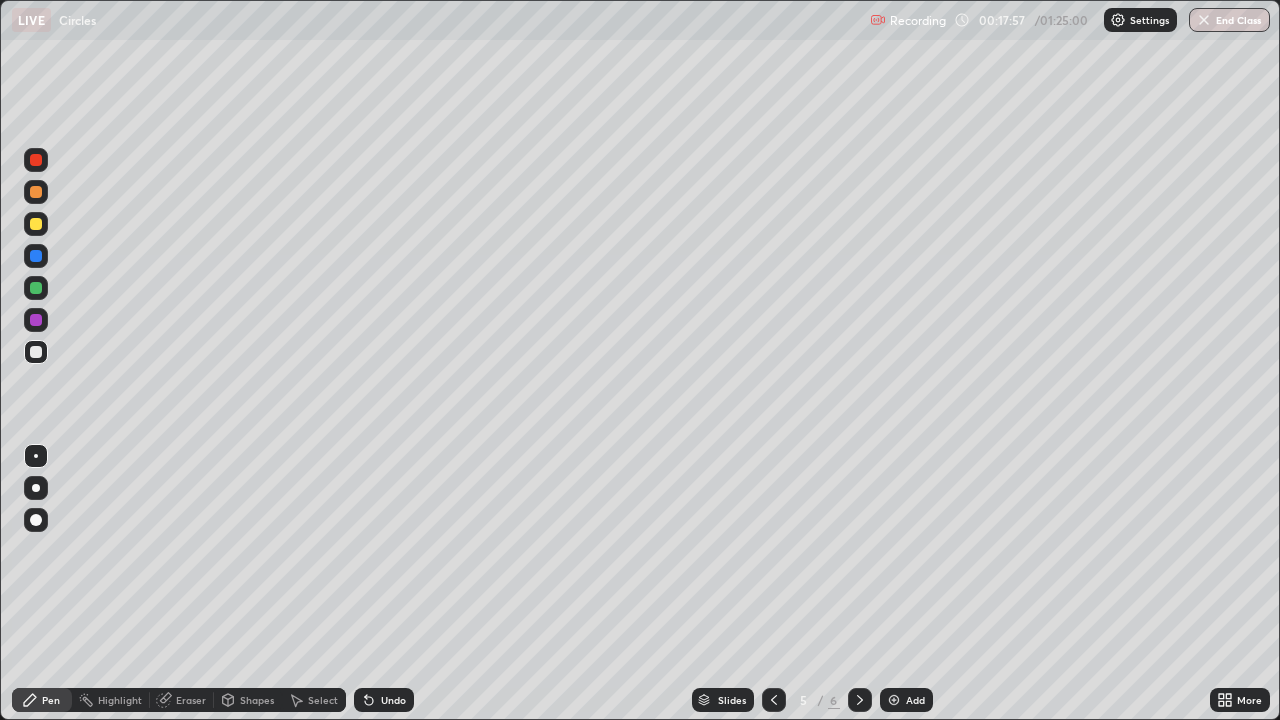 click 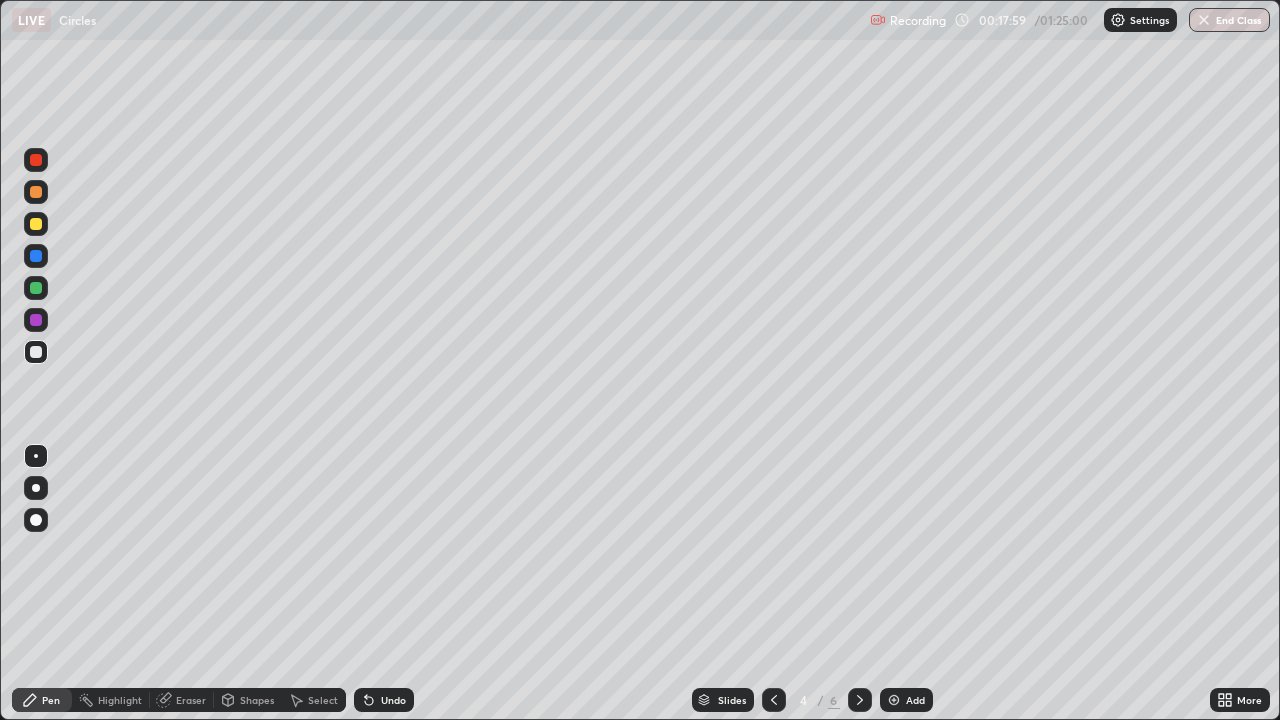 click 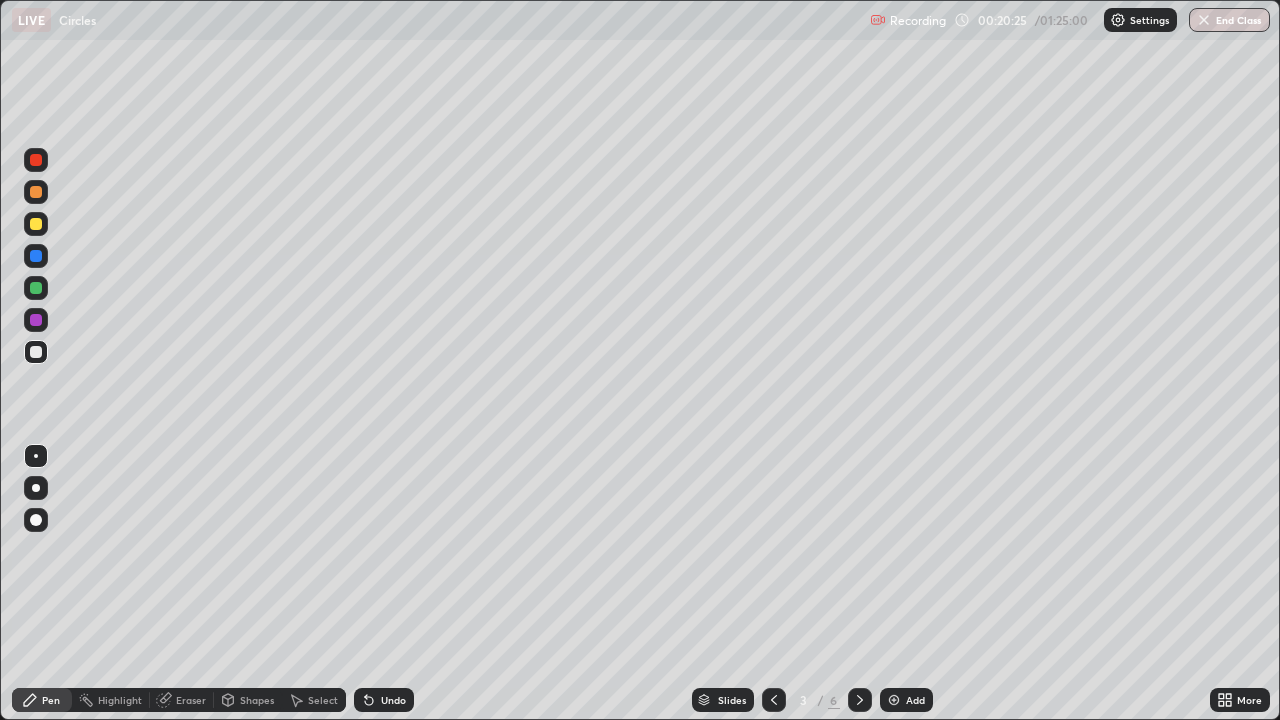 click 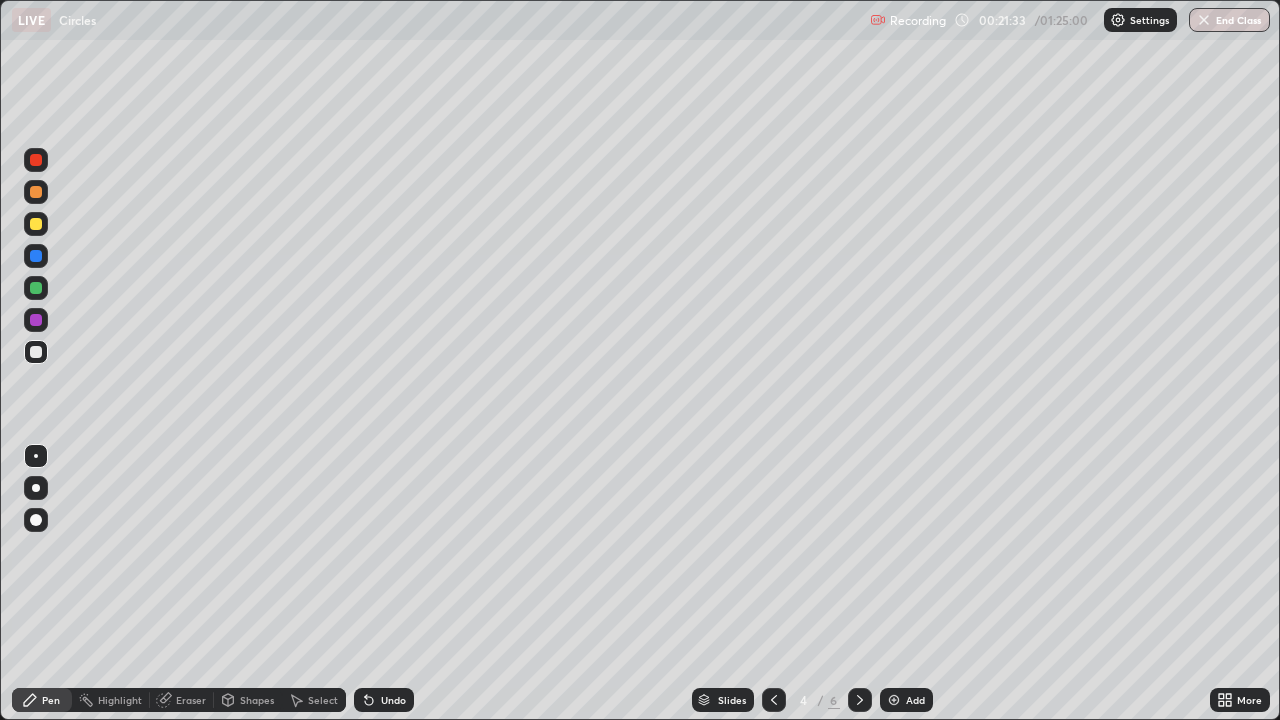 click 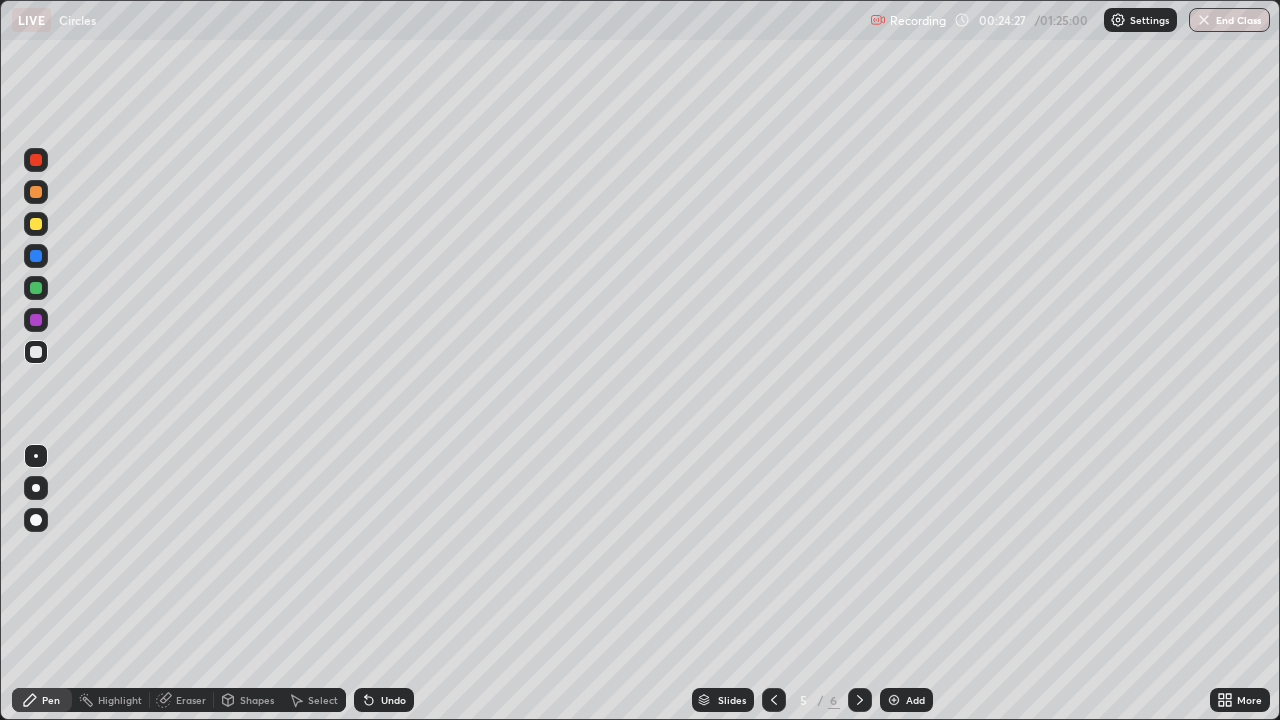 click 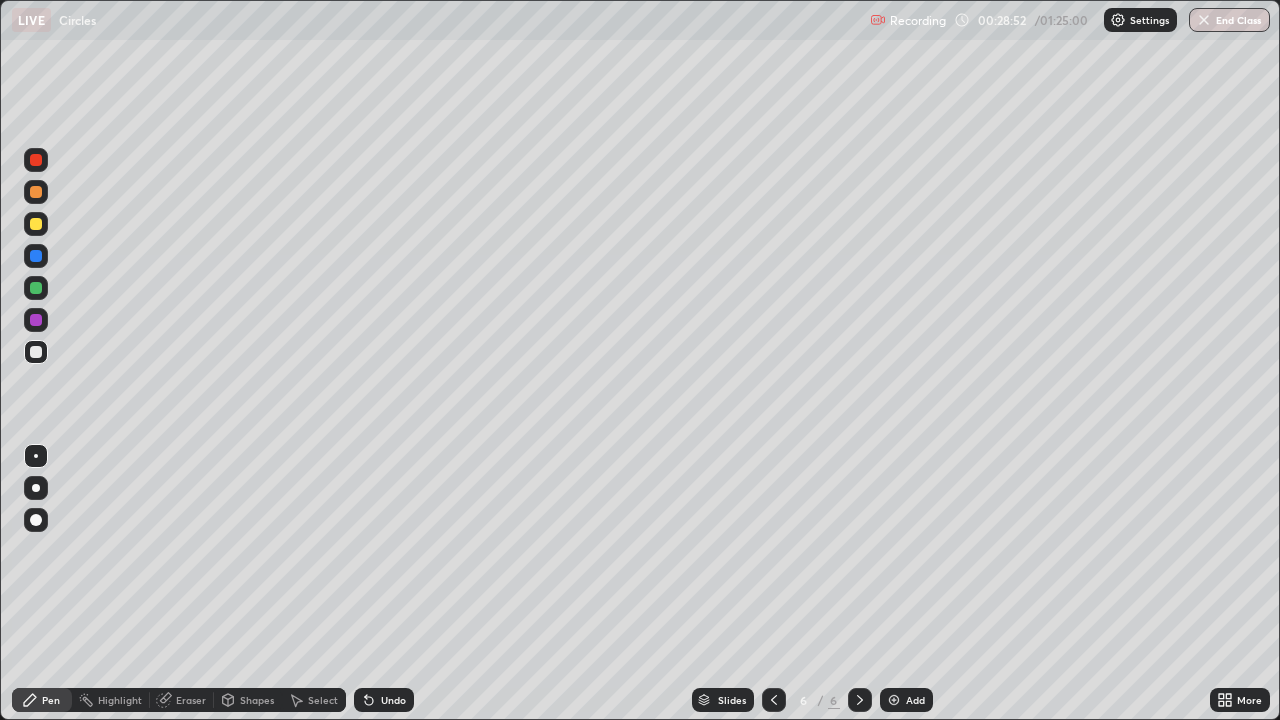 click 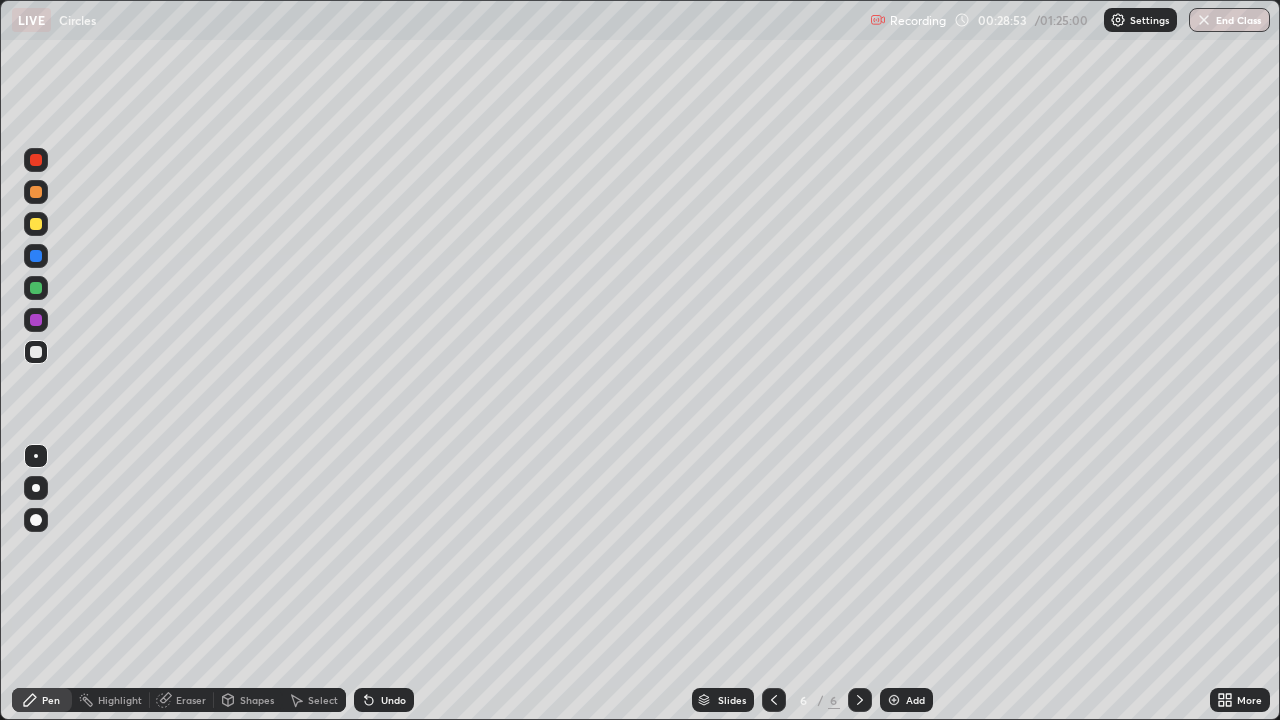 click on "Add" at bounding box center [915, 700] 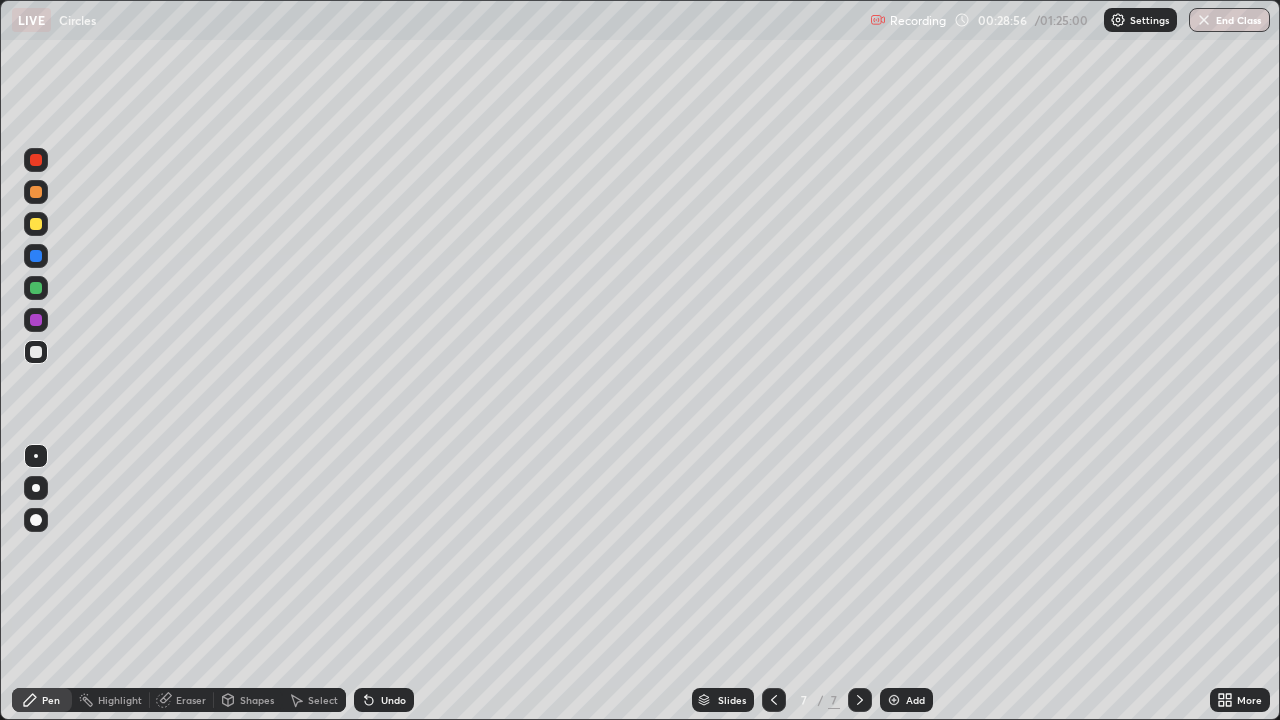 click at bounding box center [36, 160] 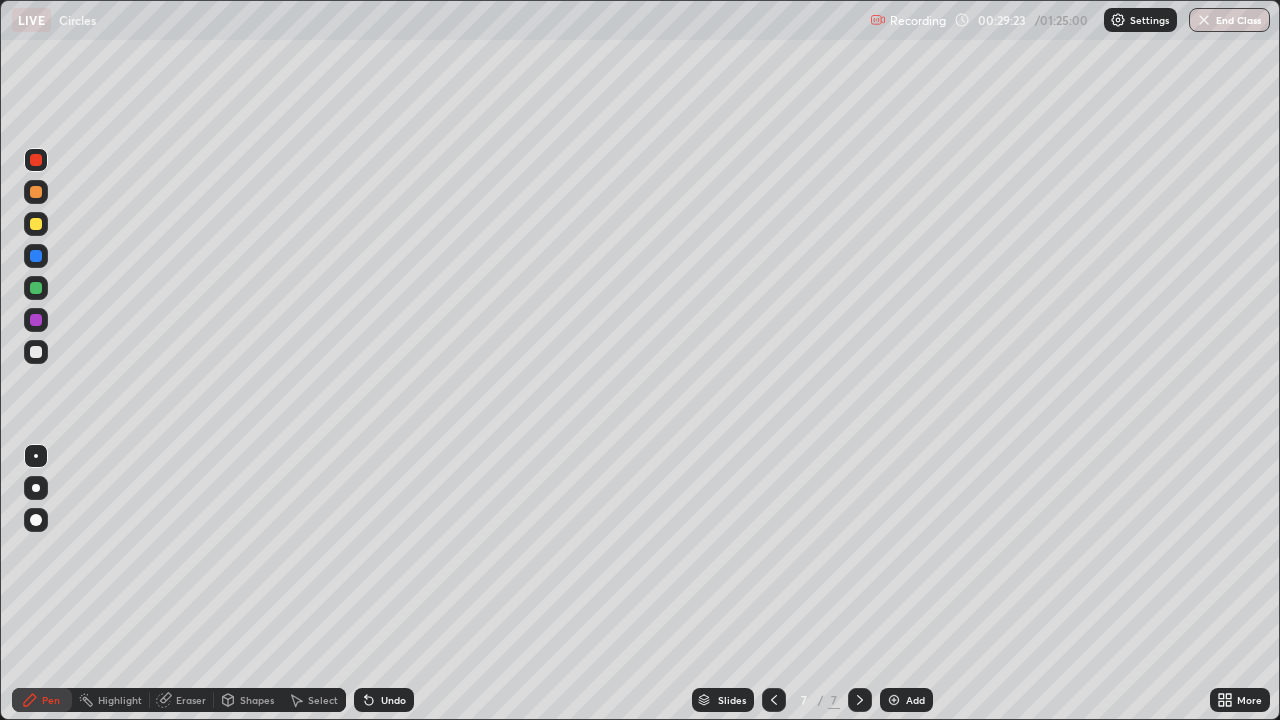 click at bounding box center [36, 288] 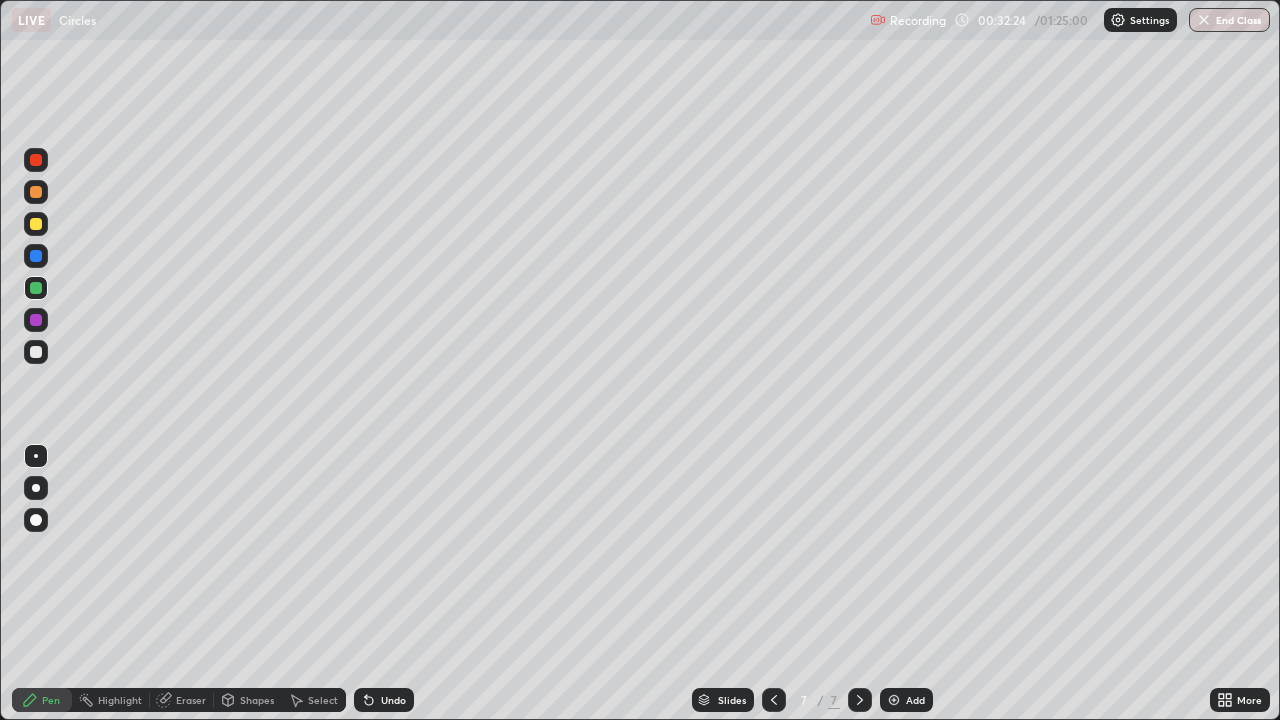 click on "Undo" at bounding box center (393, 700) 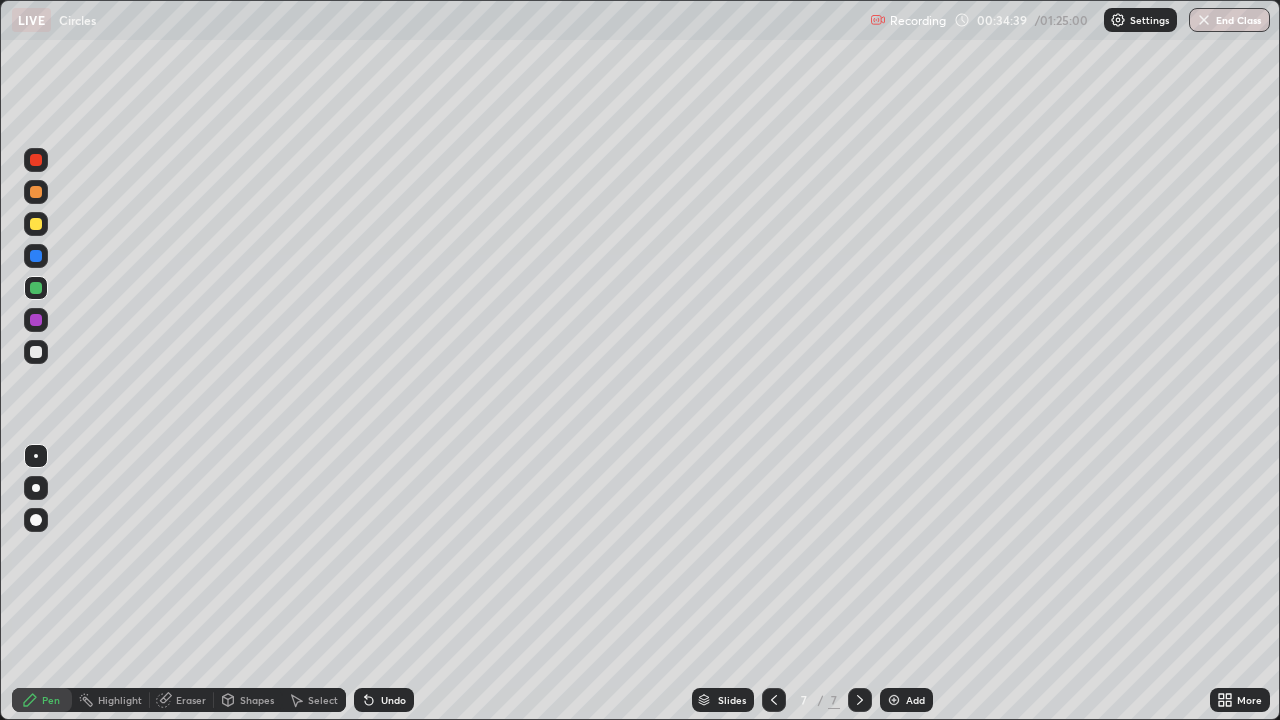 click 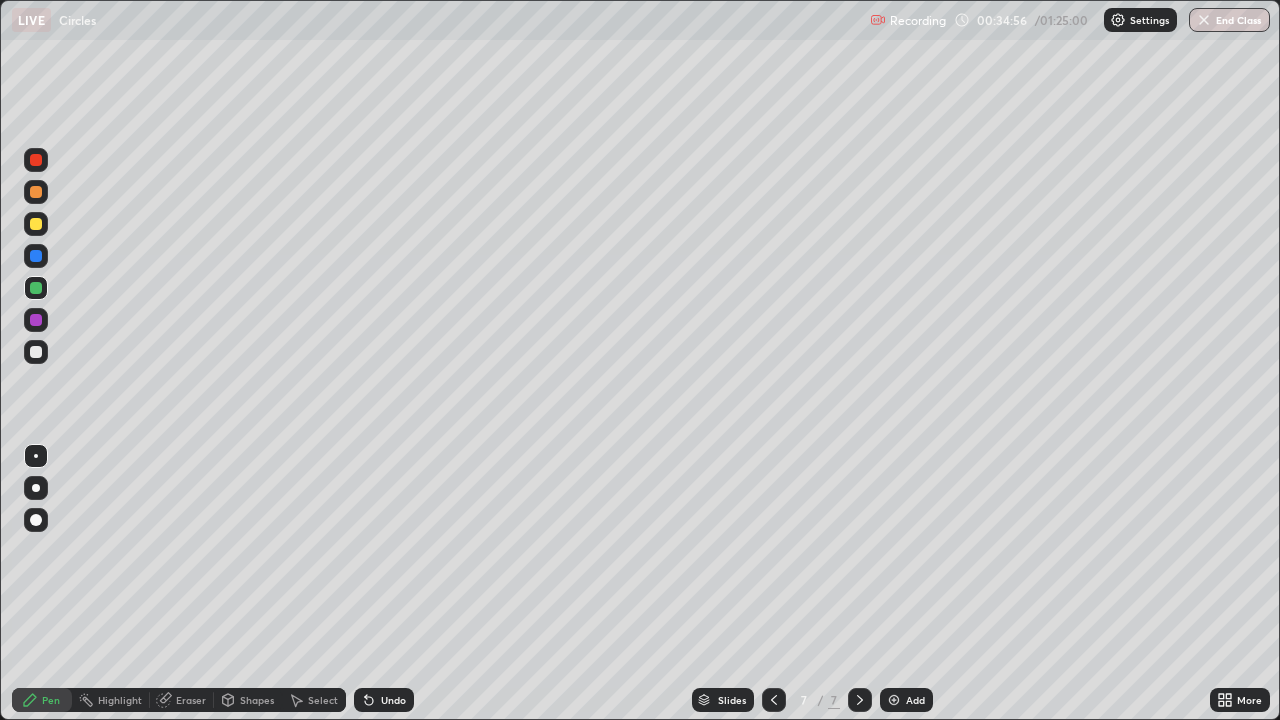 click at bounding box center [774, 700] 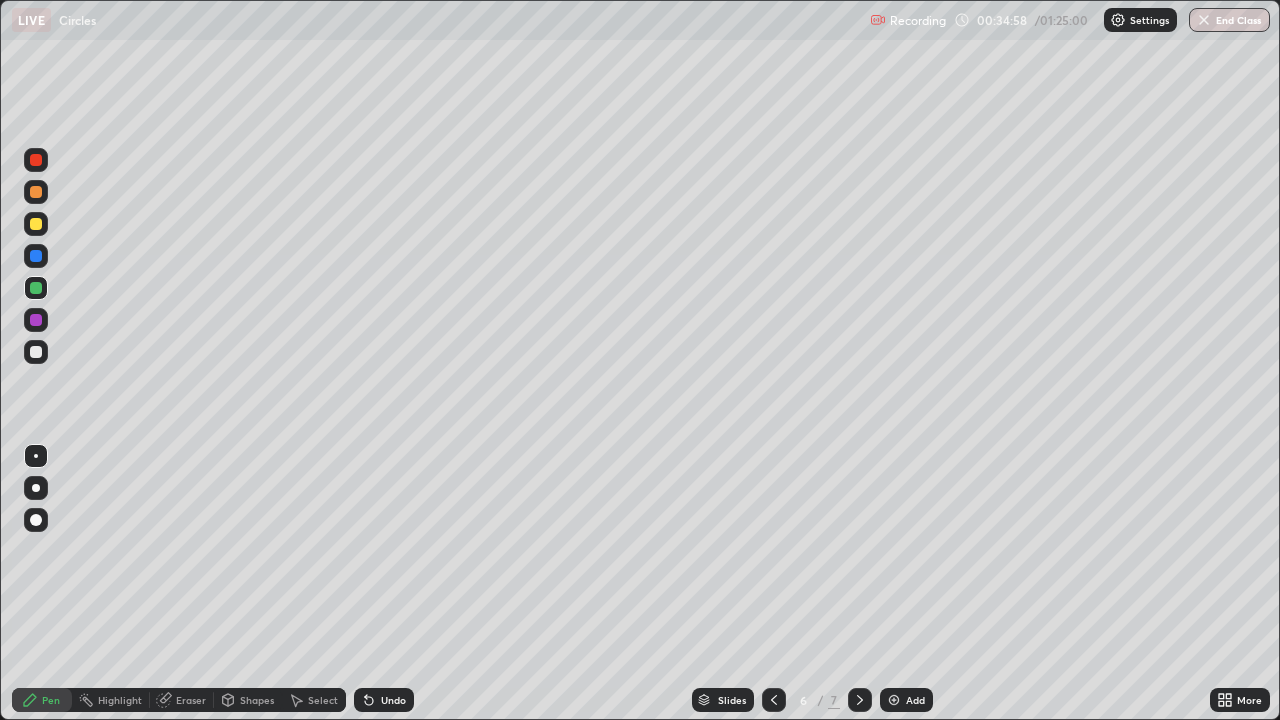 click 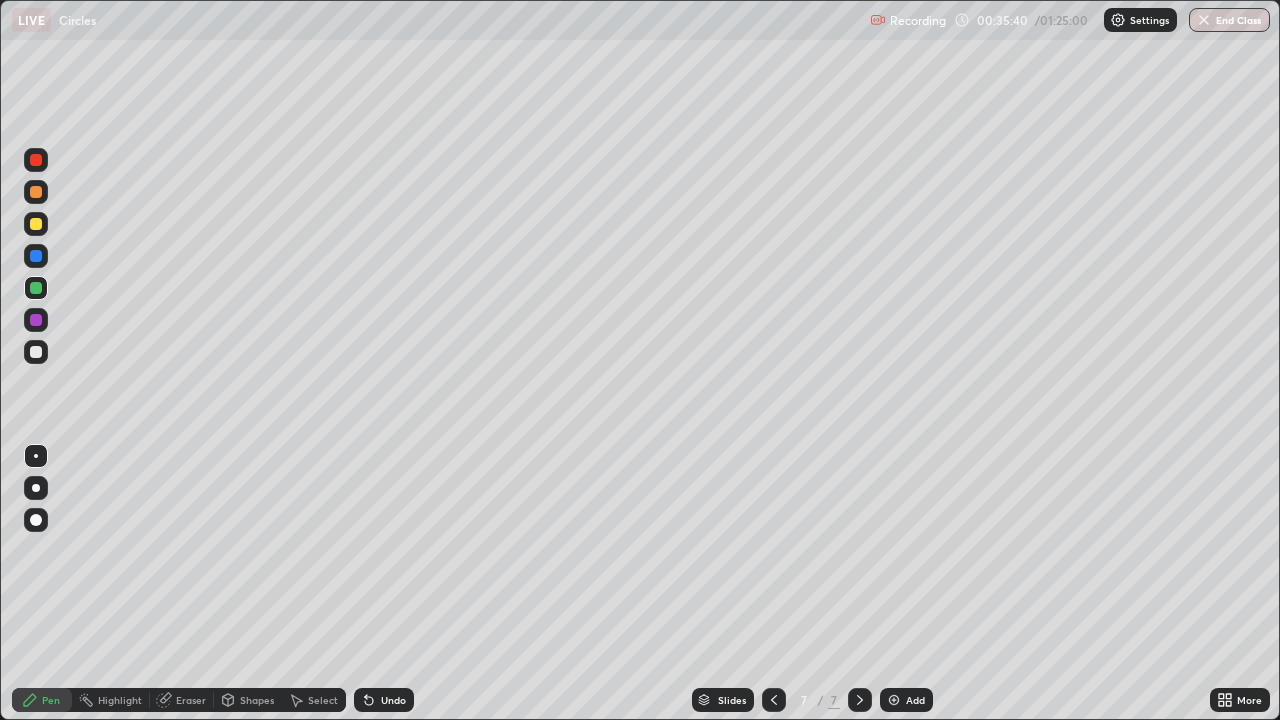 click 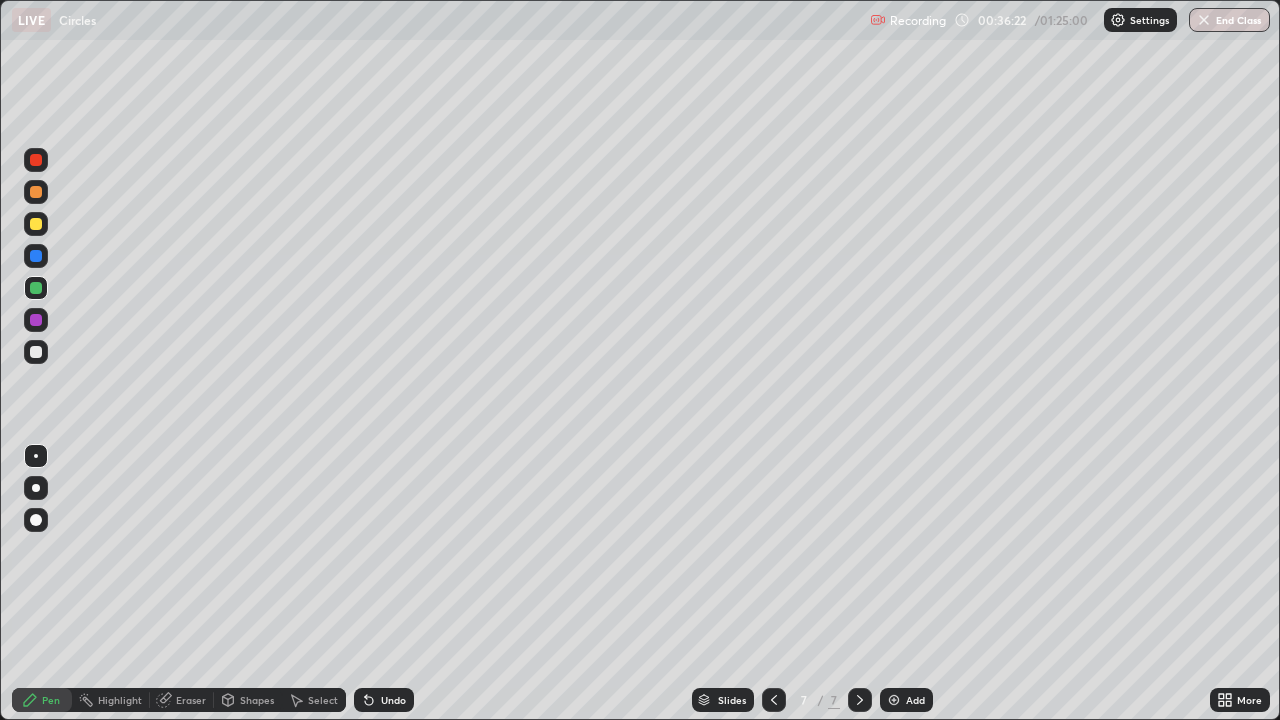 click on "Add" at bounding box center (915, 700) 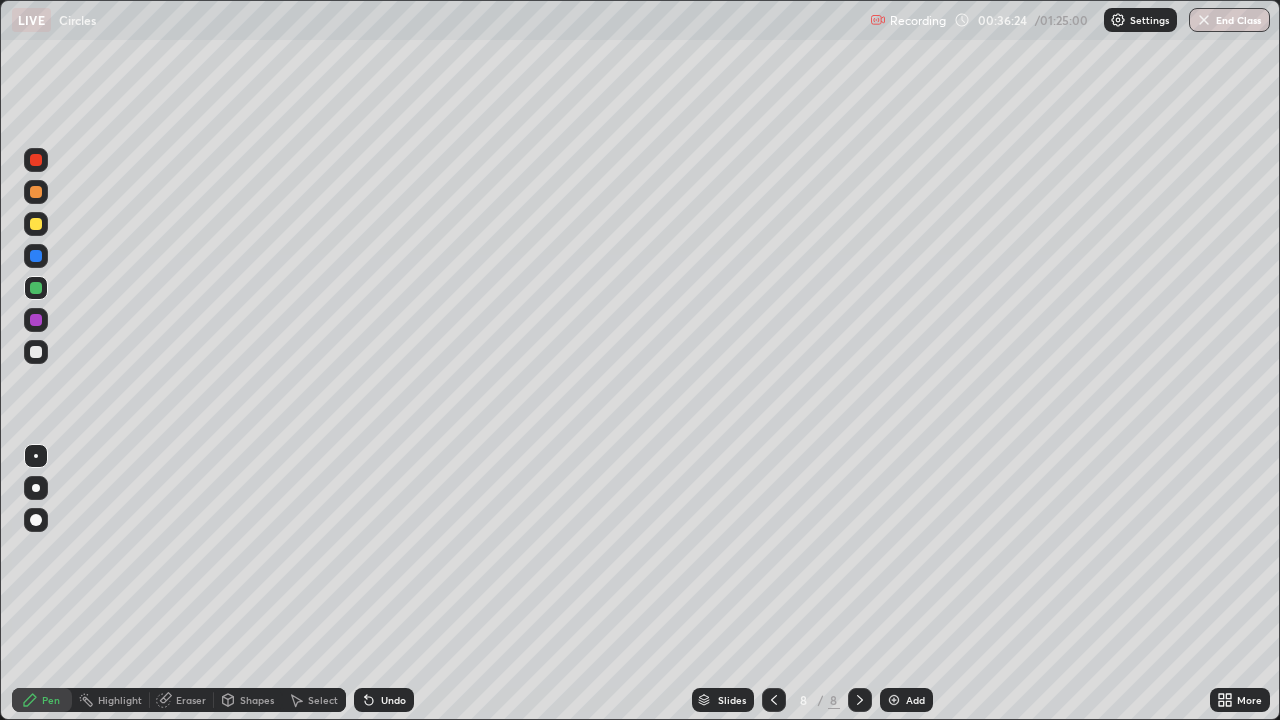 click at bounding box center (36, 352) 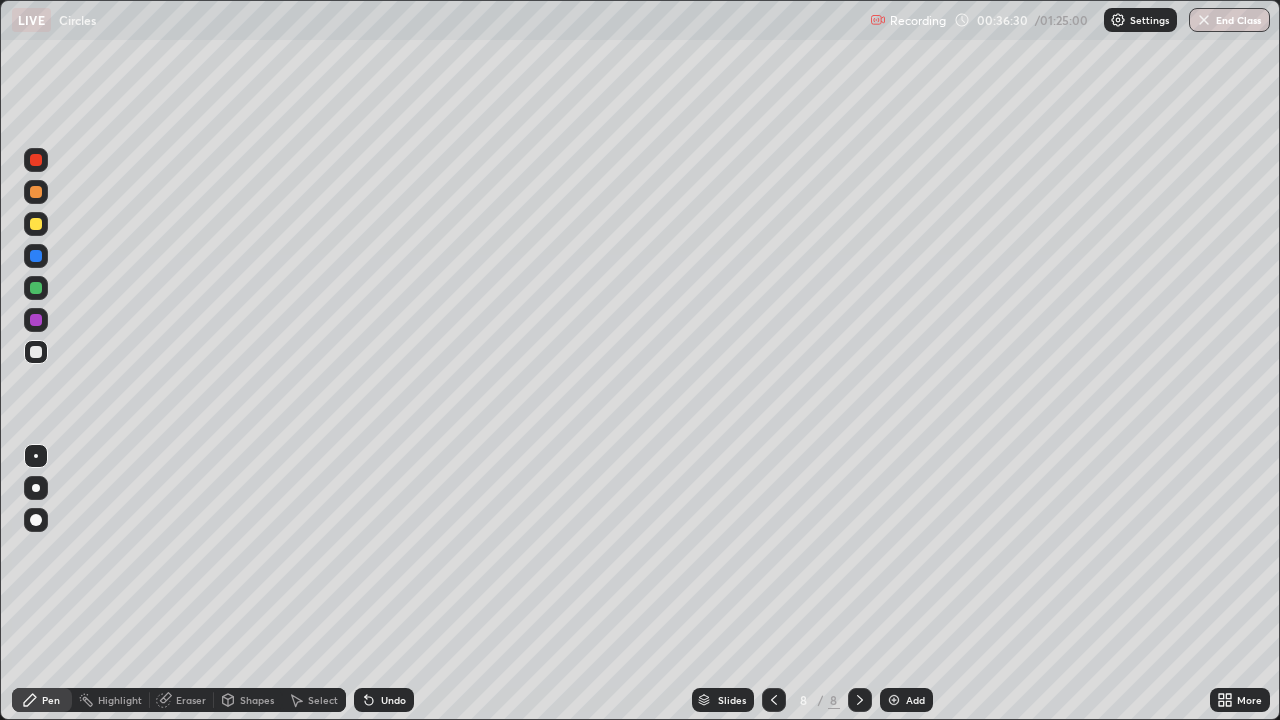 click at bounding box center (36, 160) 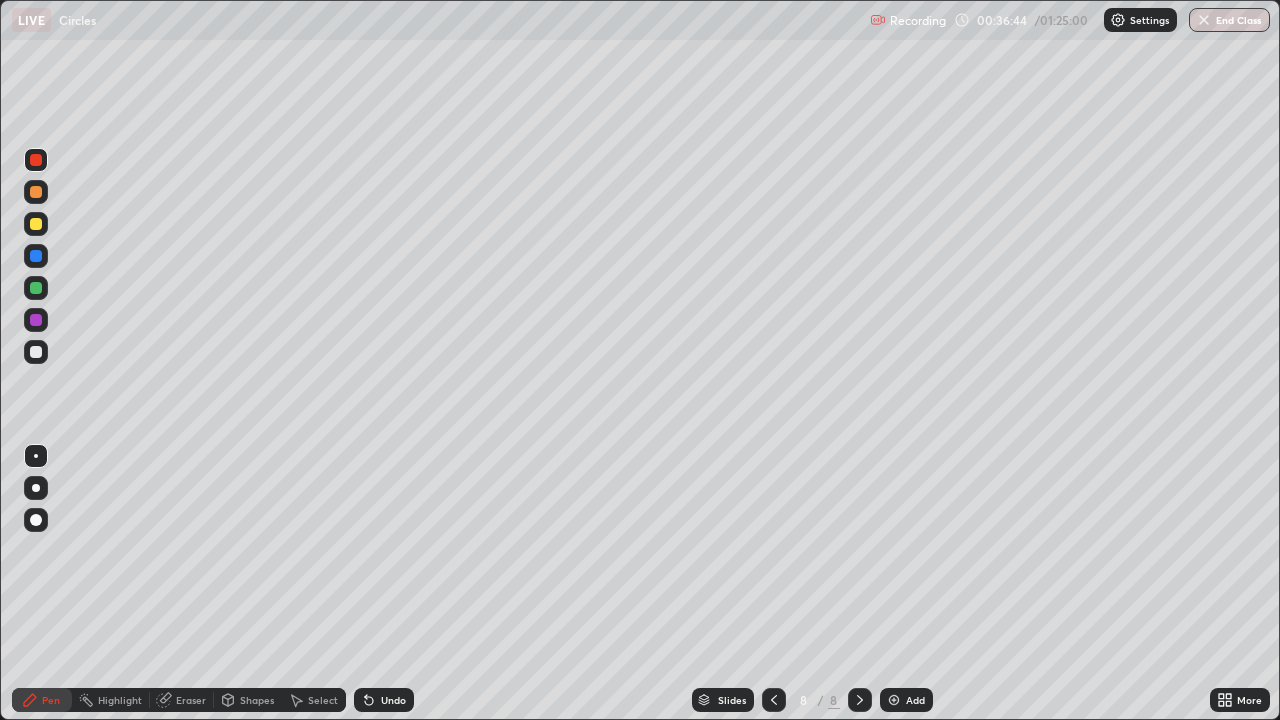 click on "Undo" at bounding box center (393, 700) 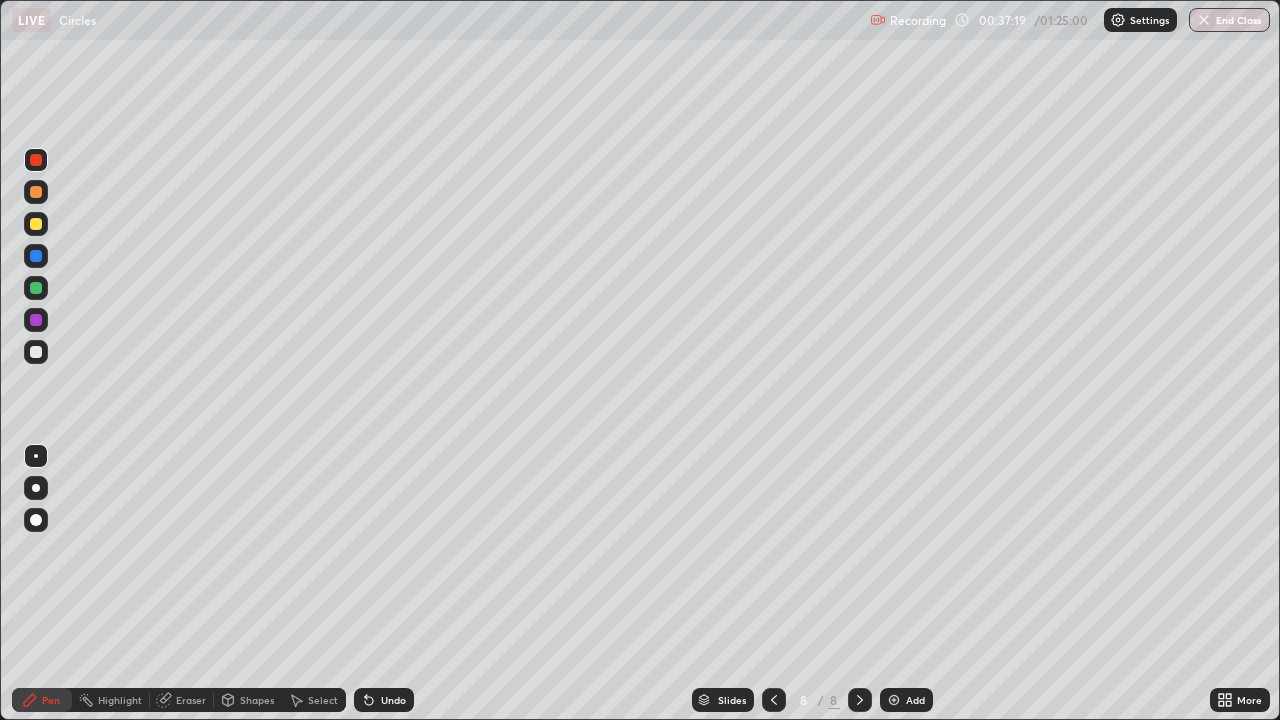 click on "Undo" at bounding box center (393, 700) 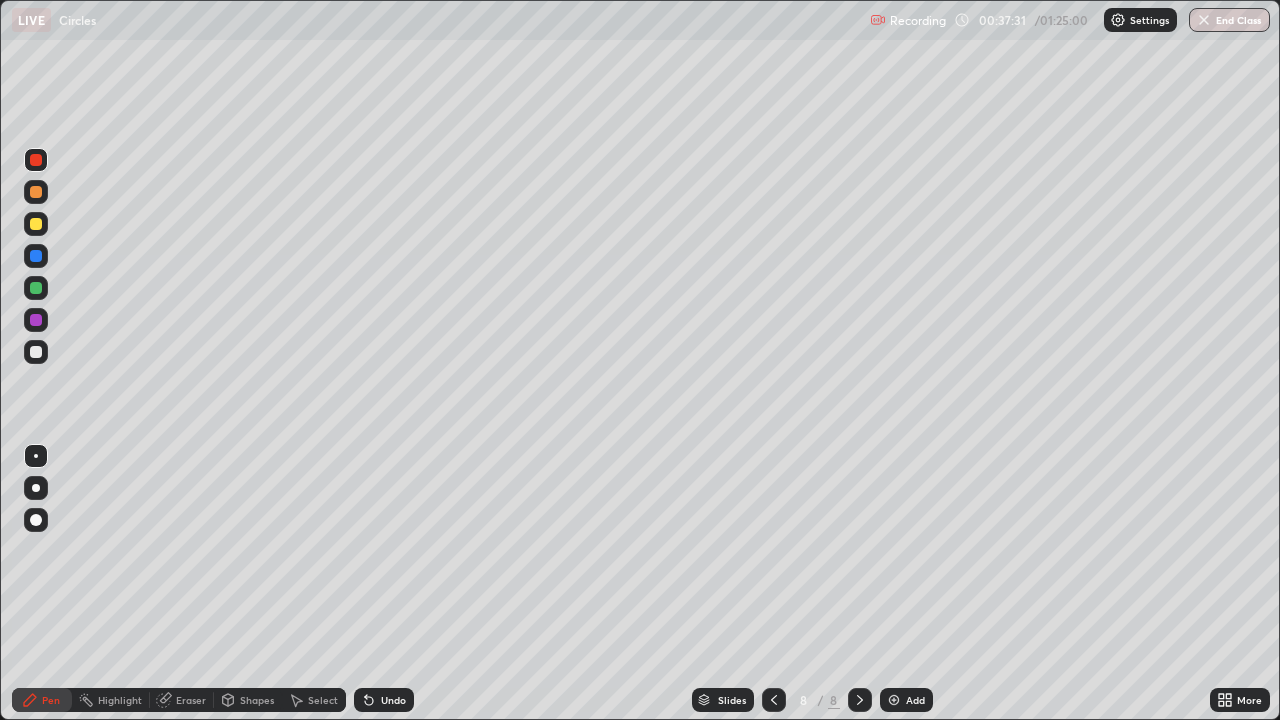 click on "Undo" at bounding box center (393, 700) 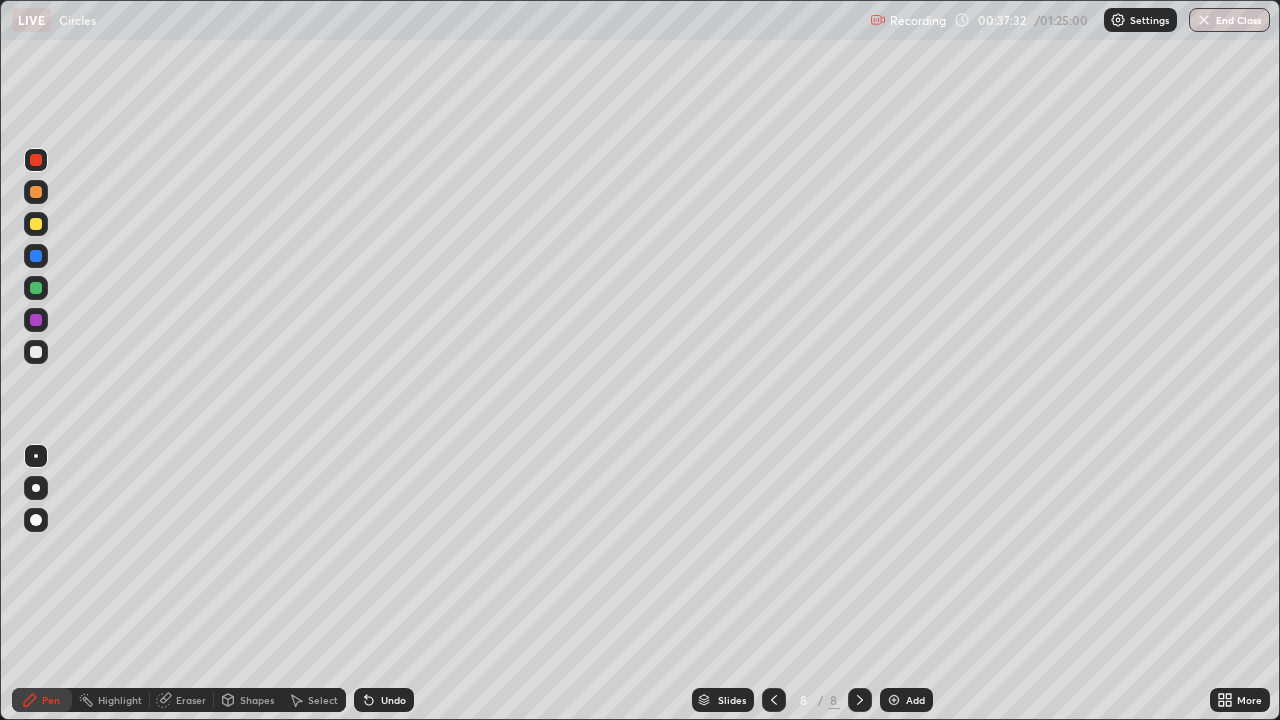 click on "Undo" at bounding box center [393, 700] 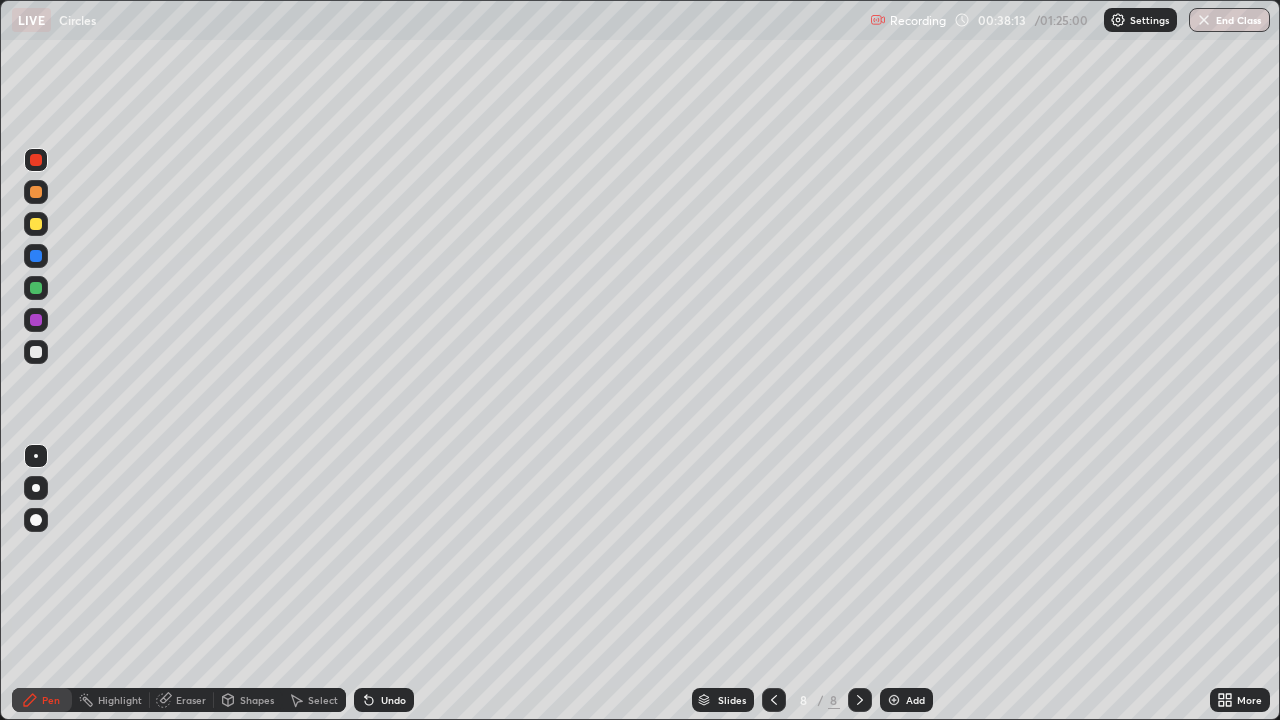 click on "Undo" at bounding box center [393, 700] 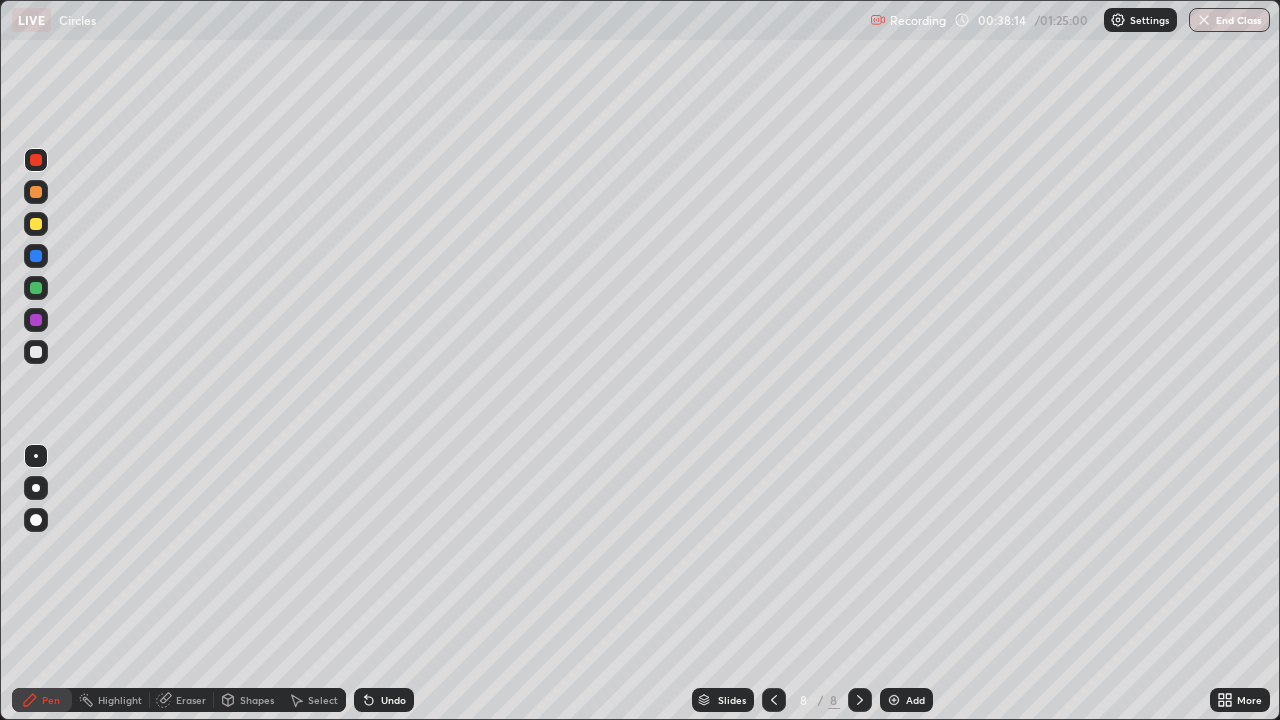 click on "Undo" at bounding box center [393, 700] 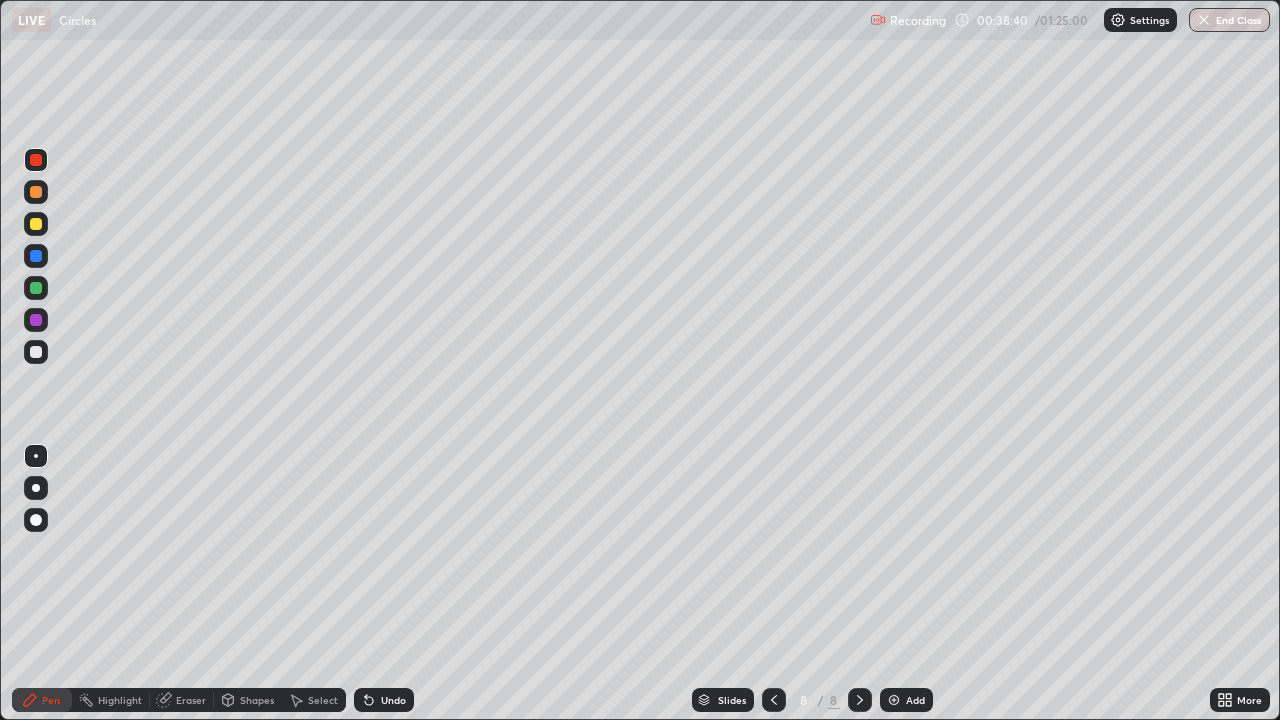 click on "Undo" at bounding box center (393, 700) 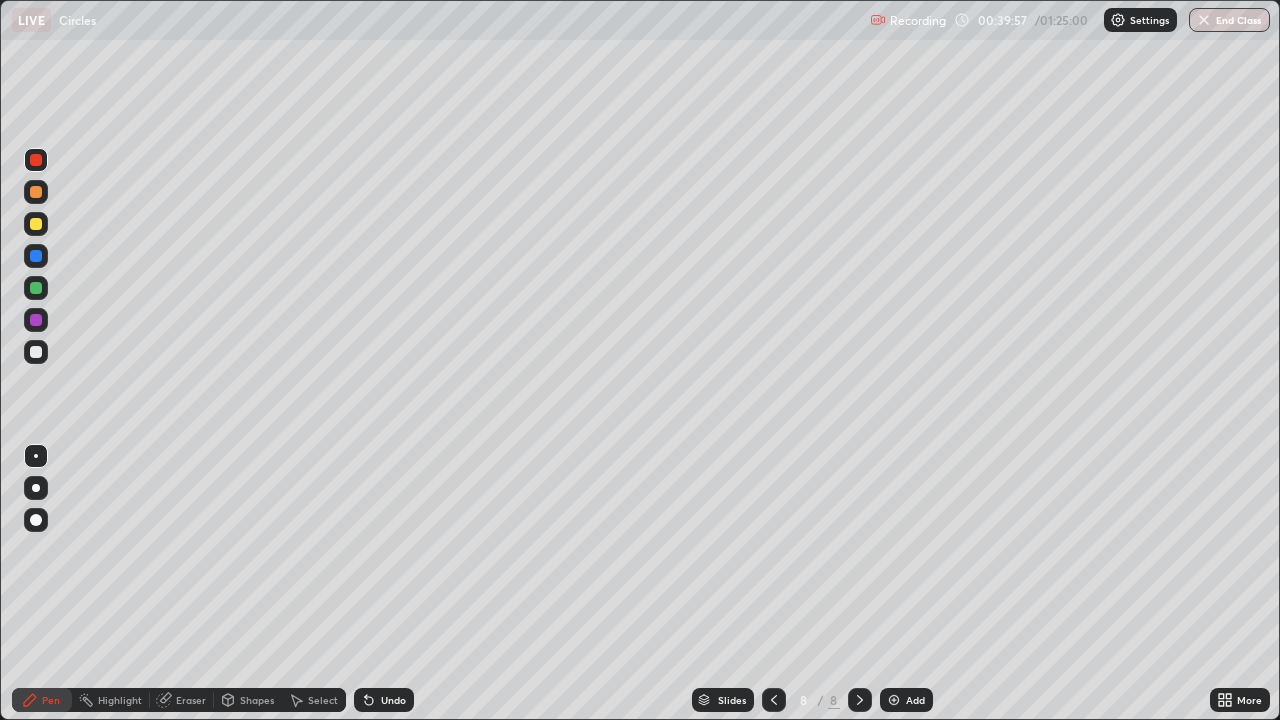 click on "Eraser" at bounding box center [191, 700] 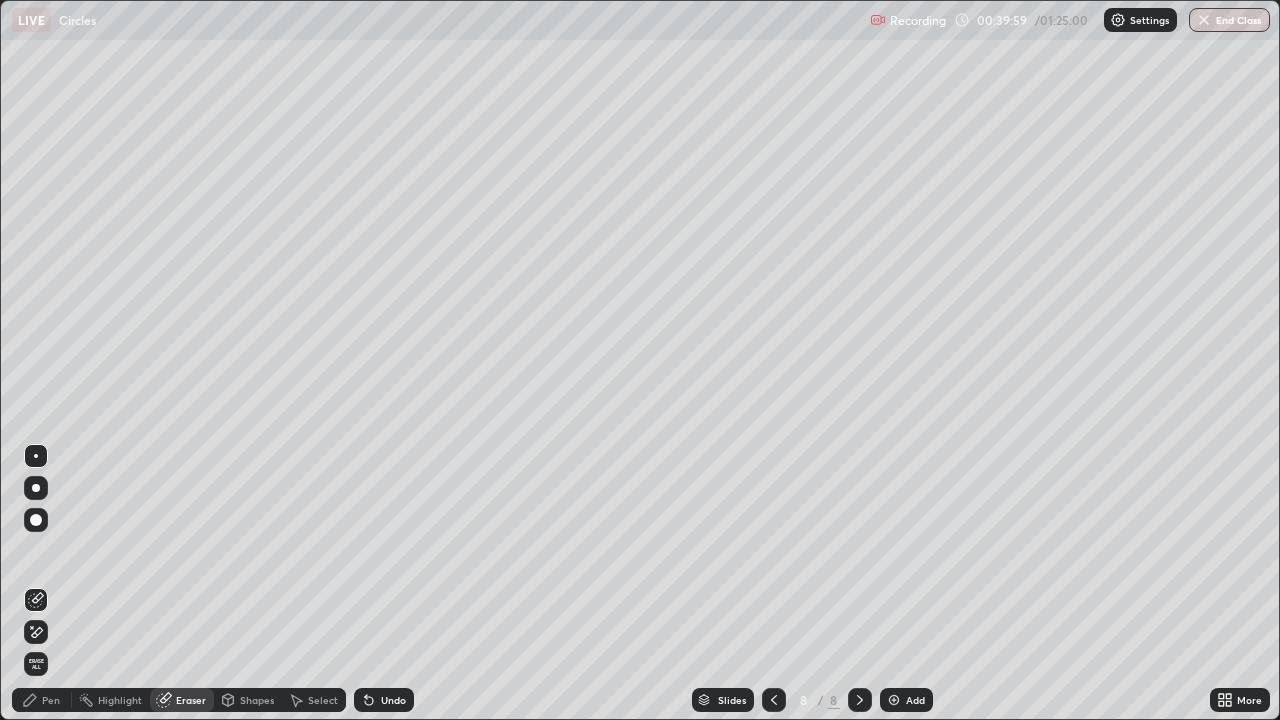 click on "Pen" at bounding box center (51, 700) 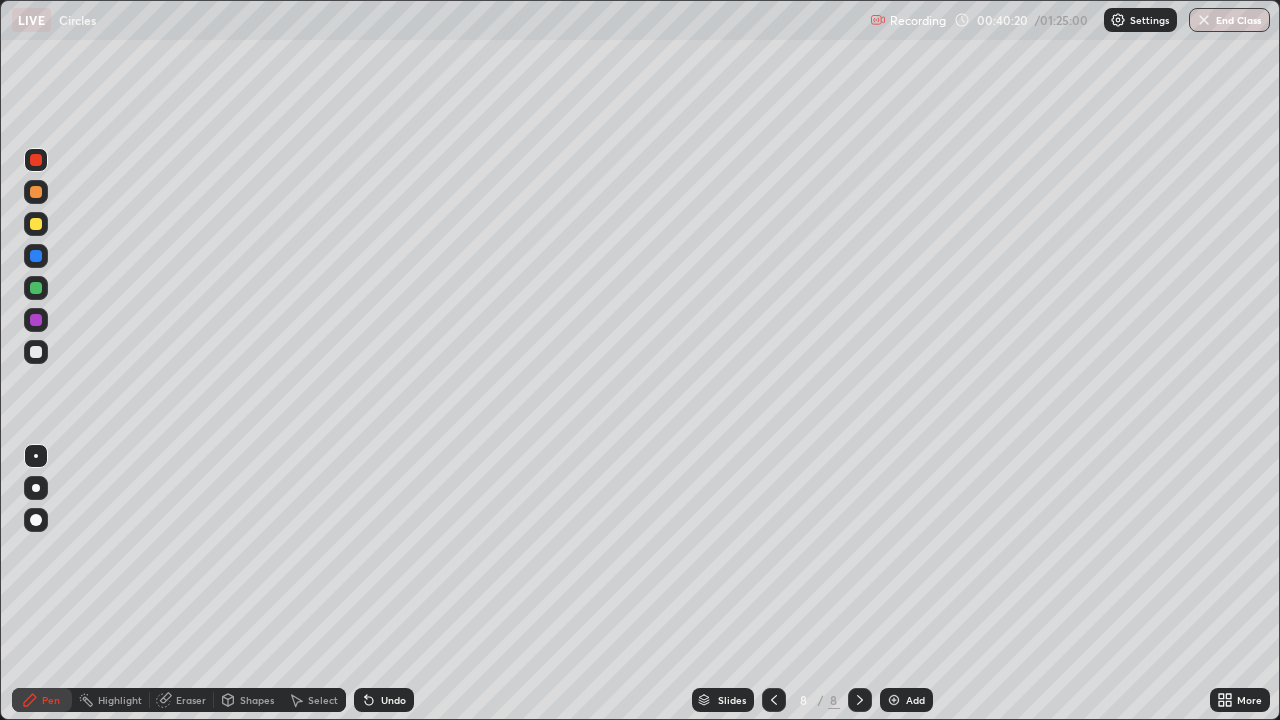 click on "Undo" at bounding box center (393, 700) 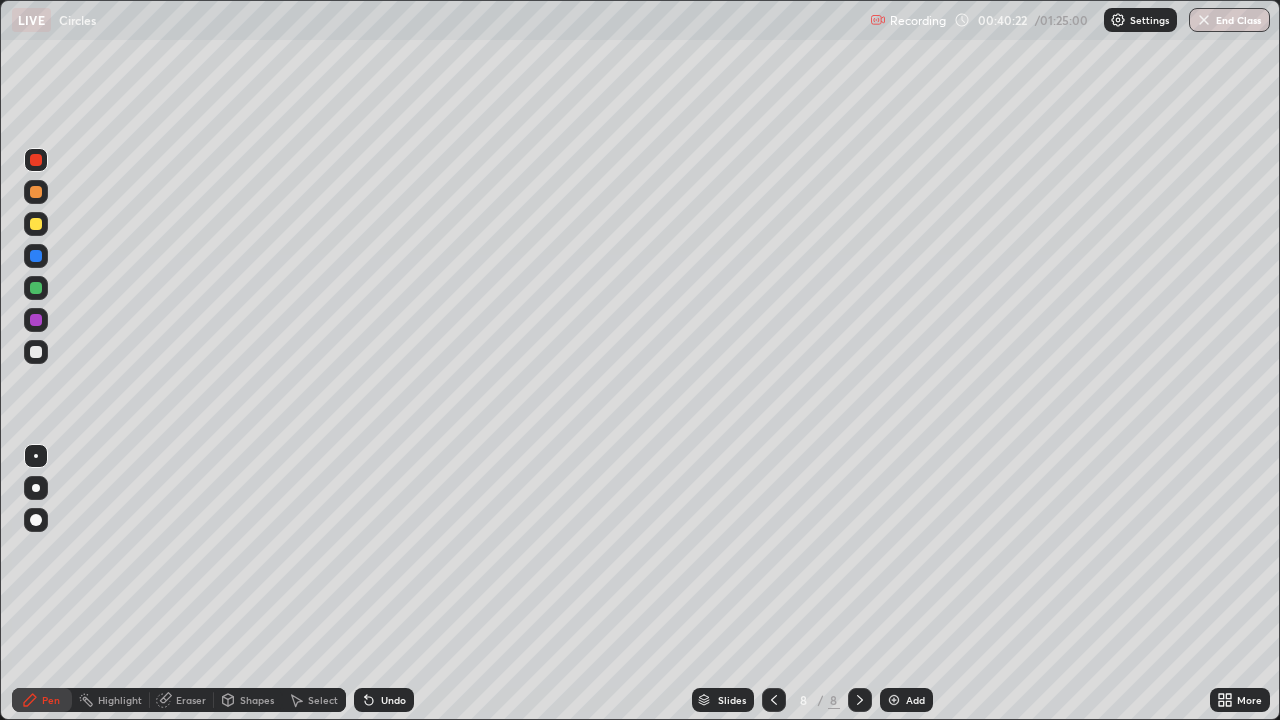 click on "Undo" at bounding box center (393, 700) 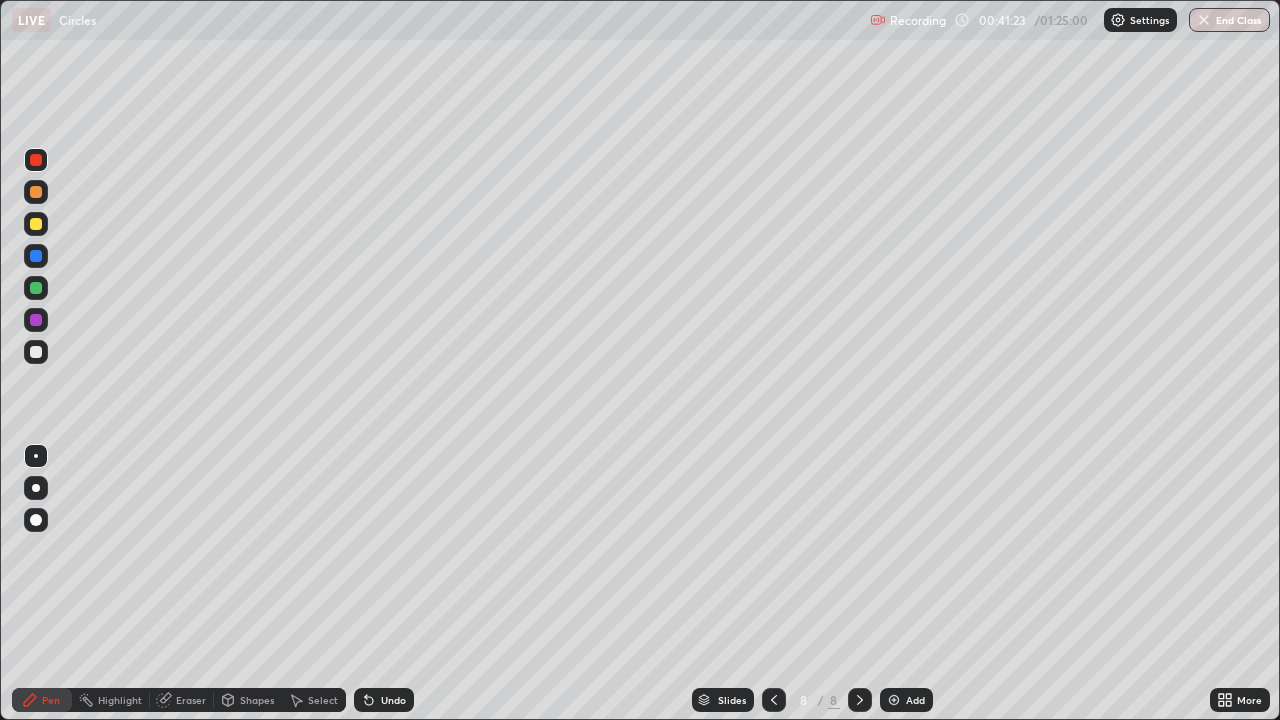 click at bounding box center (36, 352) 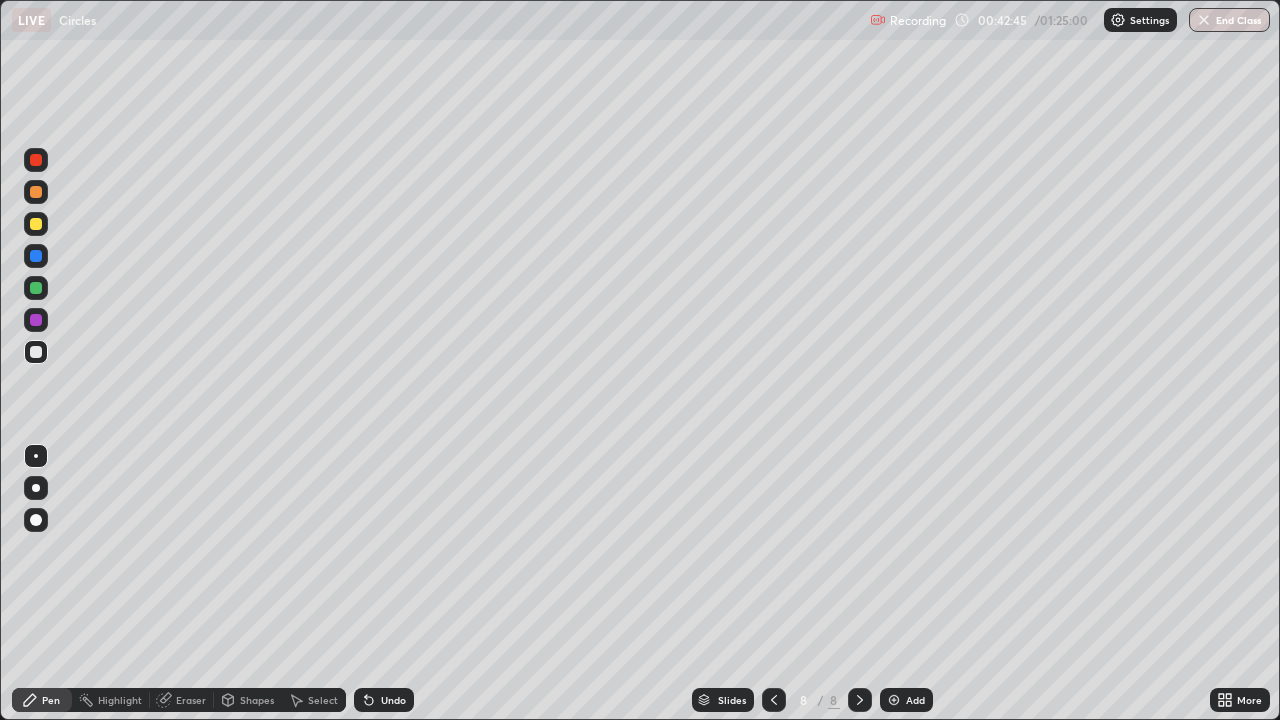 click at bounding box center [36, 288] 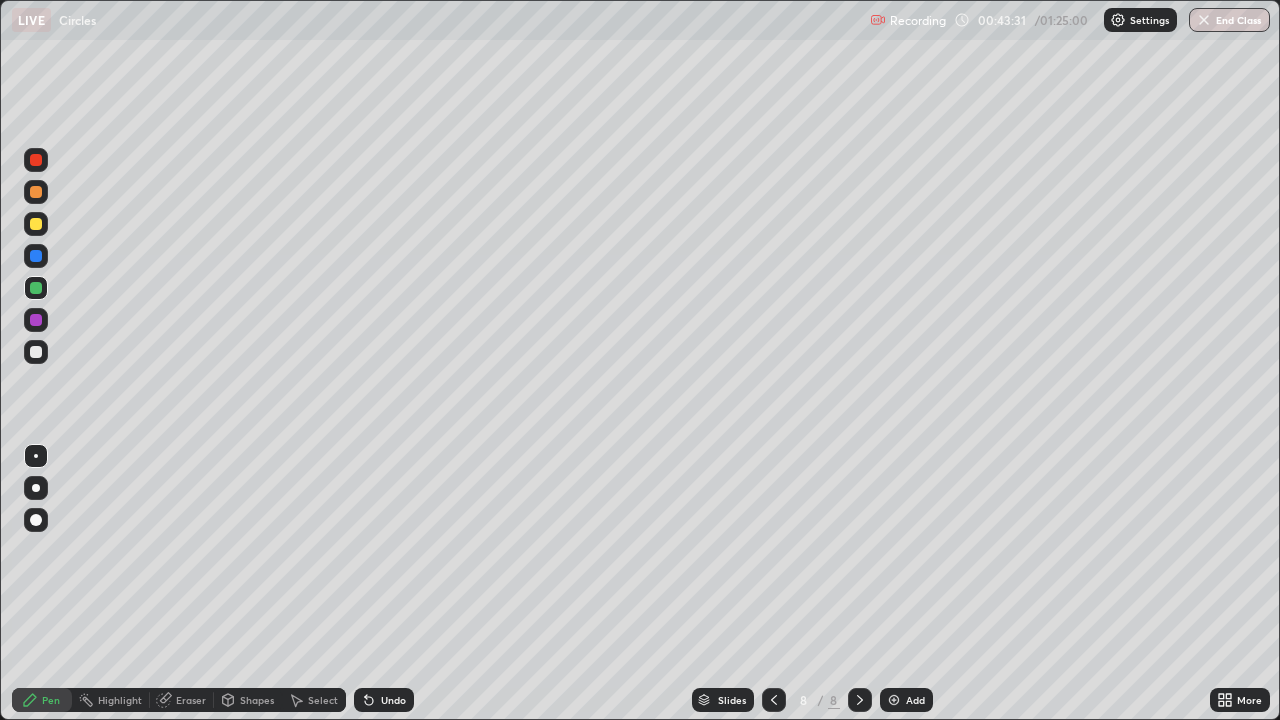 click 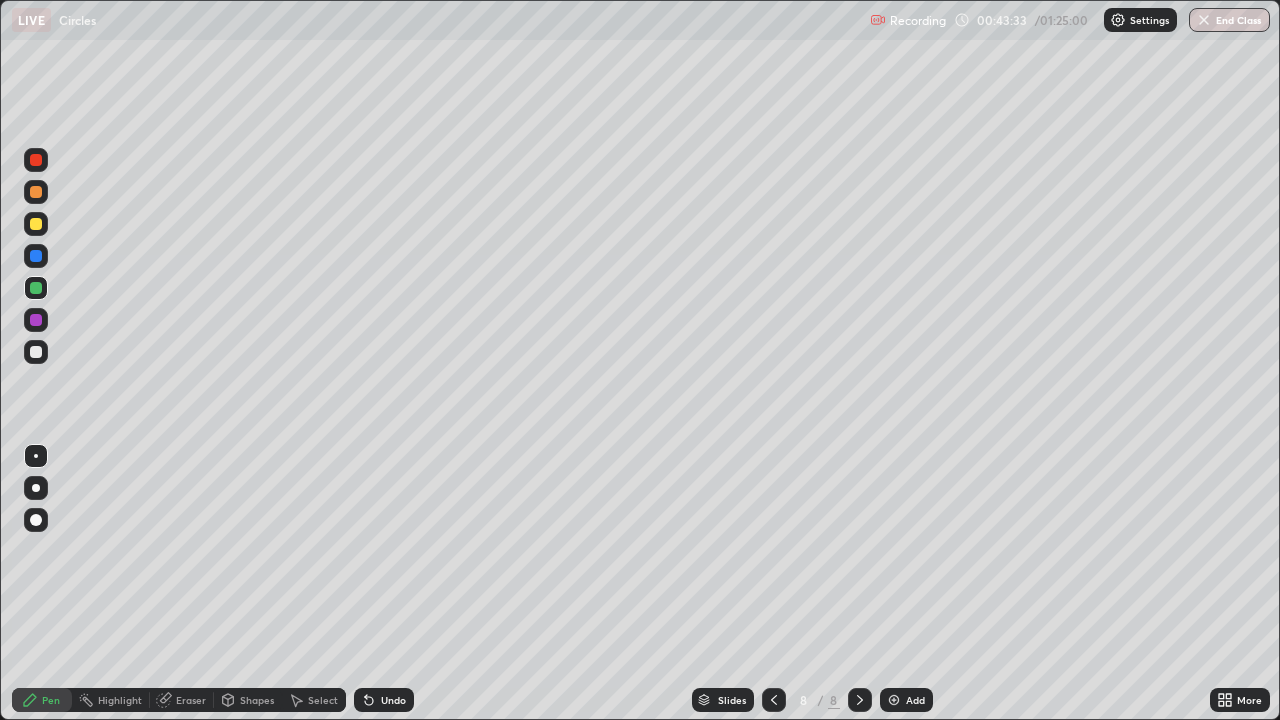 click at bounding box center (894, 700) 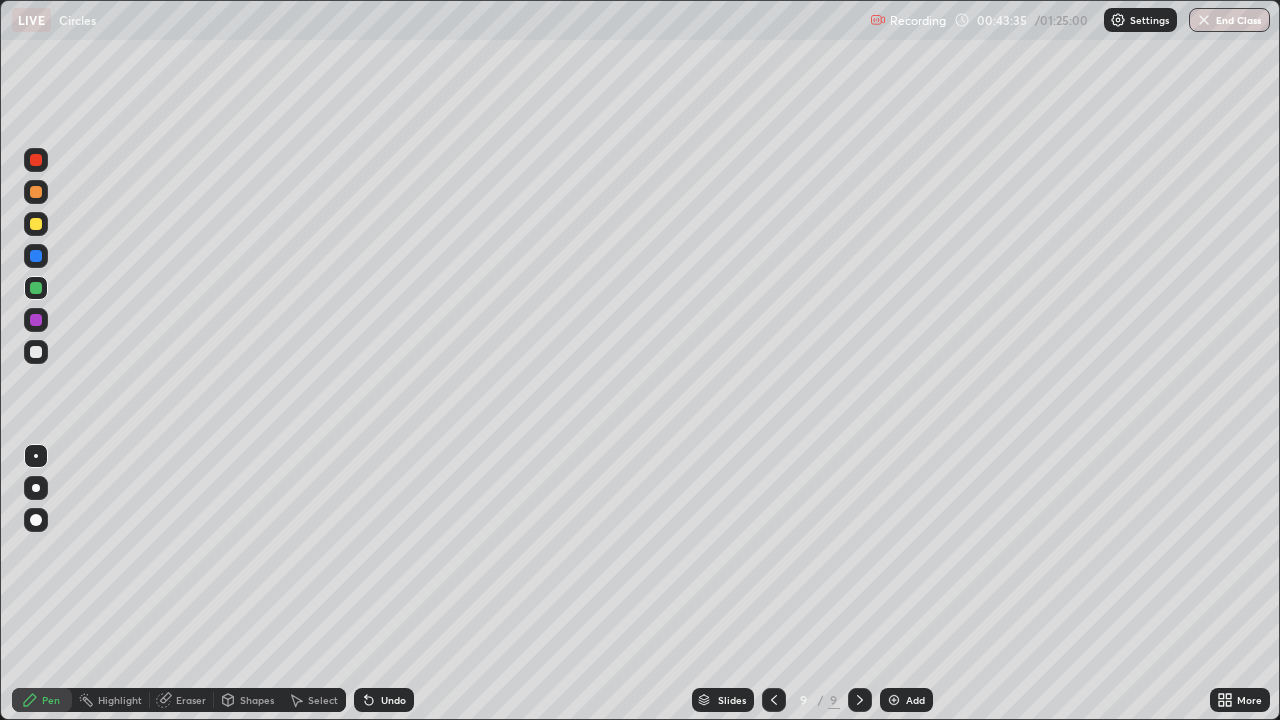 click at bounding box center [36, 160] 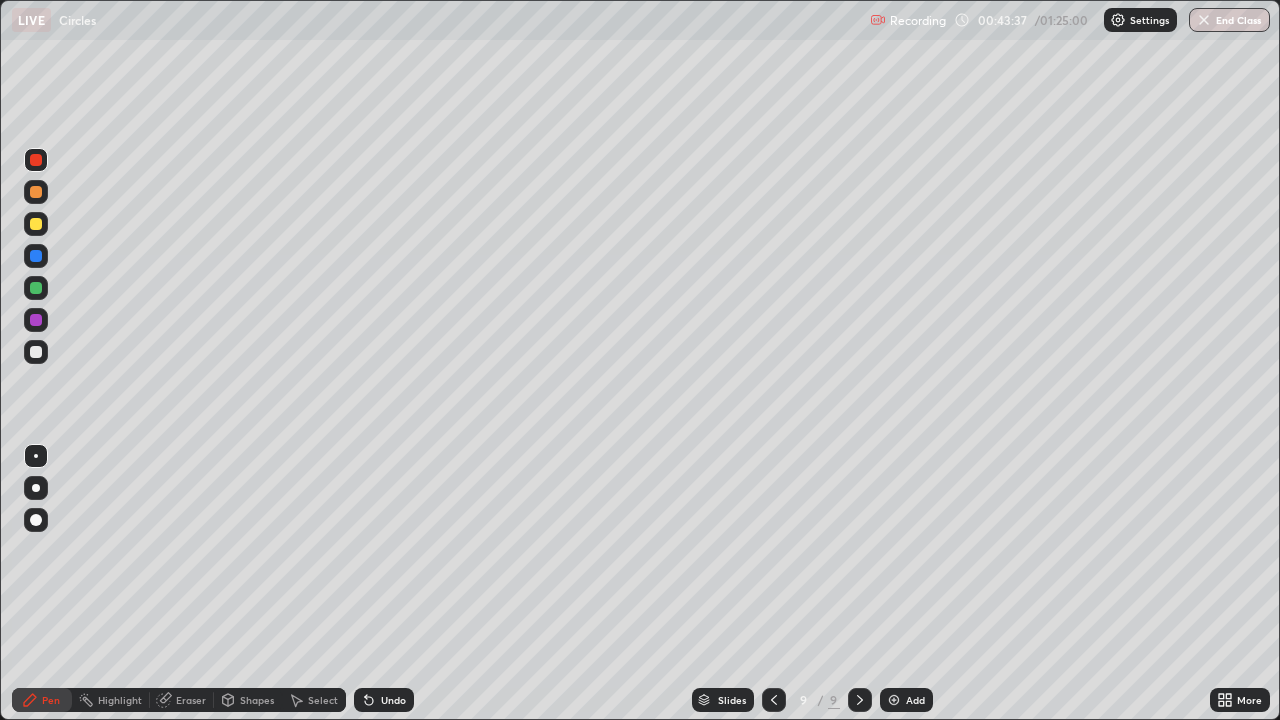 click at bounding box center [36, 352] 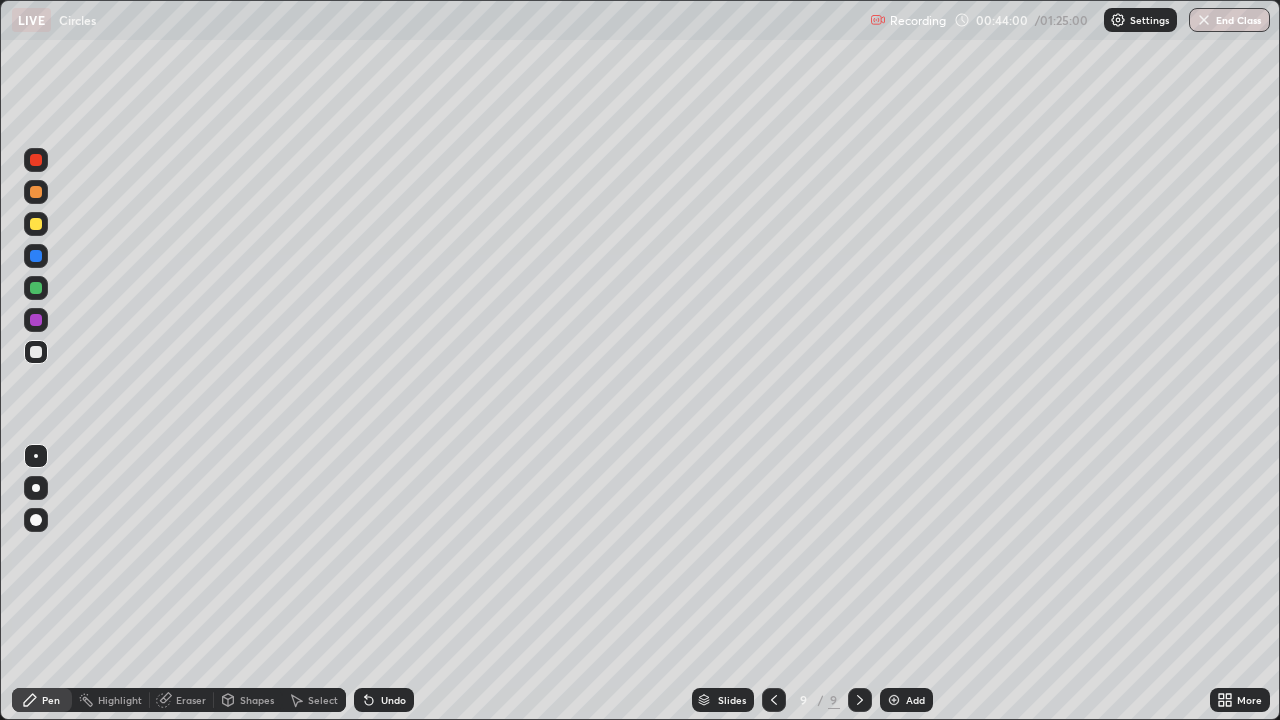 click at bounding box center (36, 160) 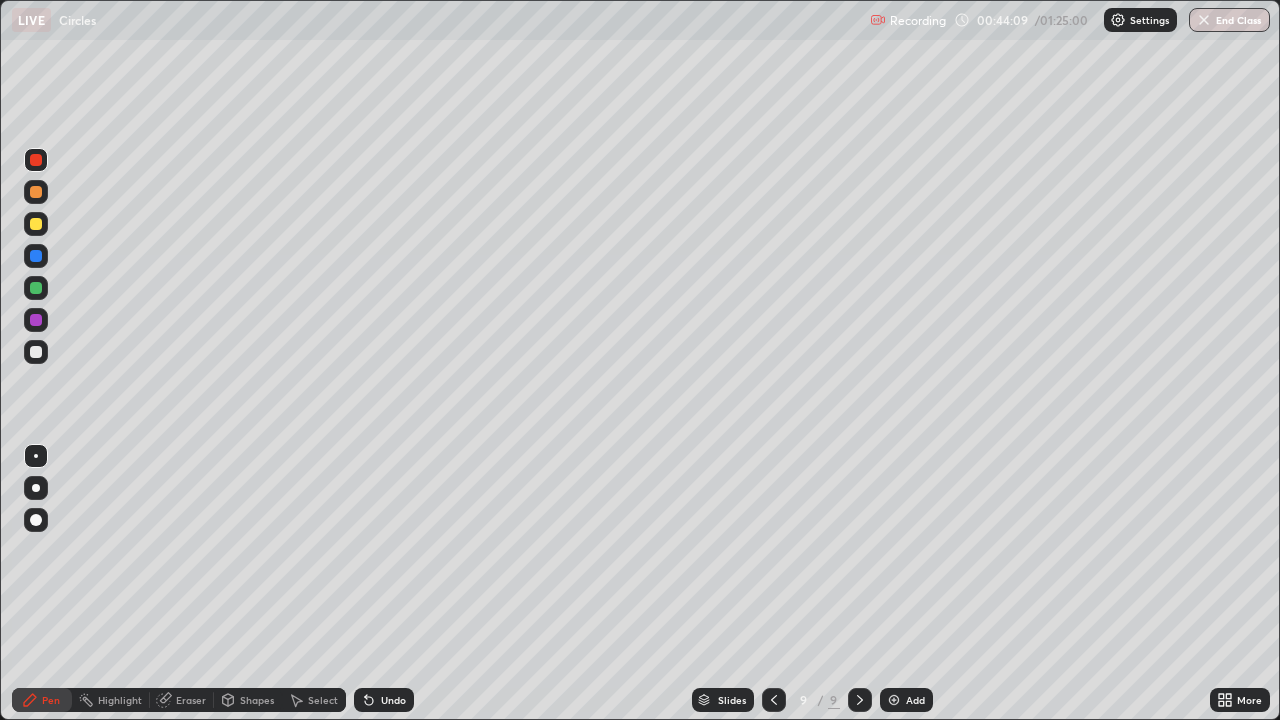 click at bounding box center [36, 352] 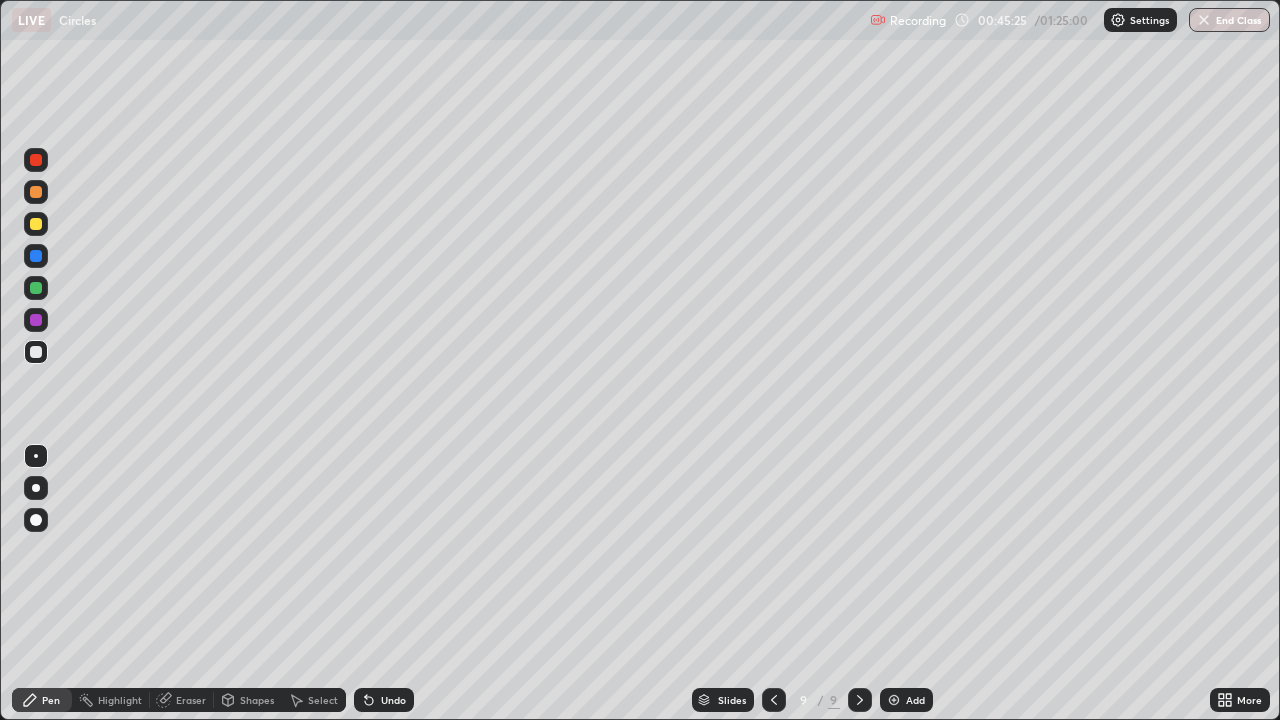 click on "Undo" at bounding box center (393, 700) 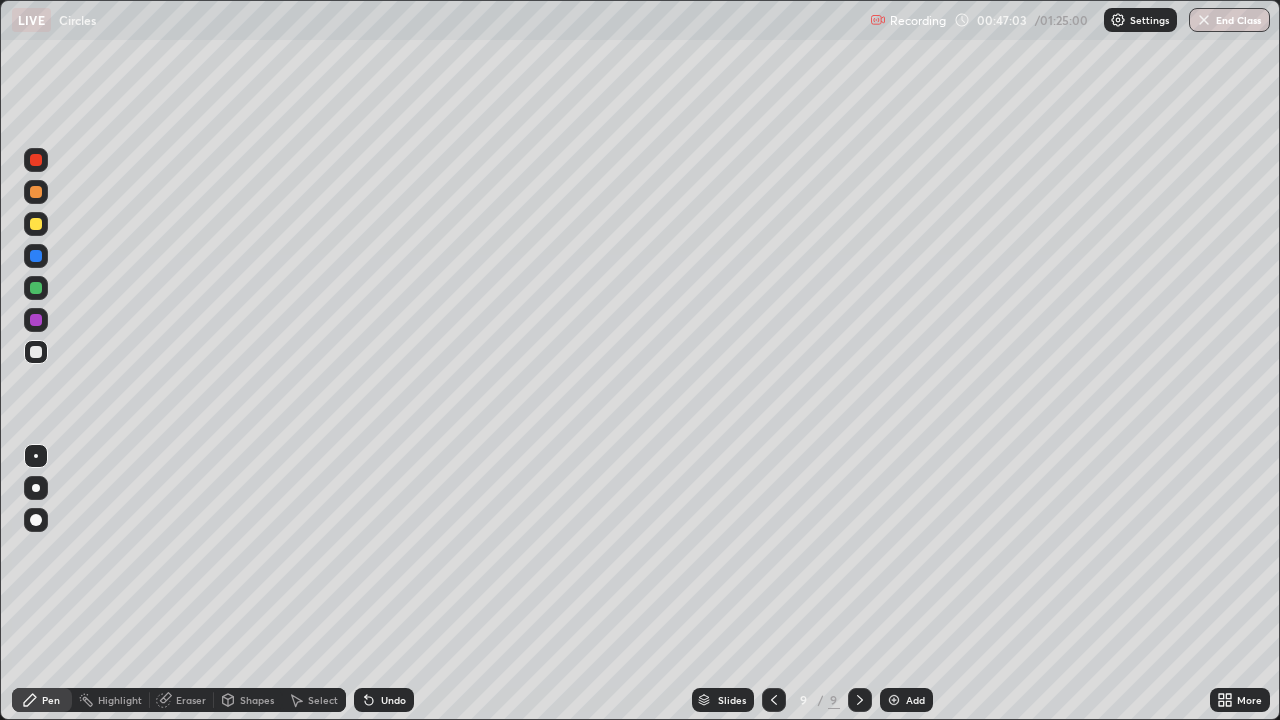 click at bounding box center (36, 224) 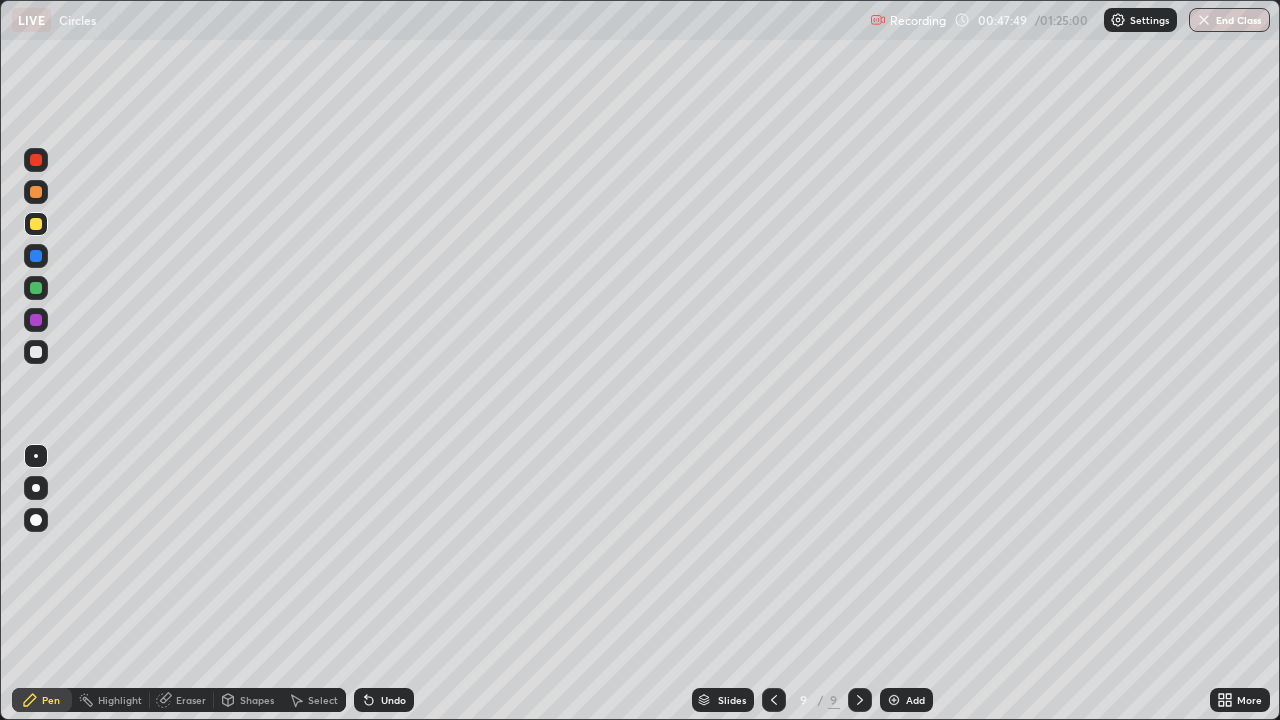click 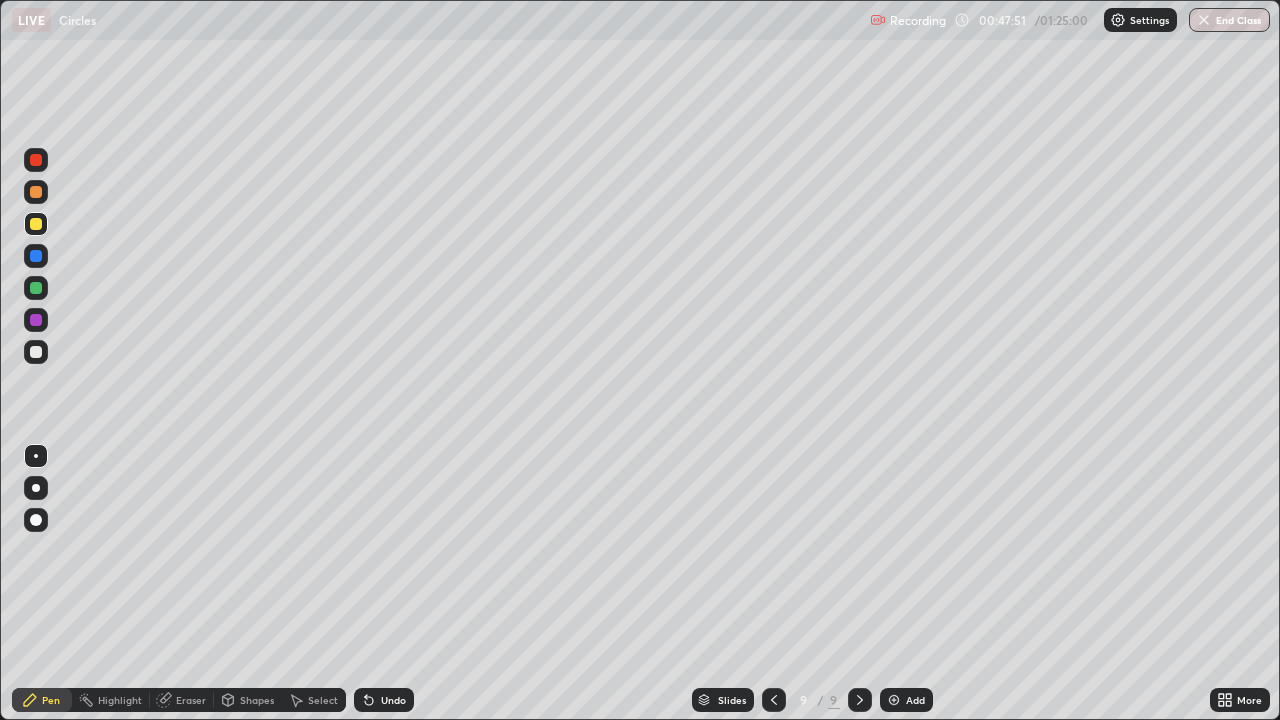 click at bounding box center (894, 700) 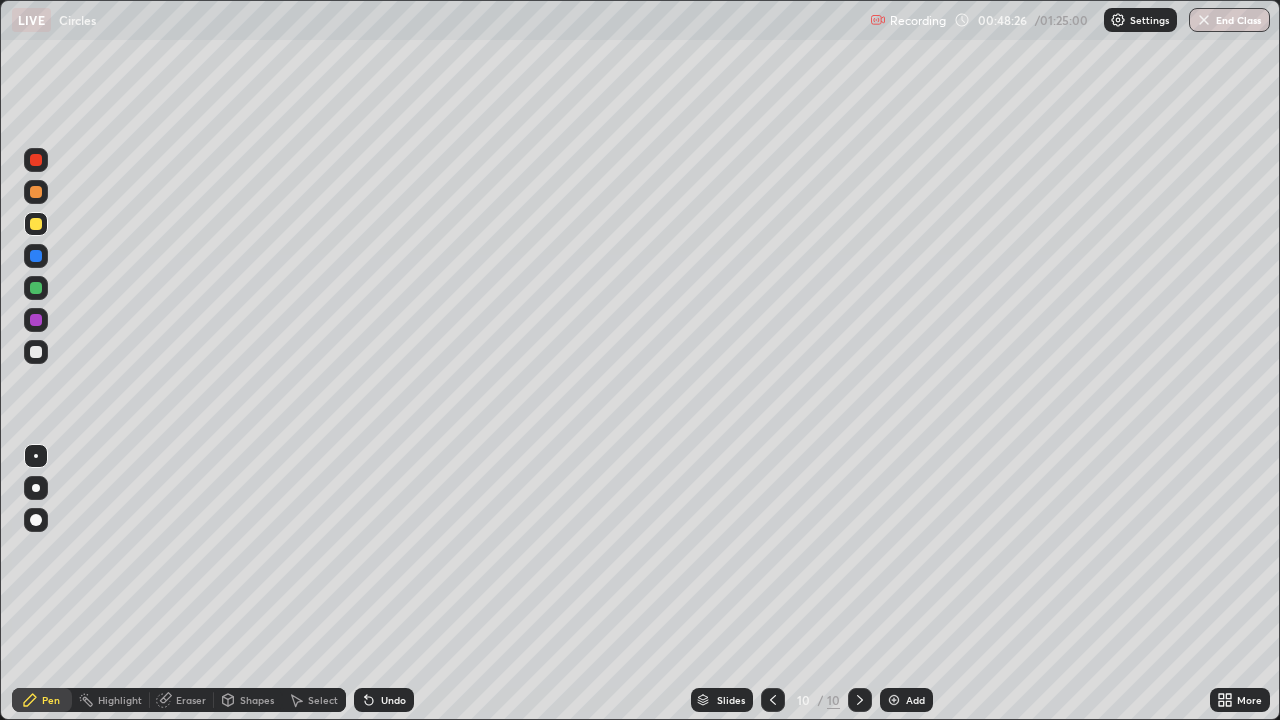 click on "Shapes" at bounding box center (257, 700) 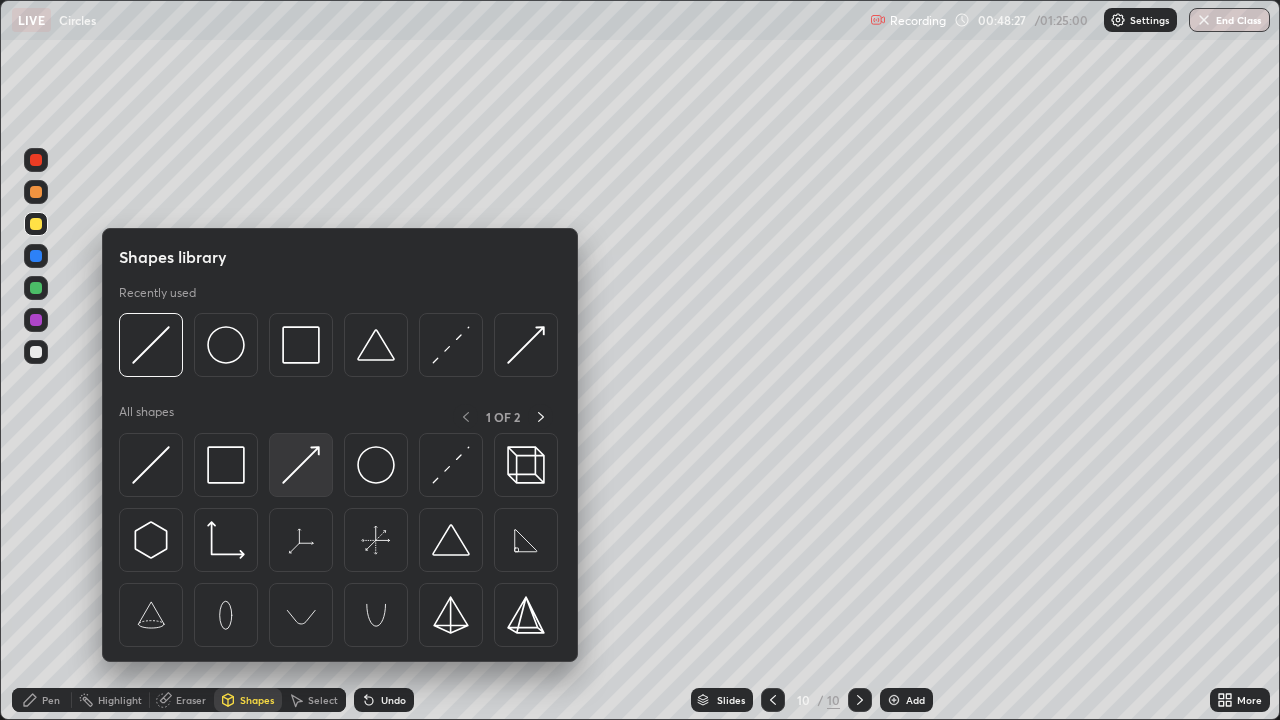 click at bounding box center [301, 465] 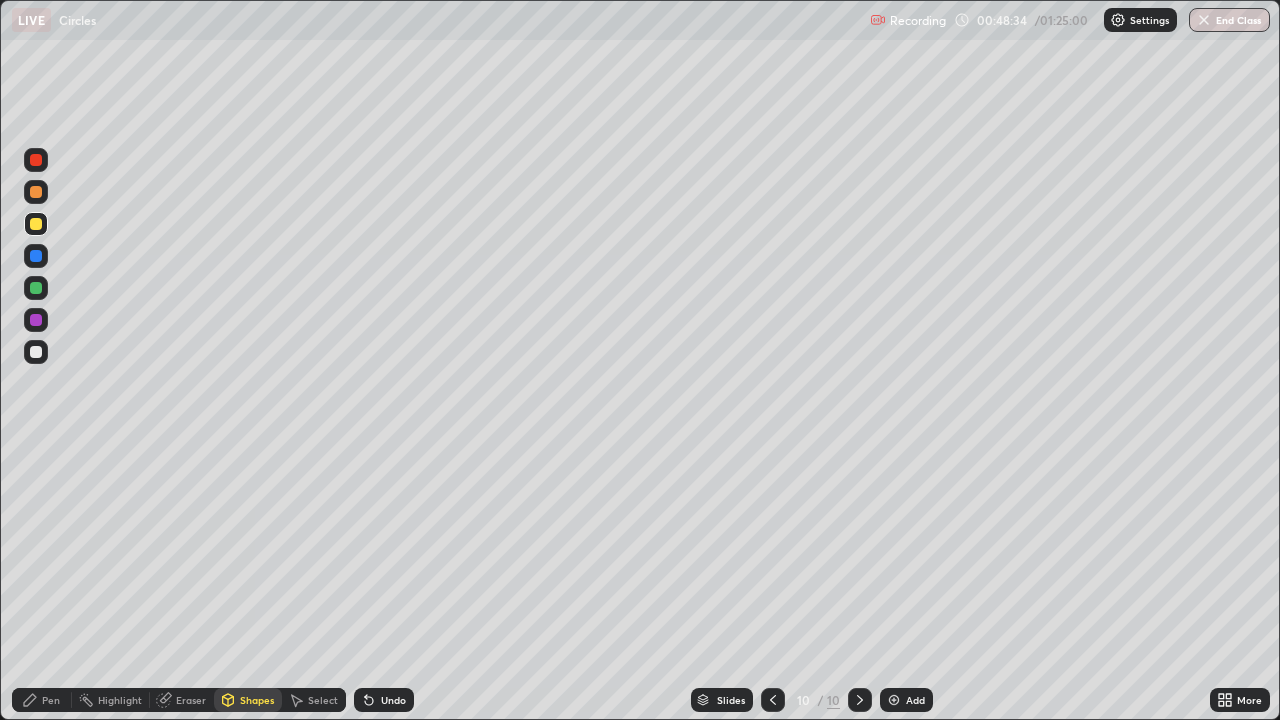 click on "Shapes" at bounding box center (257, 700) 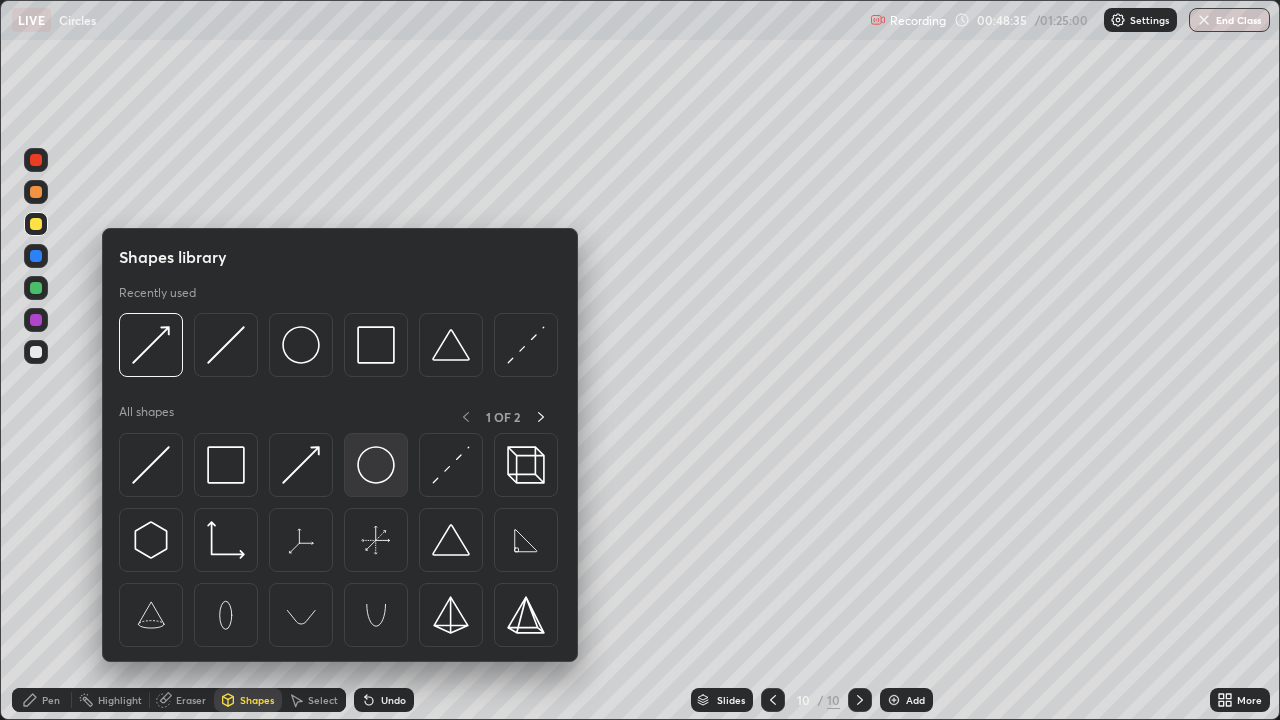 click at bounding box center [376, 465] 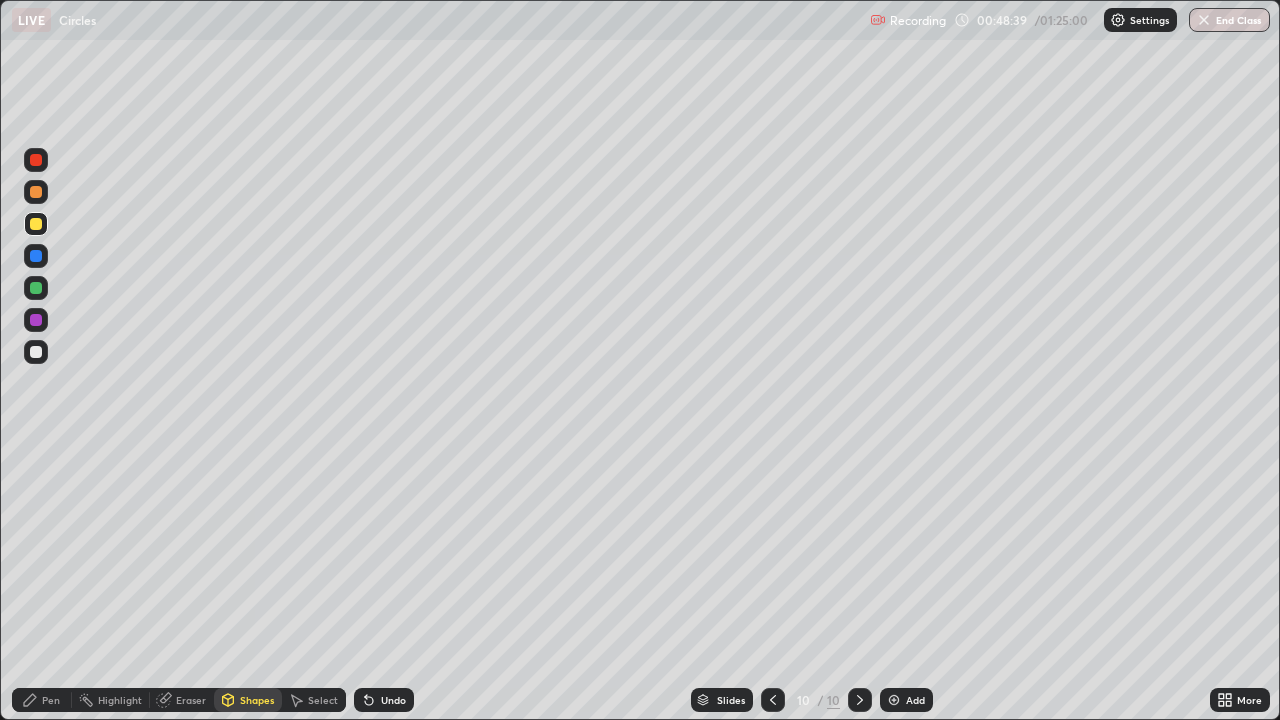 click on "Select" at bounding box center [323, 700] 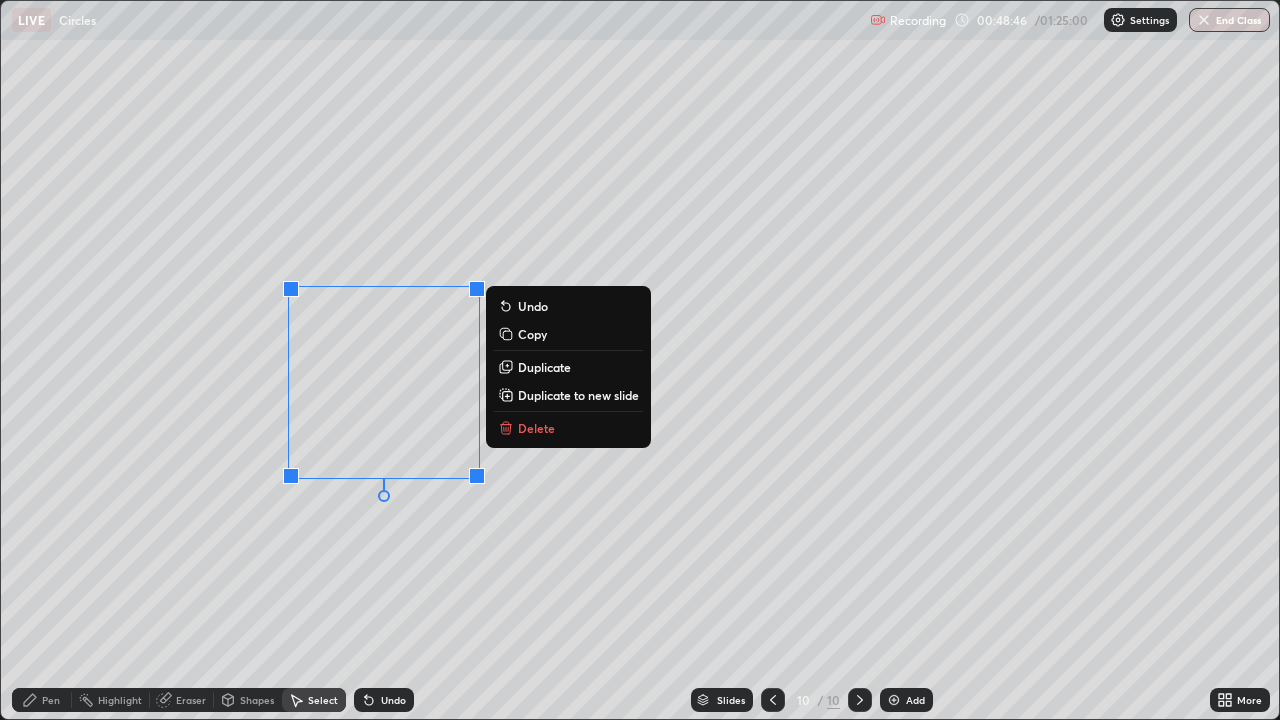 click on "Pen" at bounding box center [51, 700] 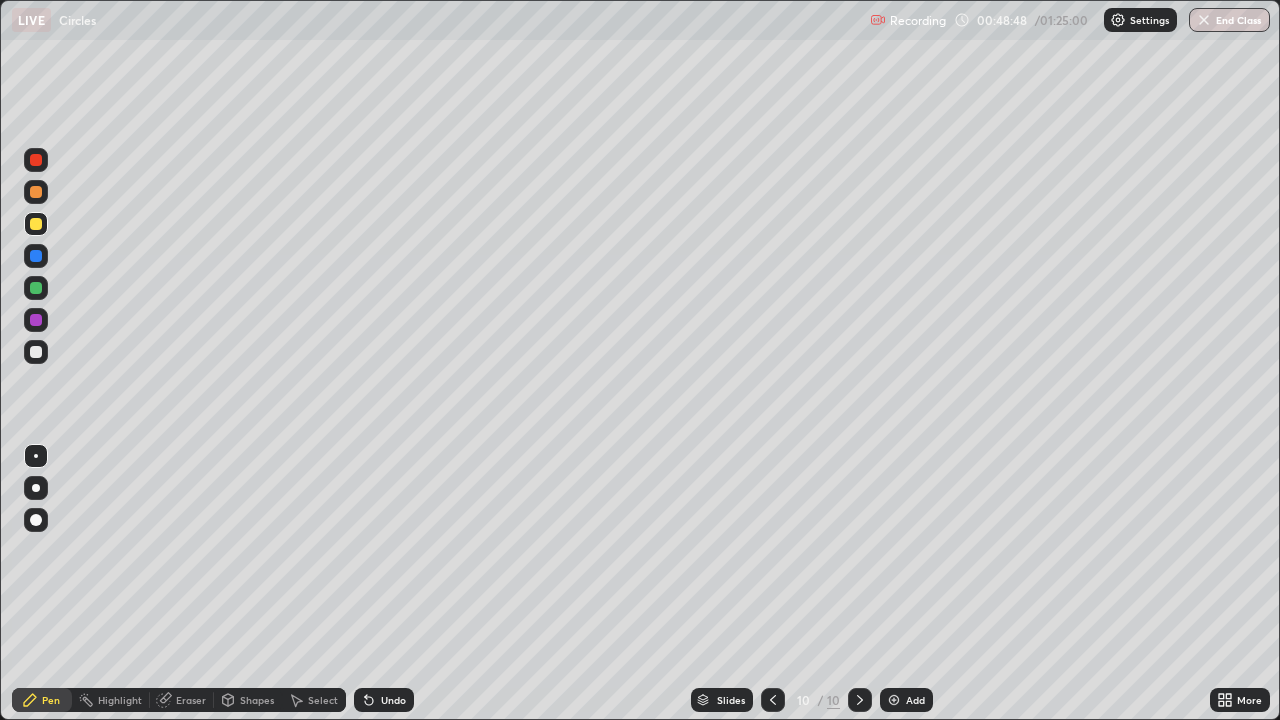 click at bounding box center (36, 352) 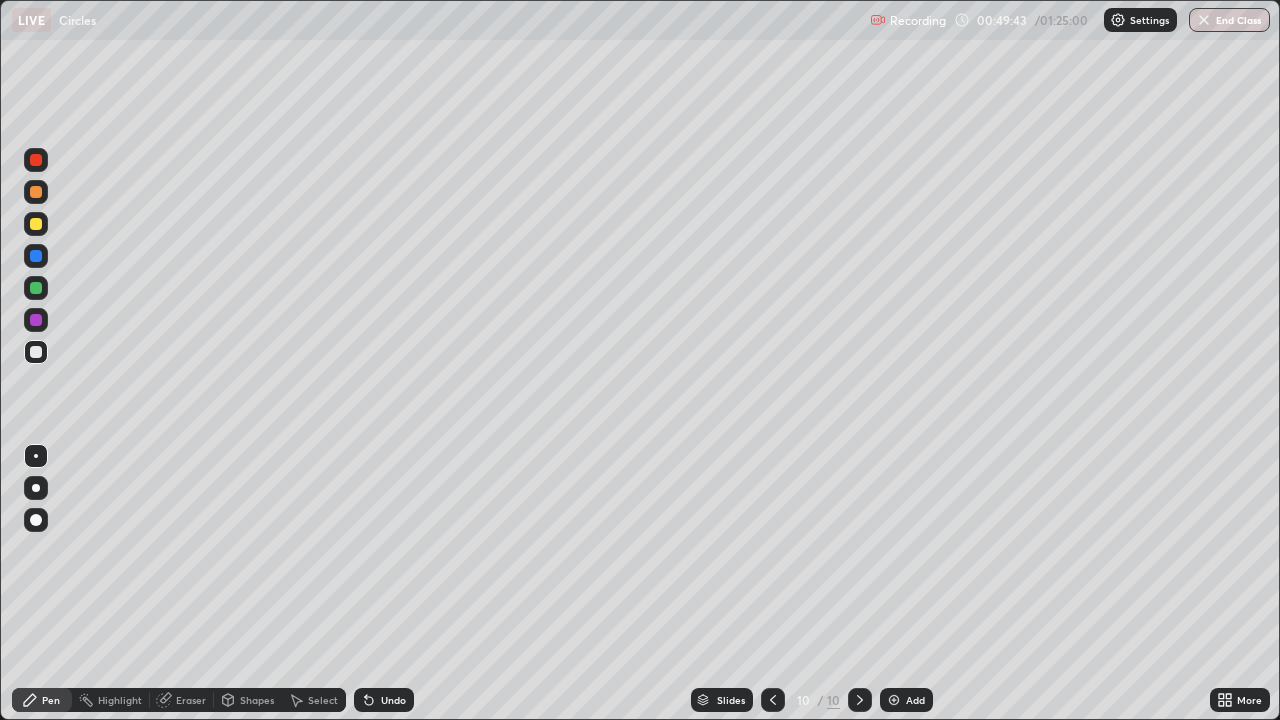 click on "Undo" at bounding box center [393, 700] 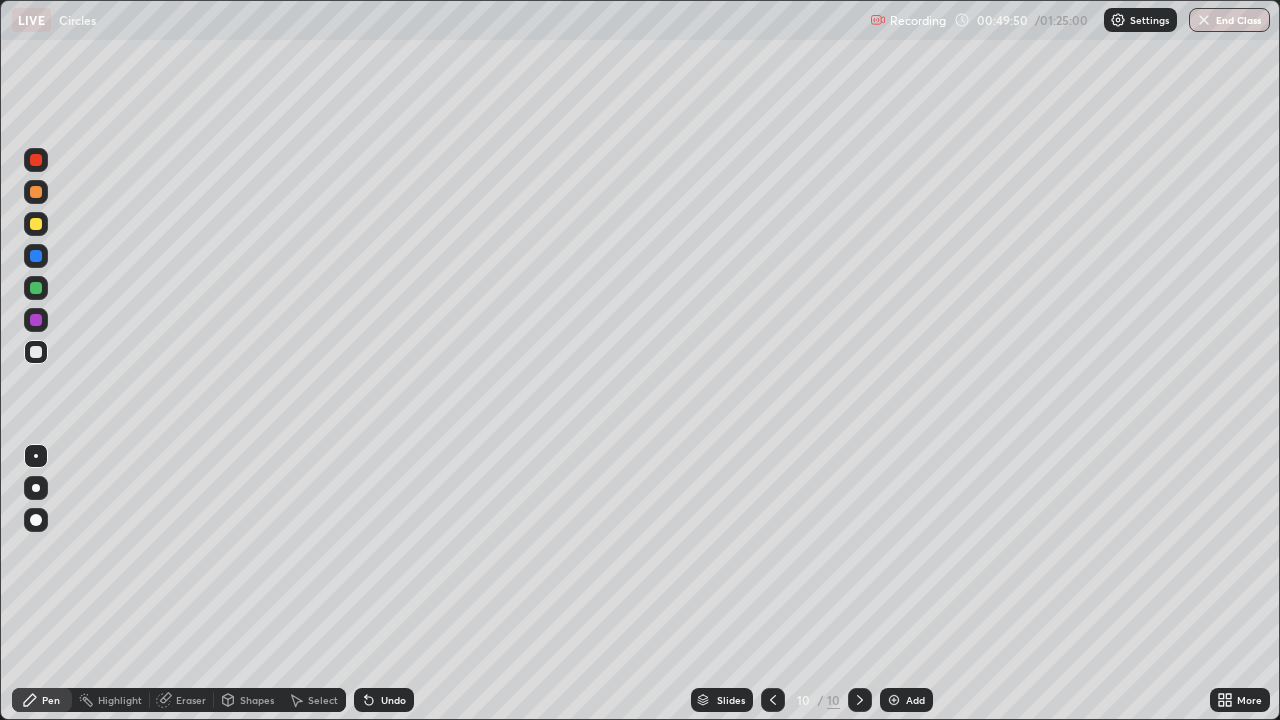 click at bounding box center [36, 288] 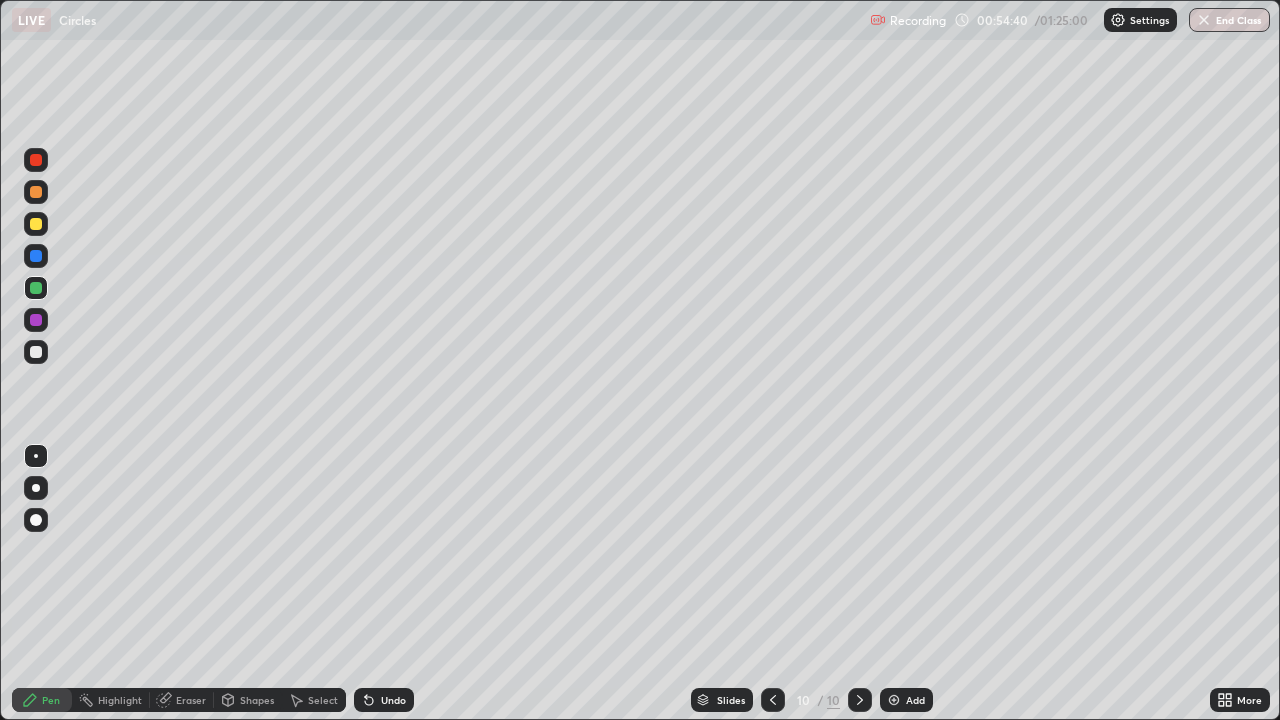 click on "Add" at bounding box center (915, 700) 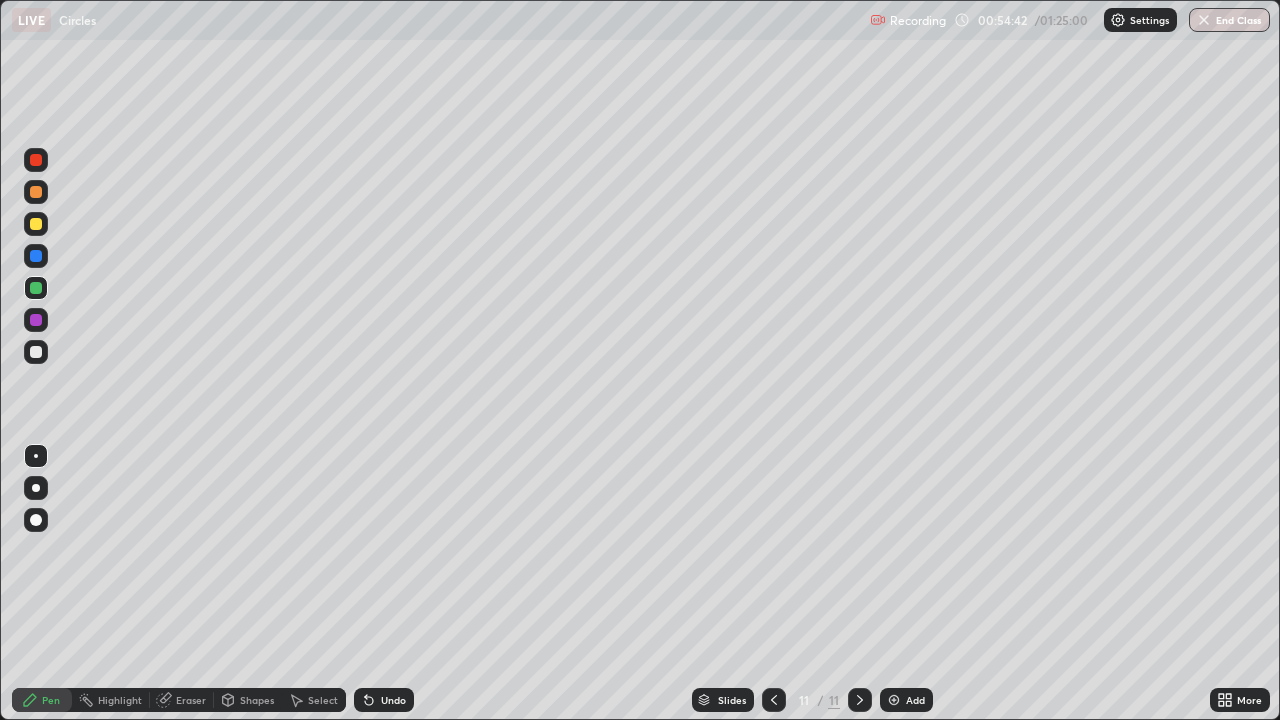 click on "Shapes" at bounding box center (257, 700) 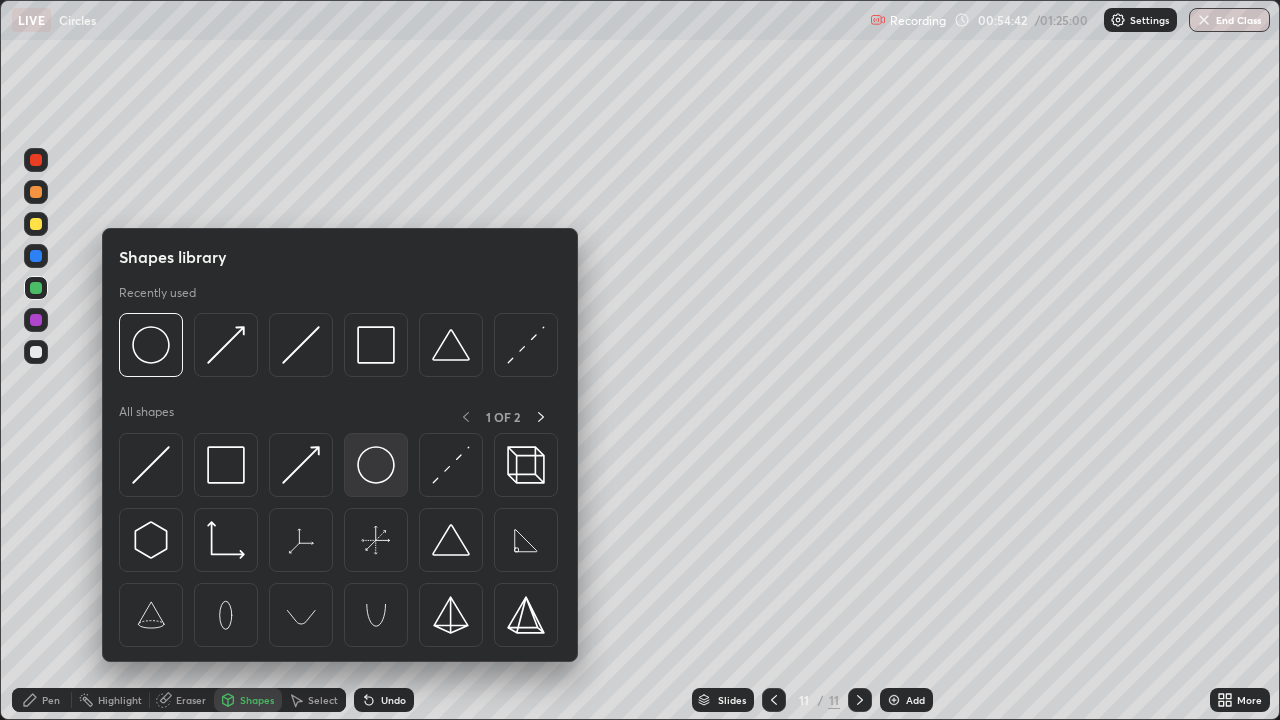 click at bounding box center (376, 465) 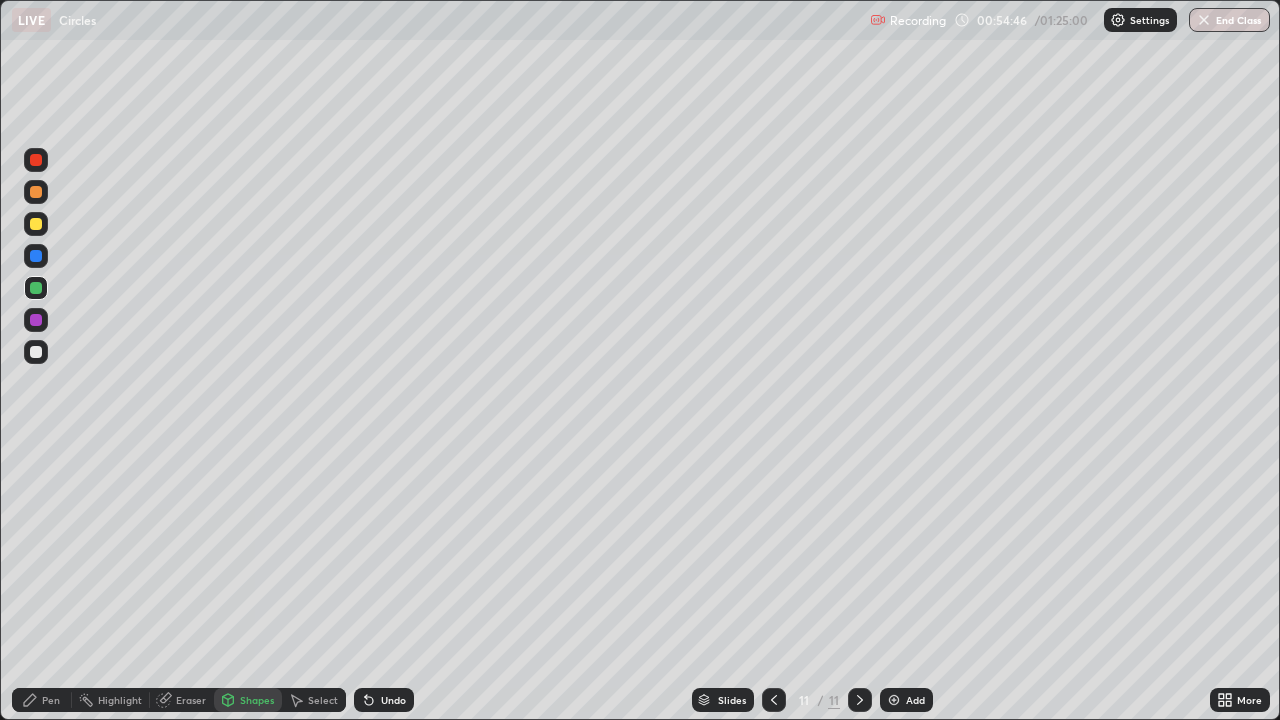click on "Shapes" at bounding box center (257, 700) 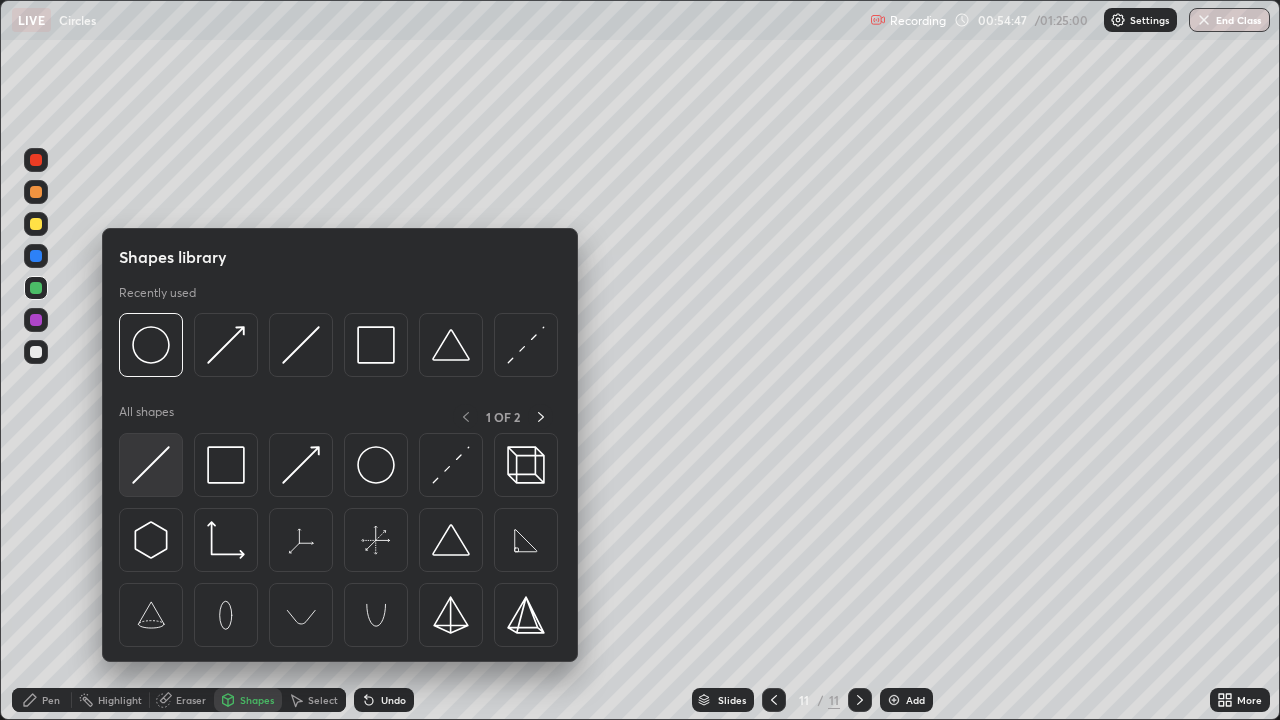 click at bounding box center [151, 465] 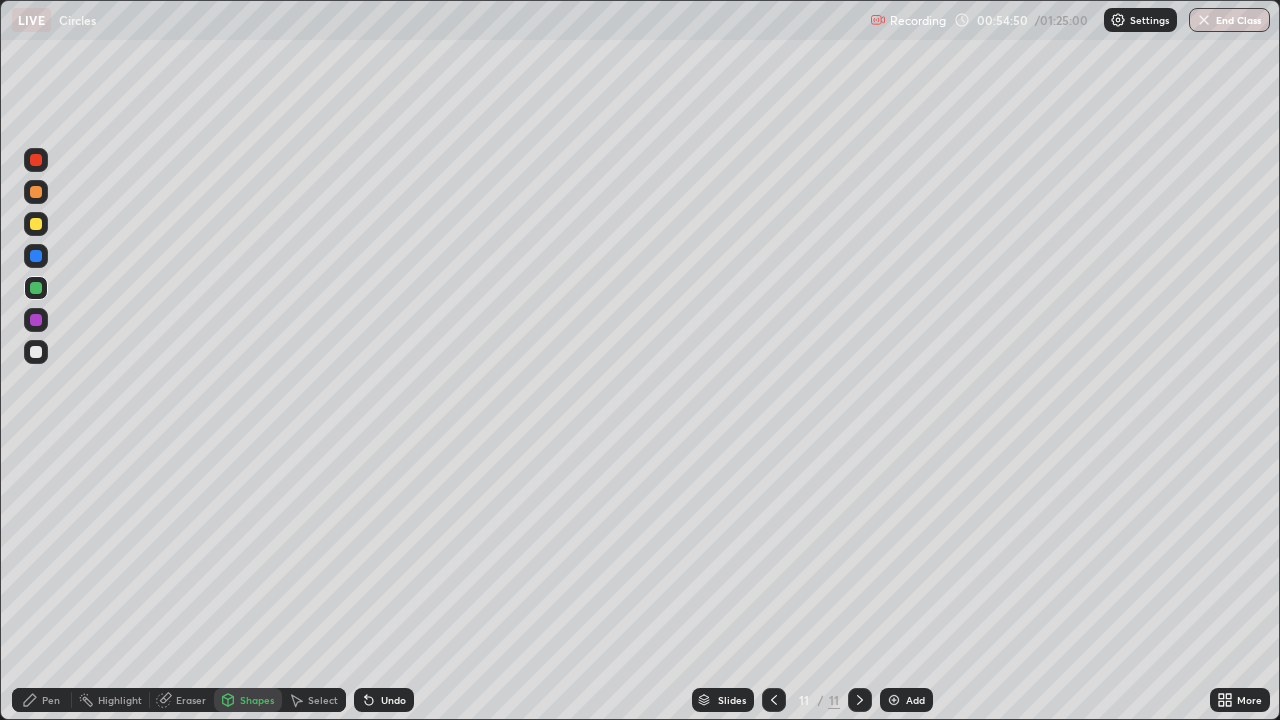 click at bounding box center (36, 352) 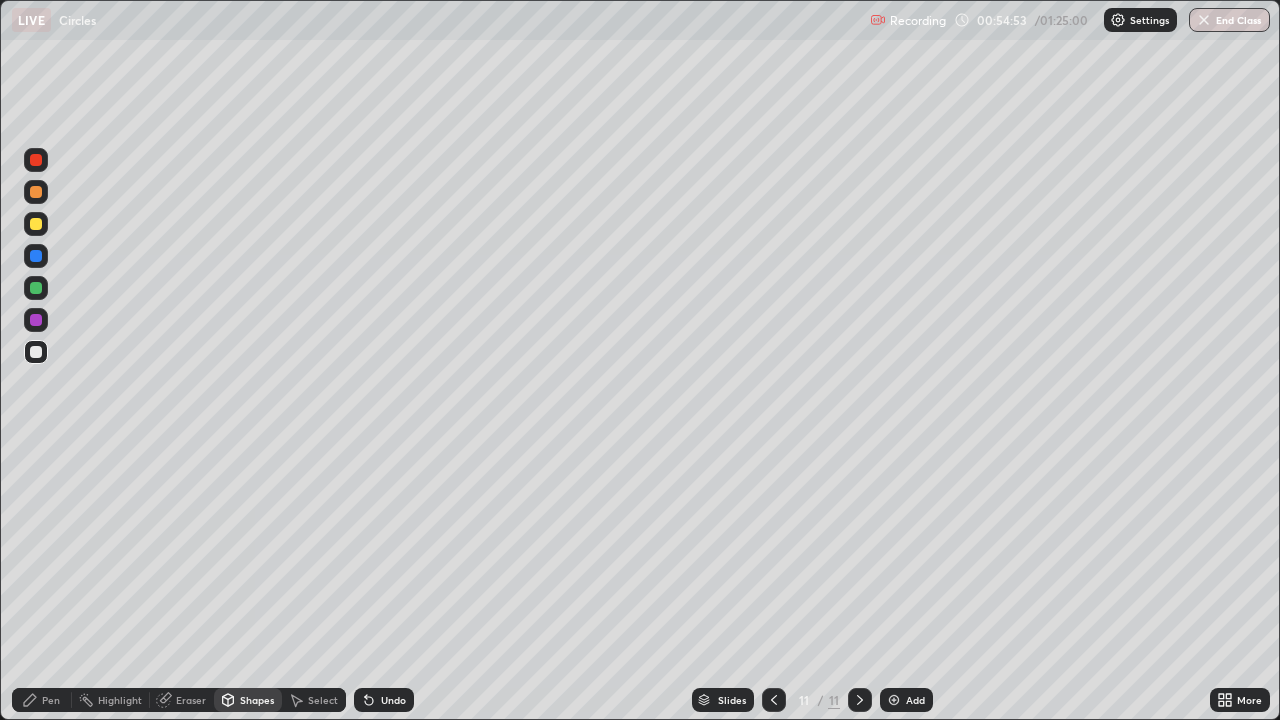 click on "Pen" at bounding box center [51, 700] 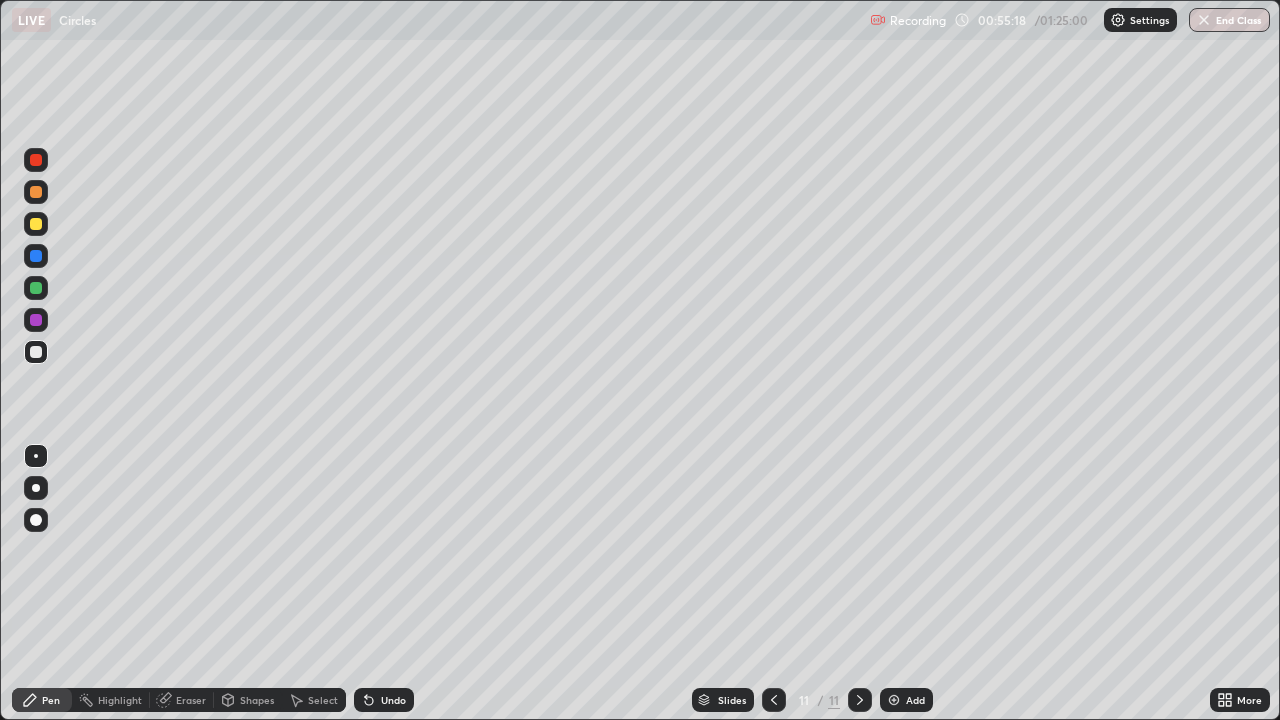 click at bounding box center (36, 224) 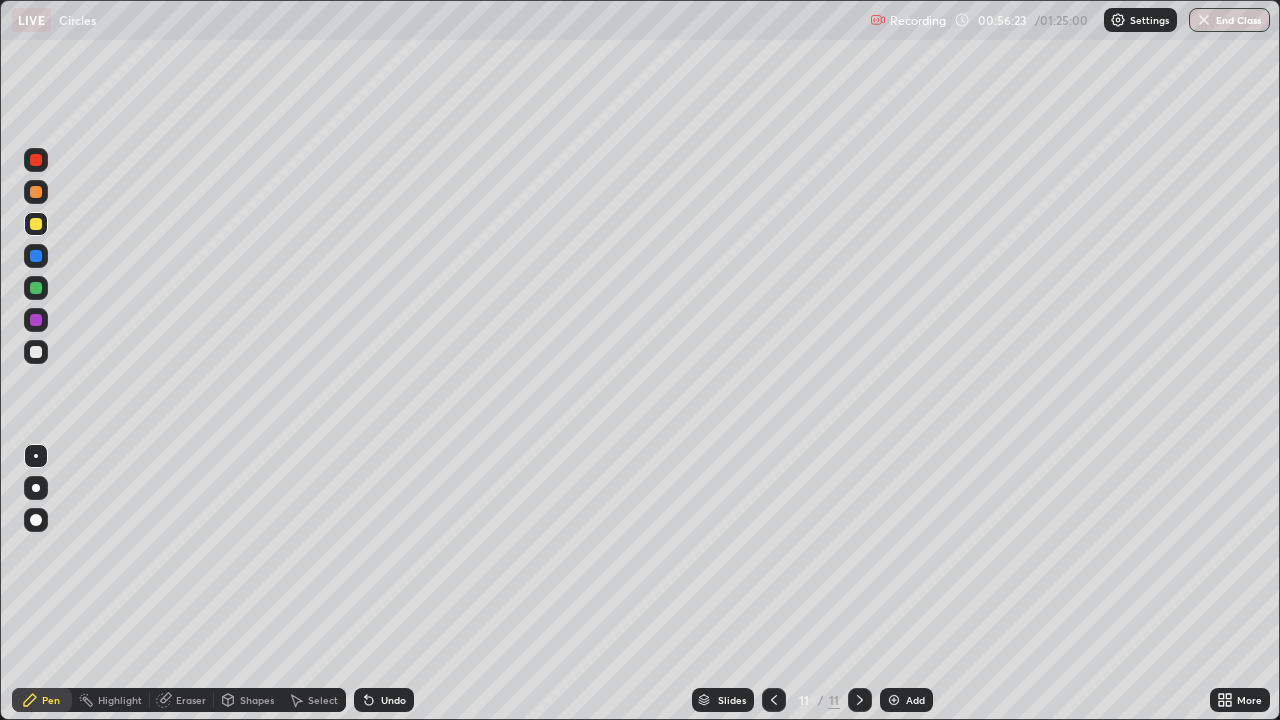 click on "Undo" at bounding box center [393, 700] 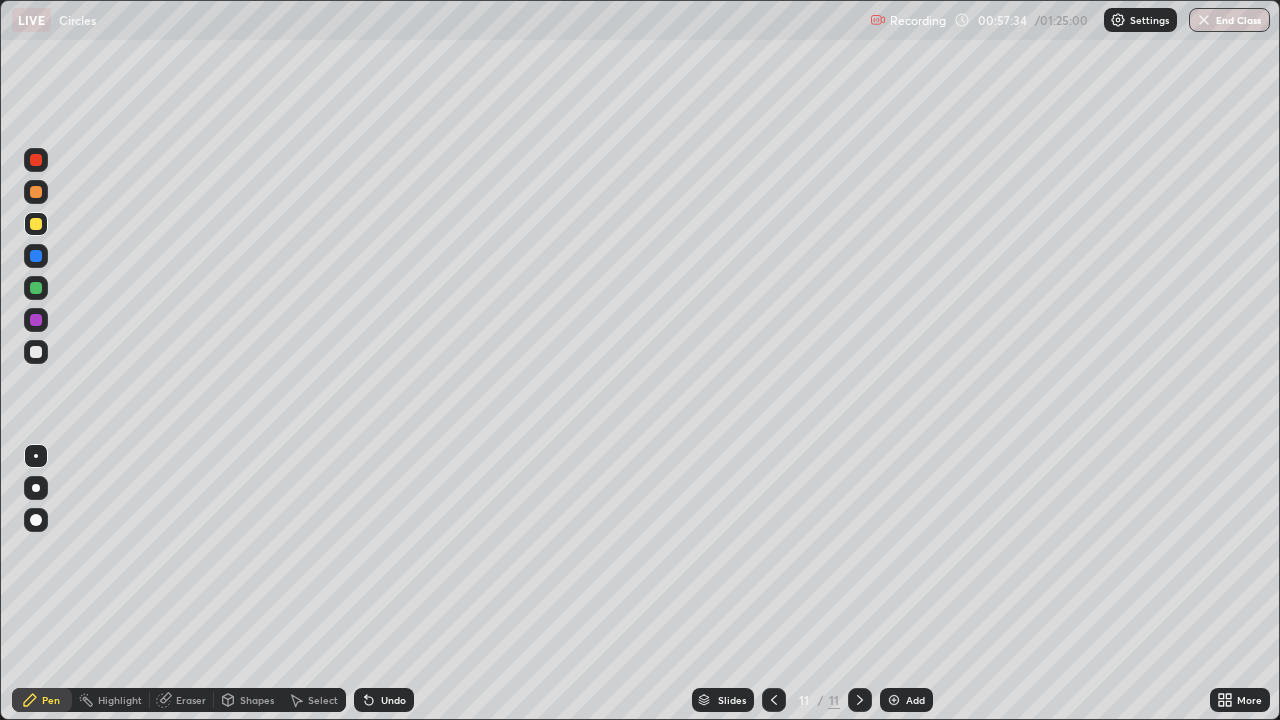 click on "Add" at bounding box center (915, 700) 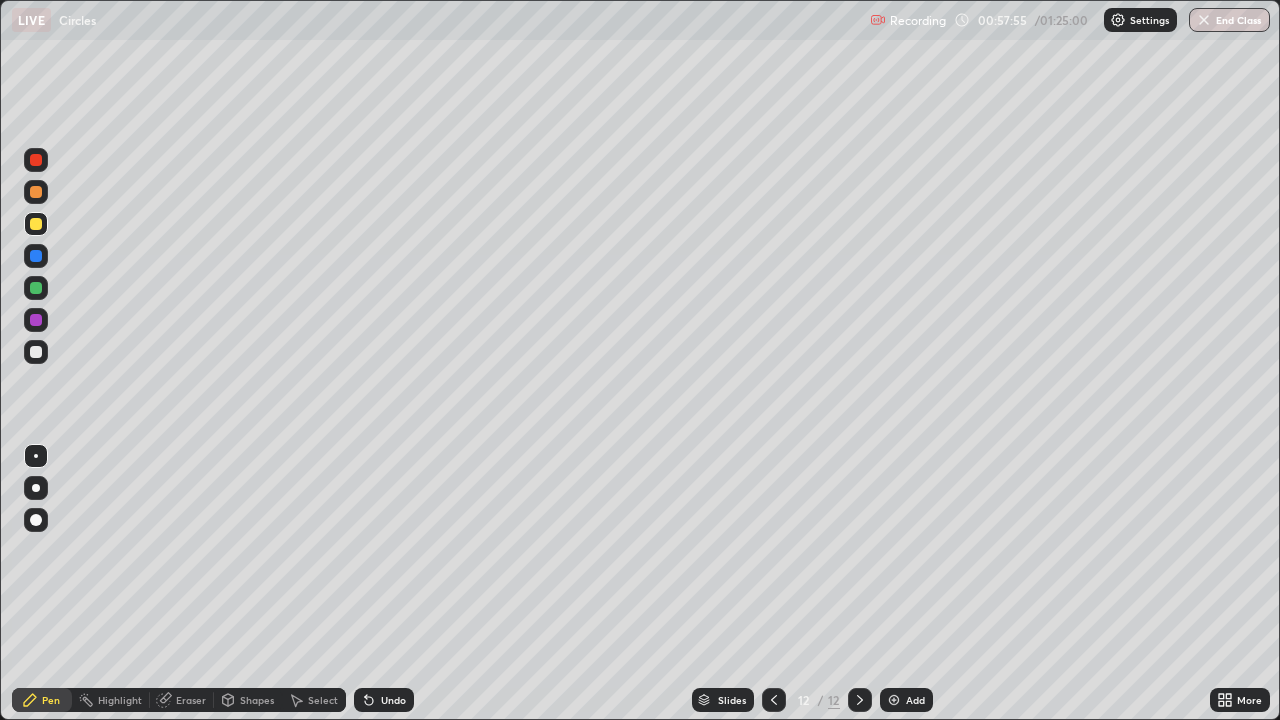 click at bounding box center [36, 352] 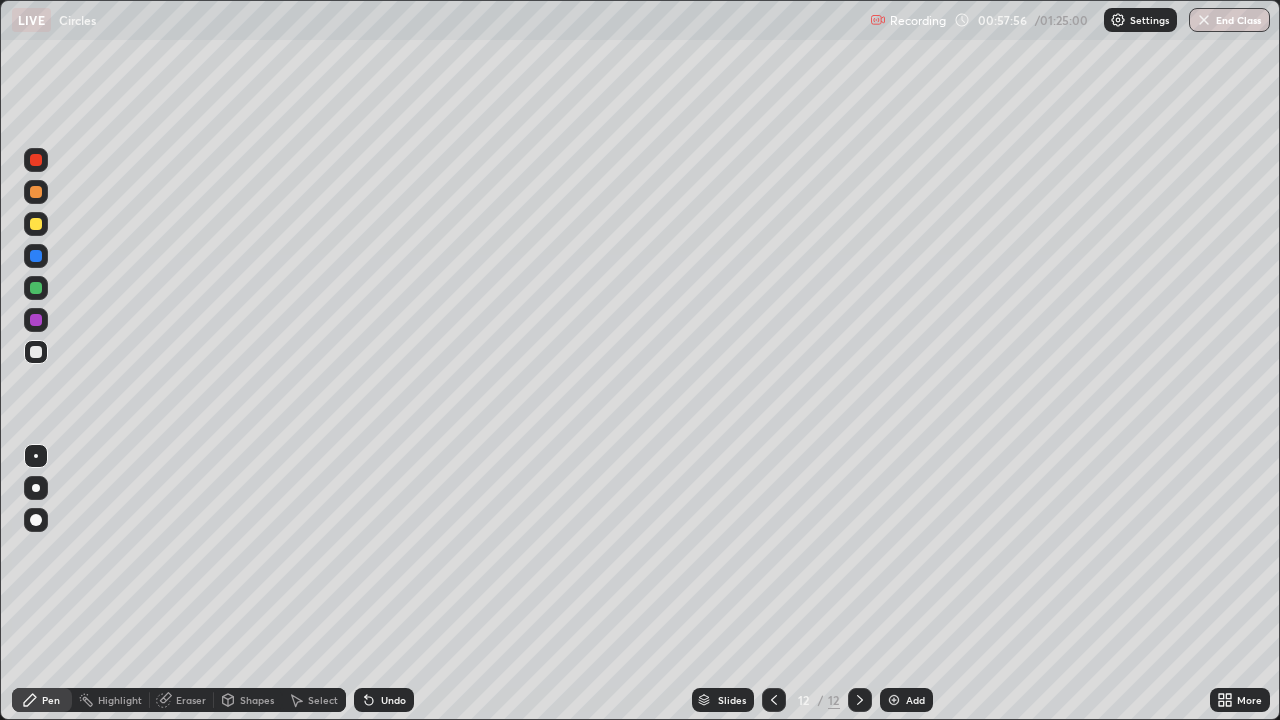click 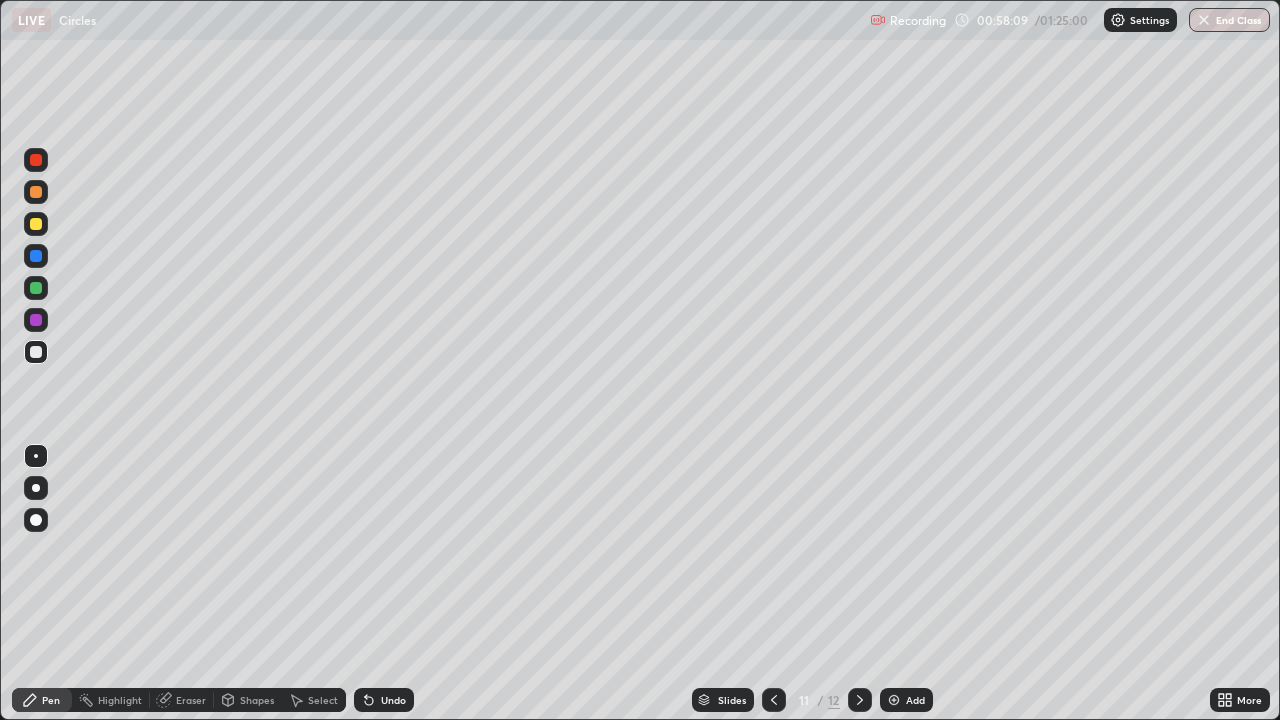 click 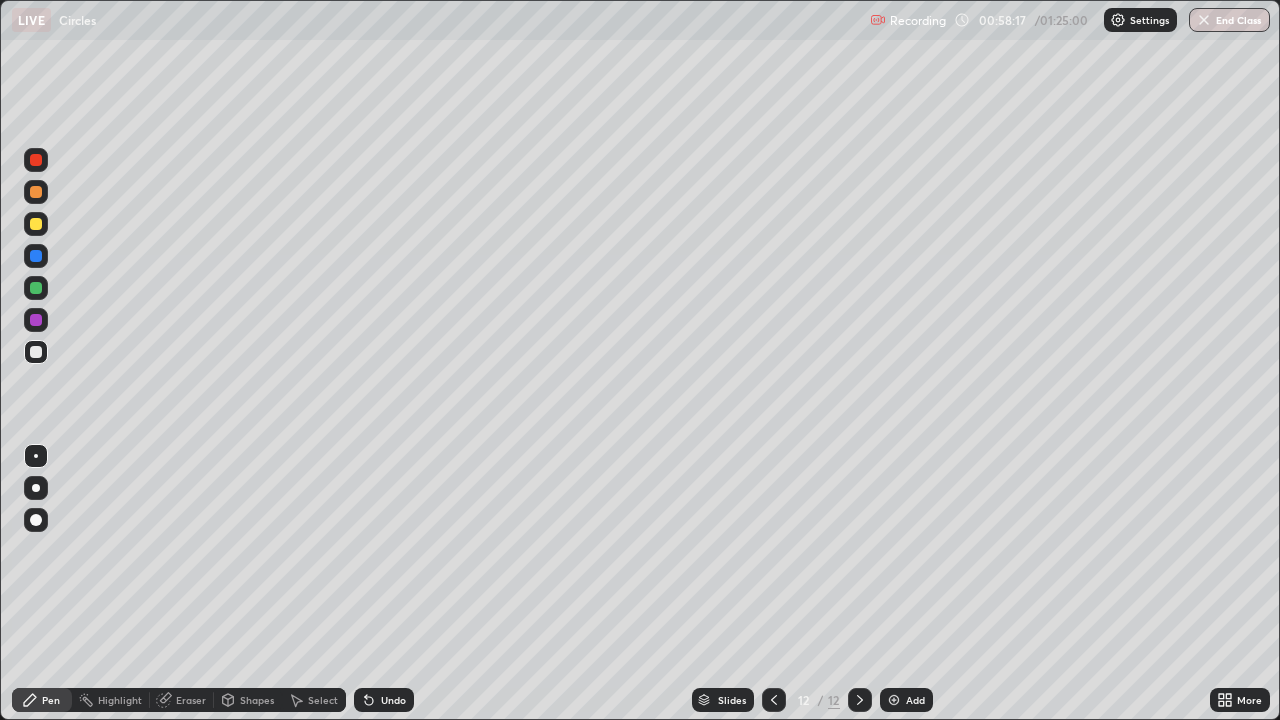 click on "Undo" at bounding box center (393, 700) 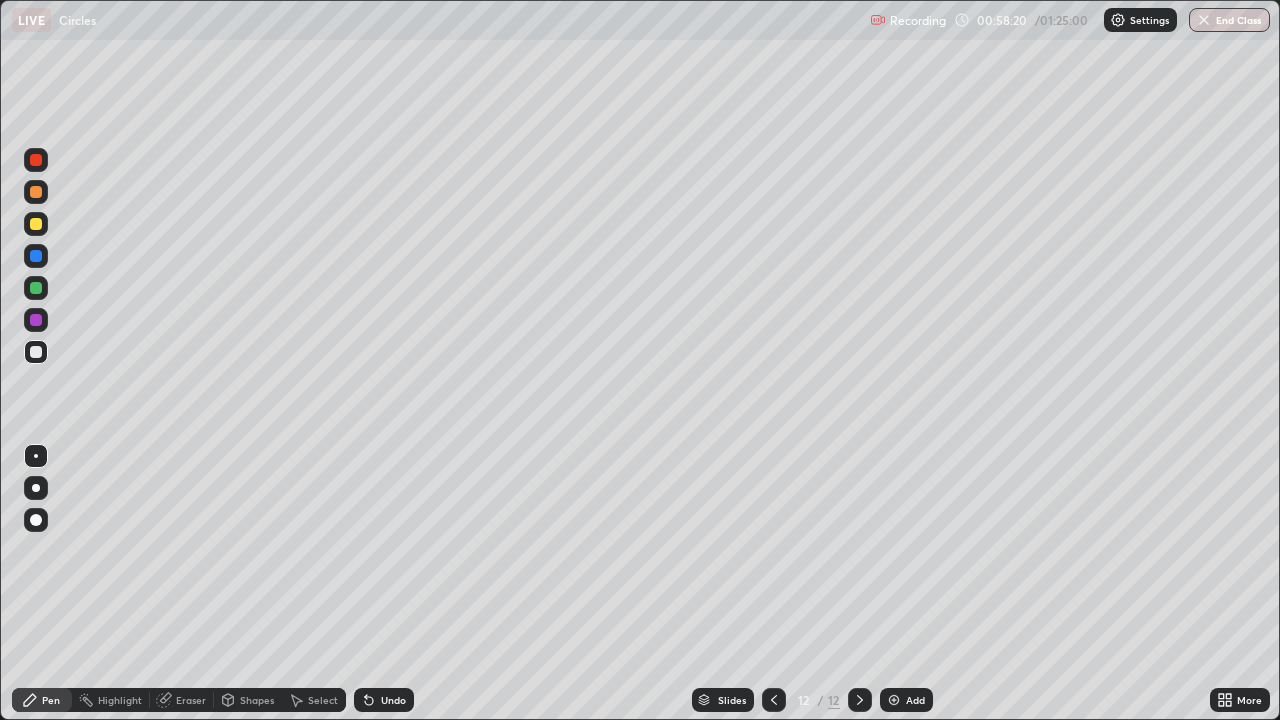click on "Undo" at bounding box center (393, 700) 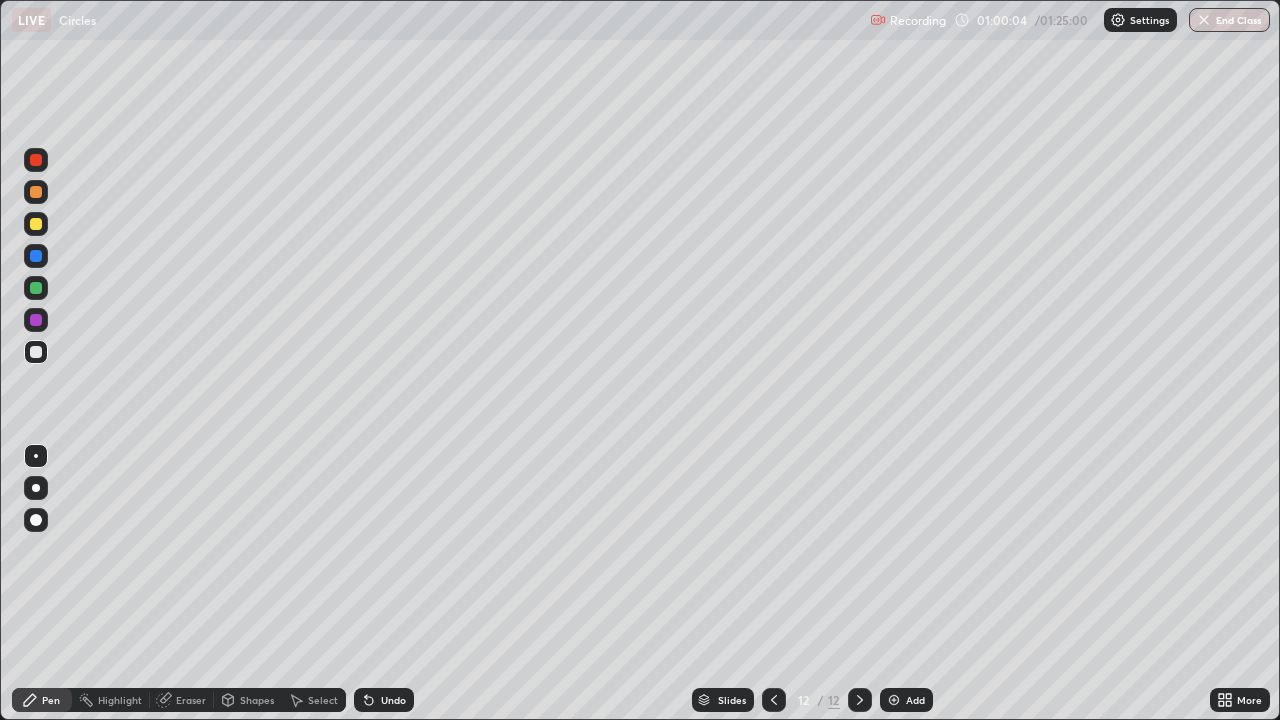 click on "Add" at bounding box center [915, 700] 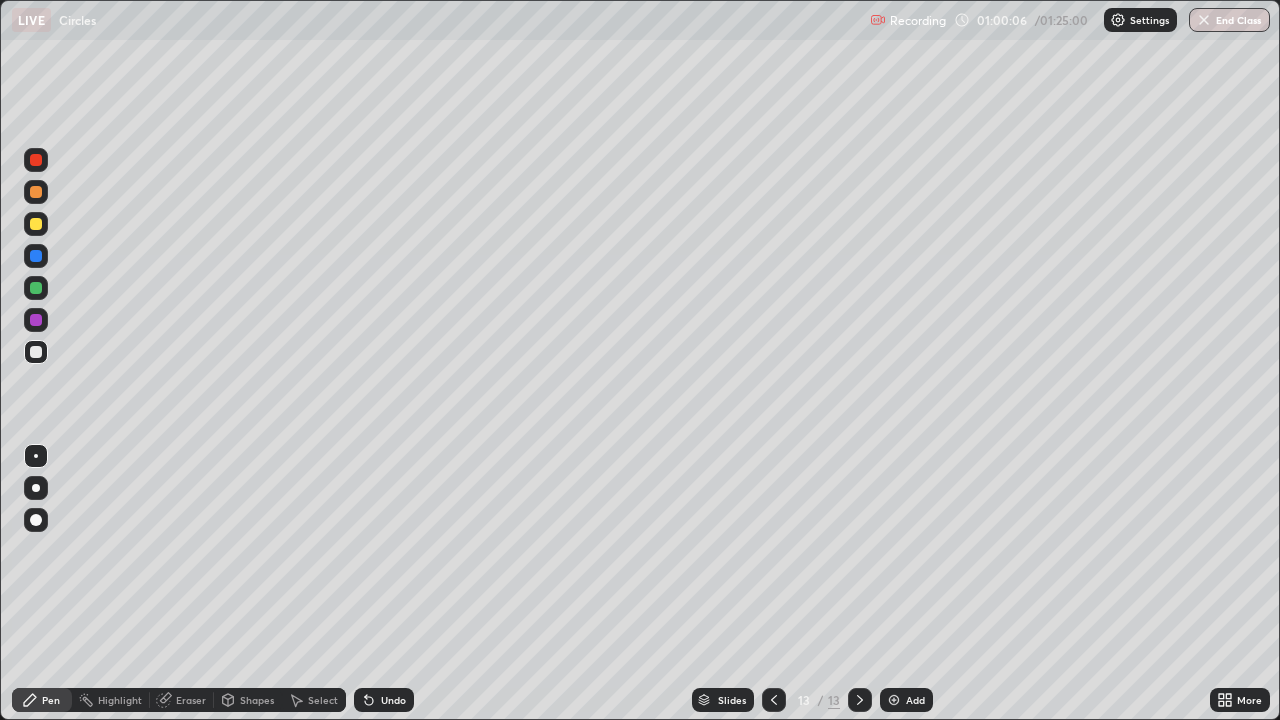 click at bounding box center [36, 160] 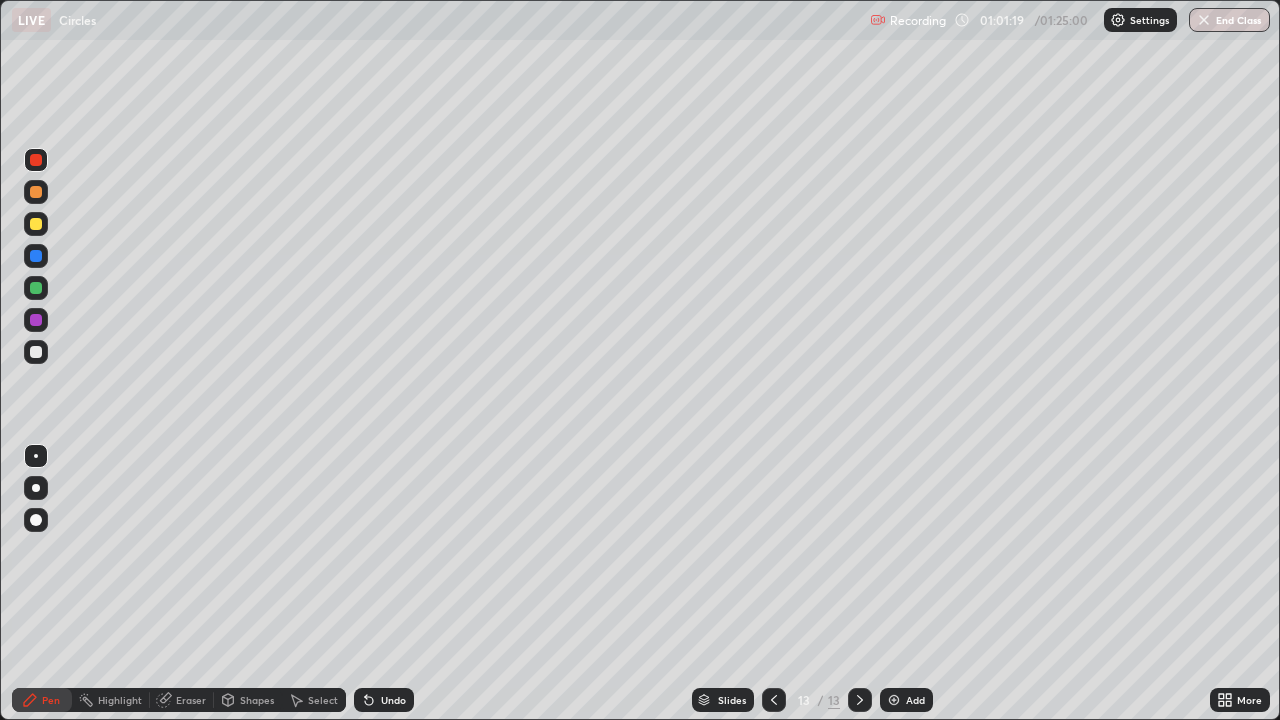 click on "Undo" at bounding box center [393, 700] 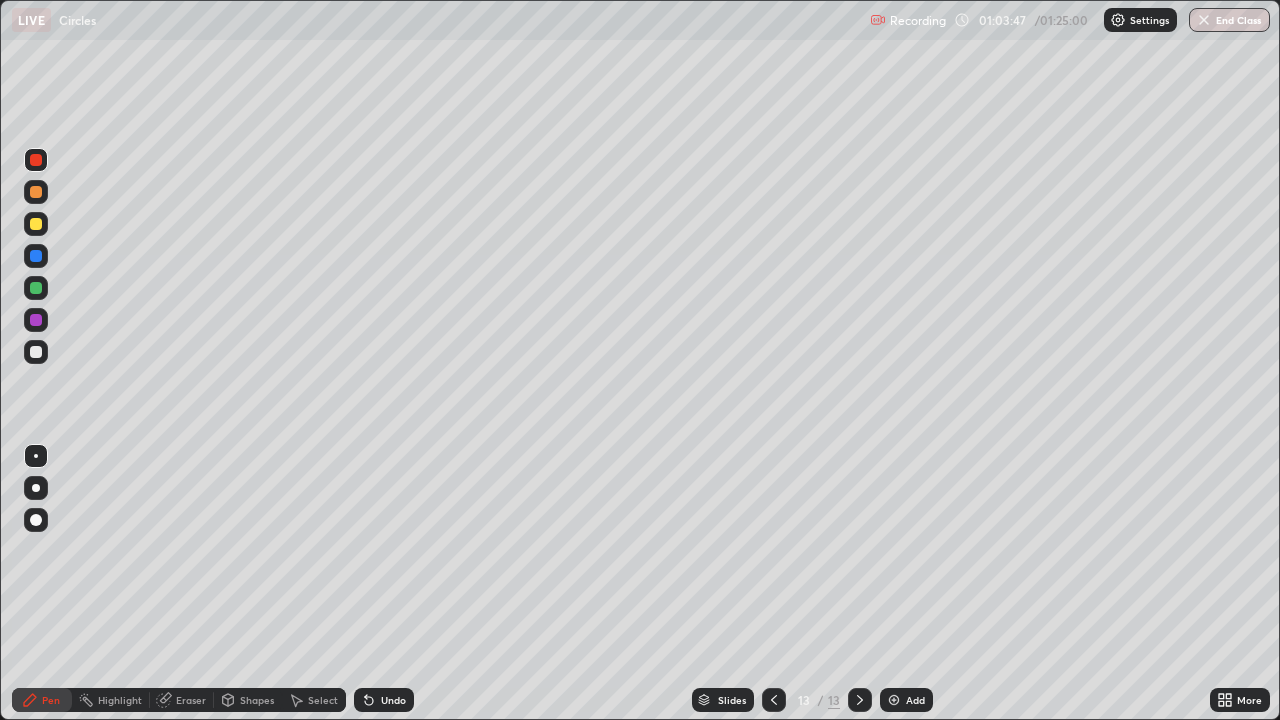 click 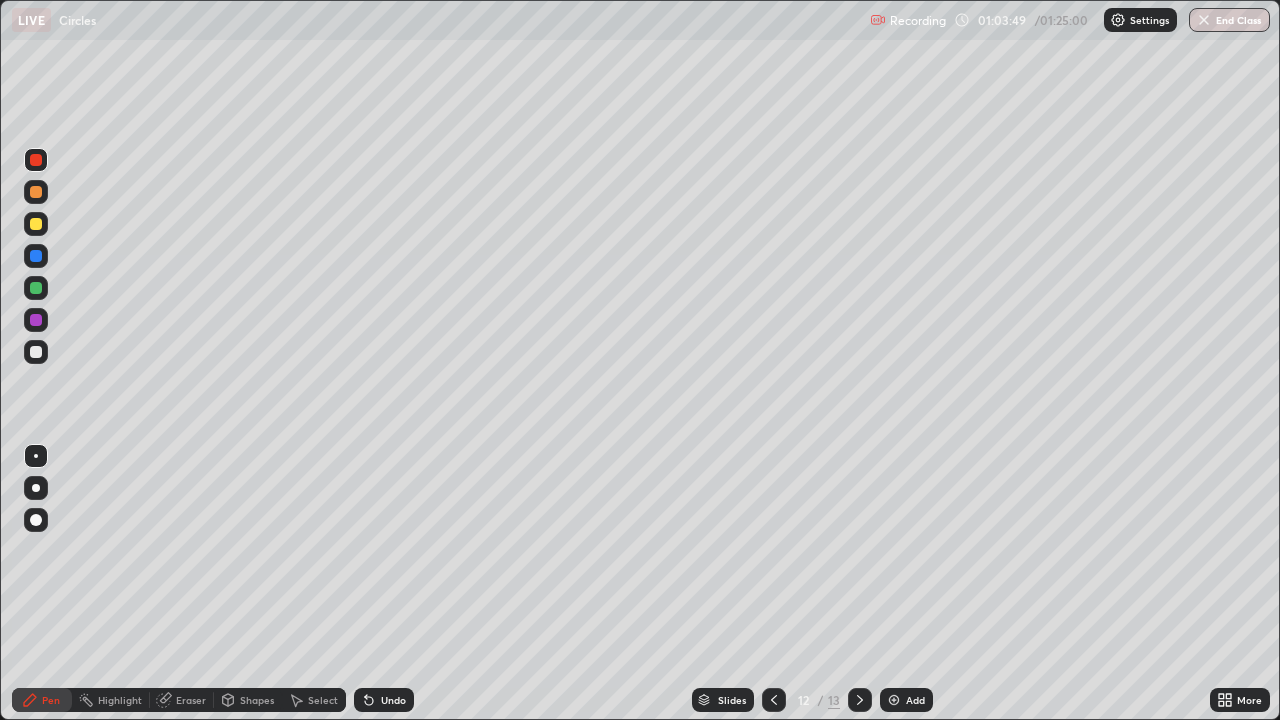 click 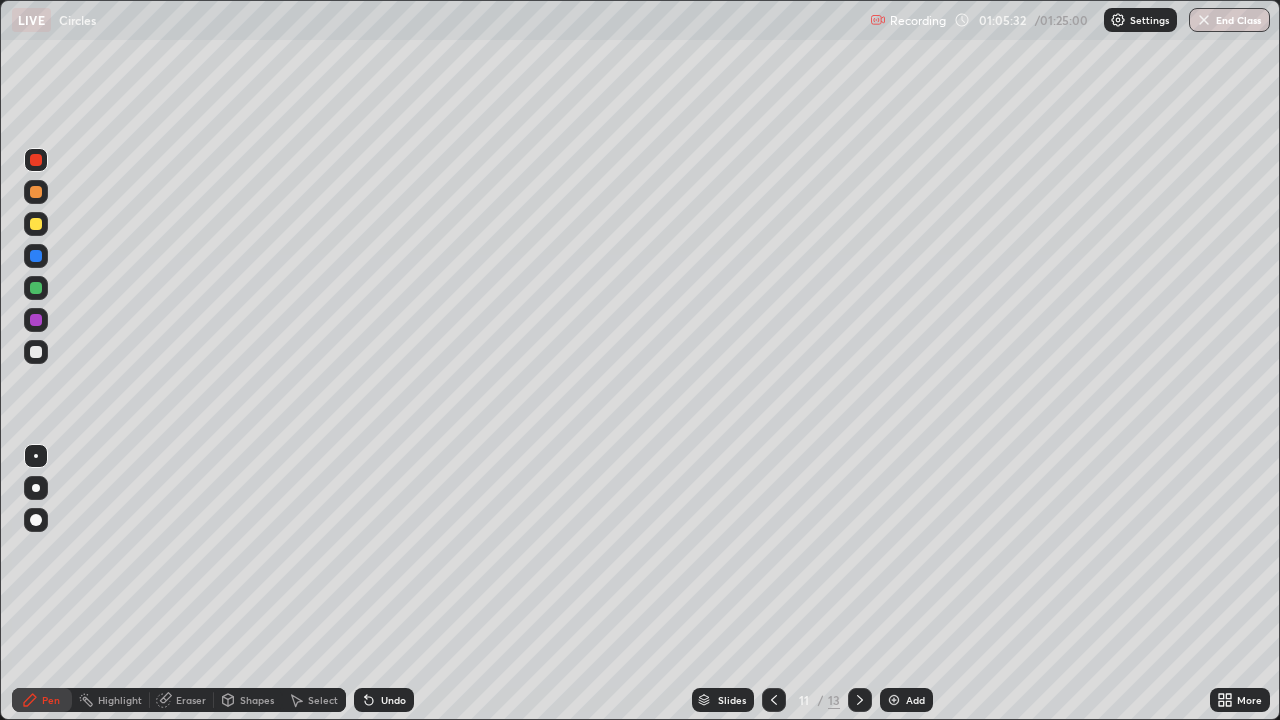 click on "Undo" at bounding box center [393, 700] 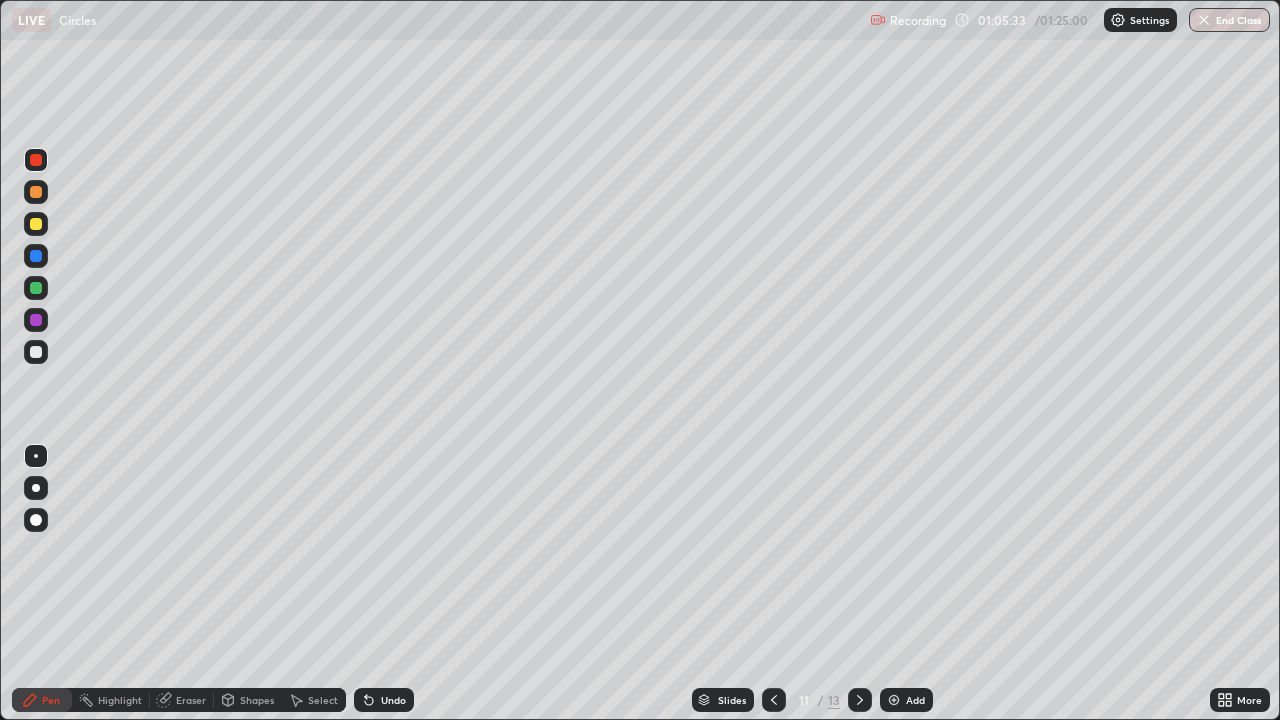 click on "Undo" at bounding box center [393, 700] 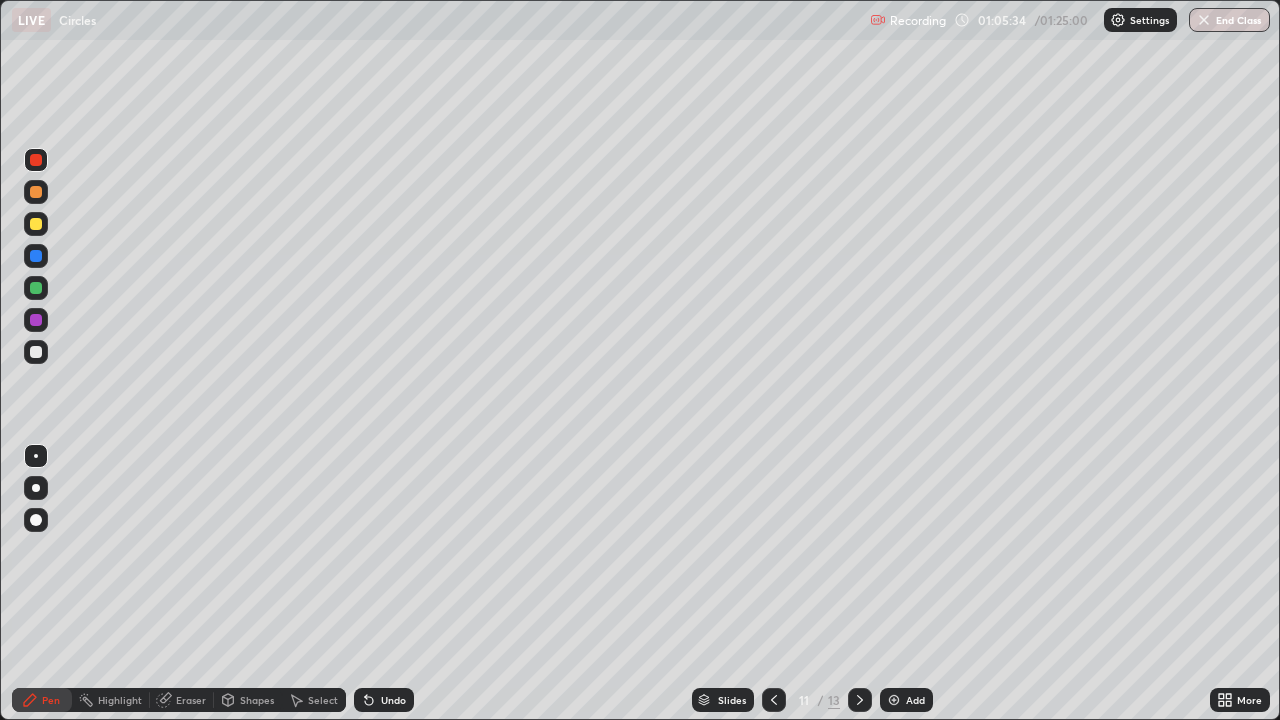 click on "Undo" at bounding box center (393, 700) 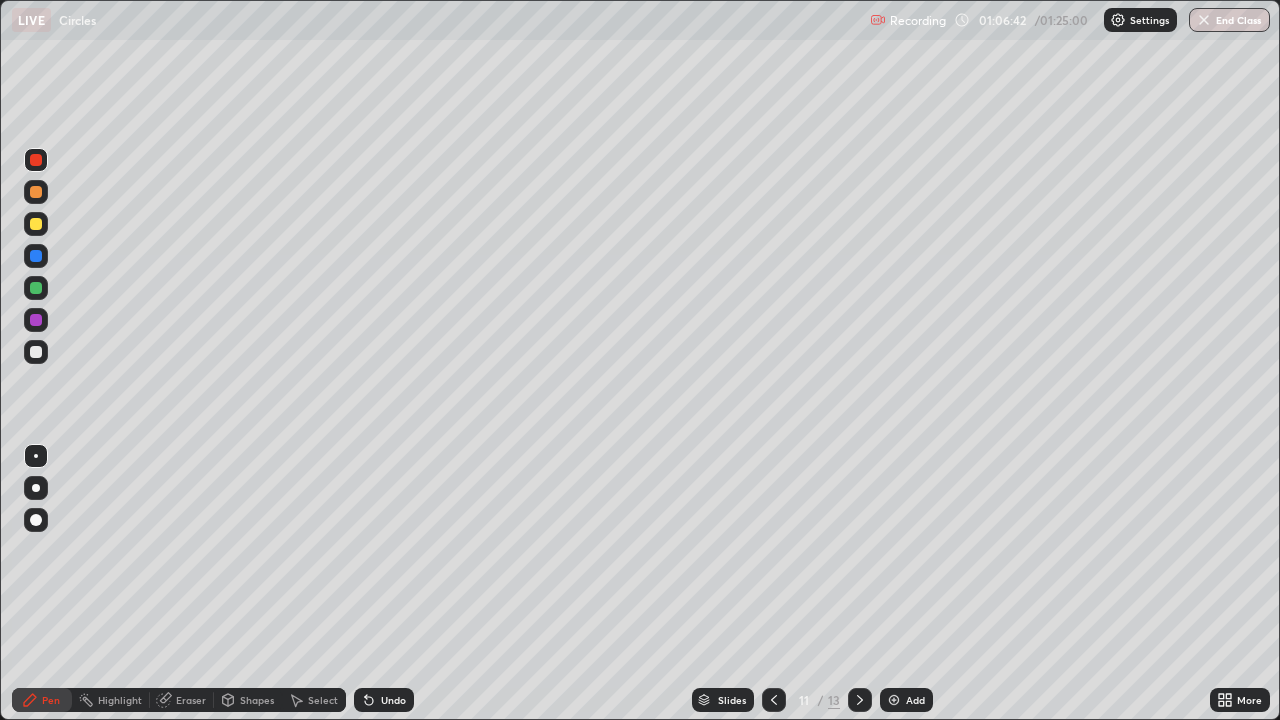 click at bounding box center (860, 700) 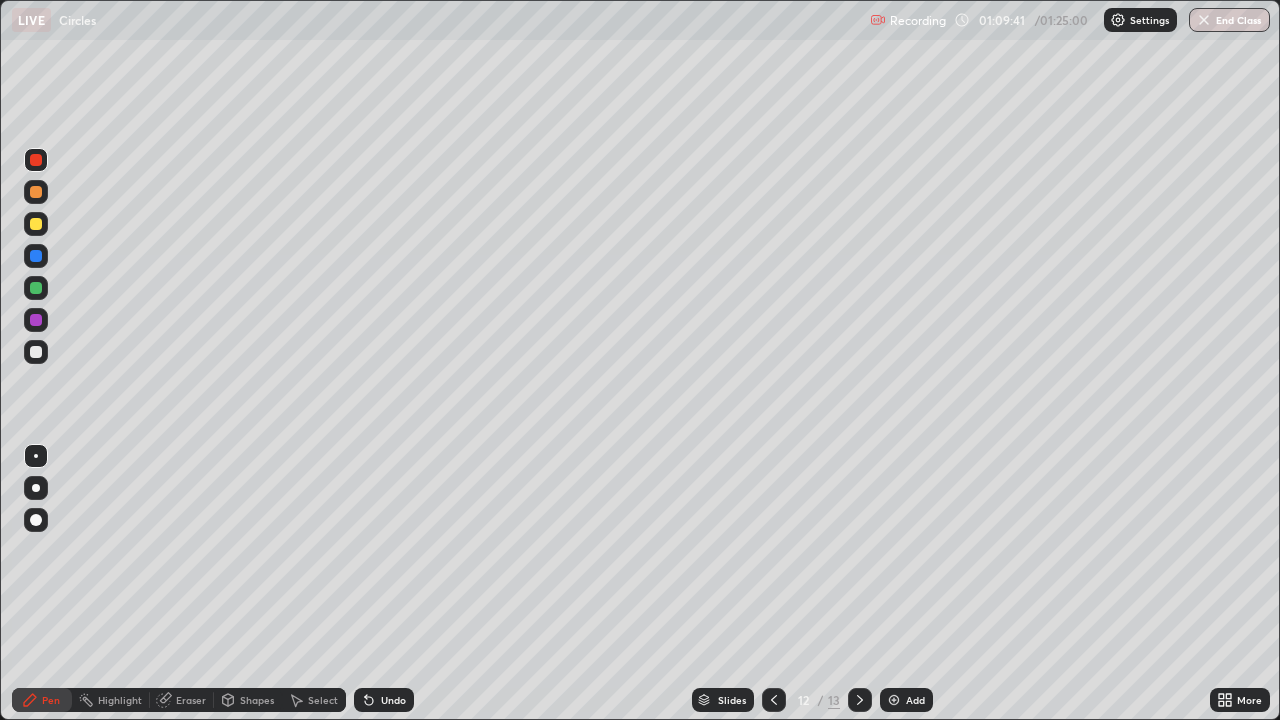 click 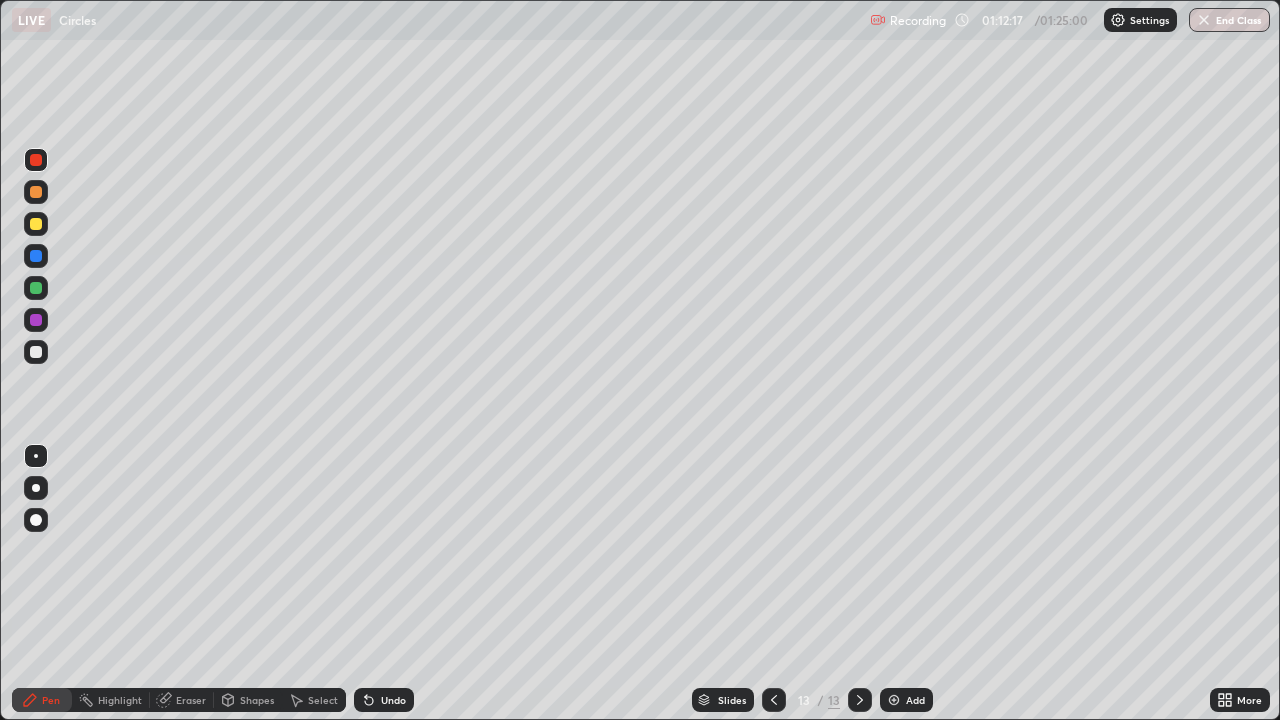 click on "Add" at bounding box center (915, 700) 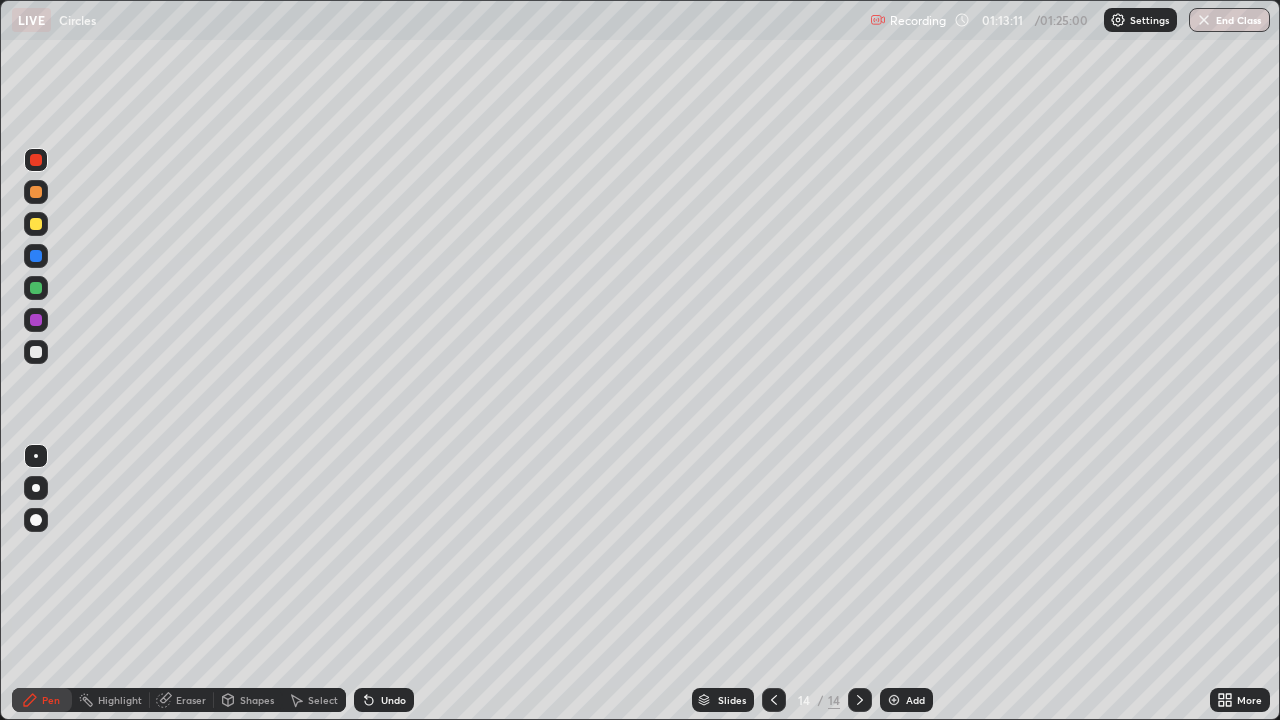 click on "Undo" at bounding box center [393, 700] 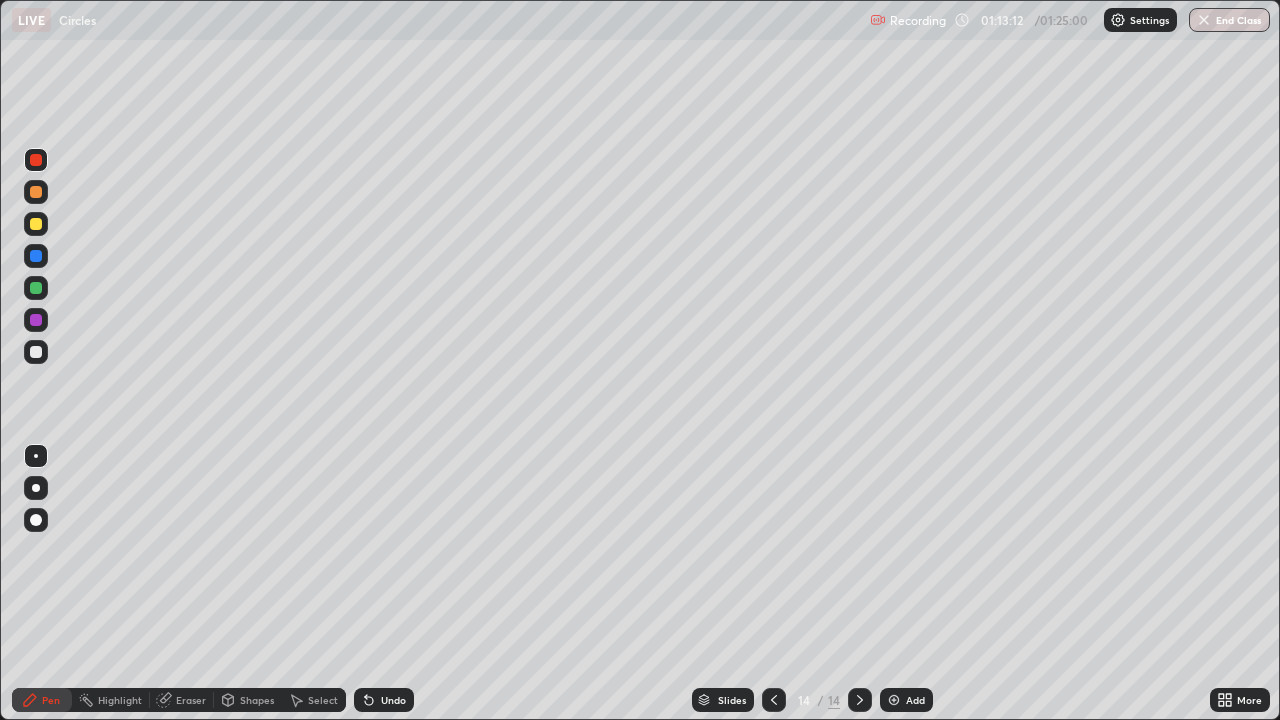 click on "Undo" at bounding box center (393, 700) 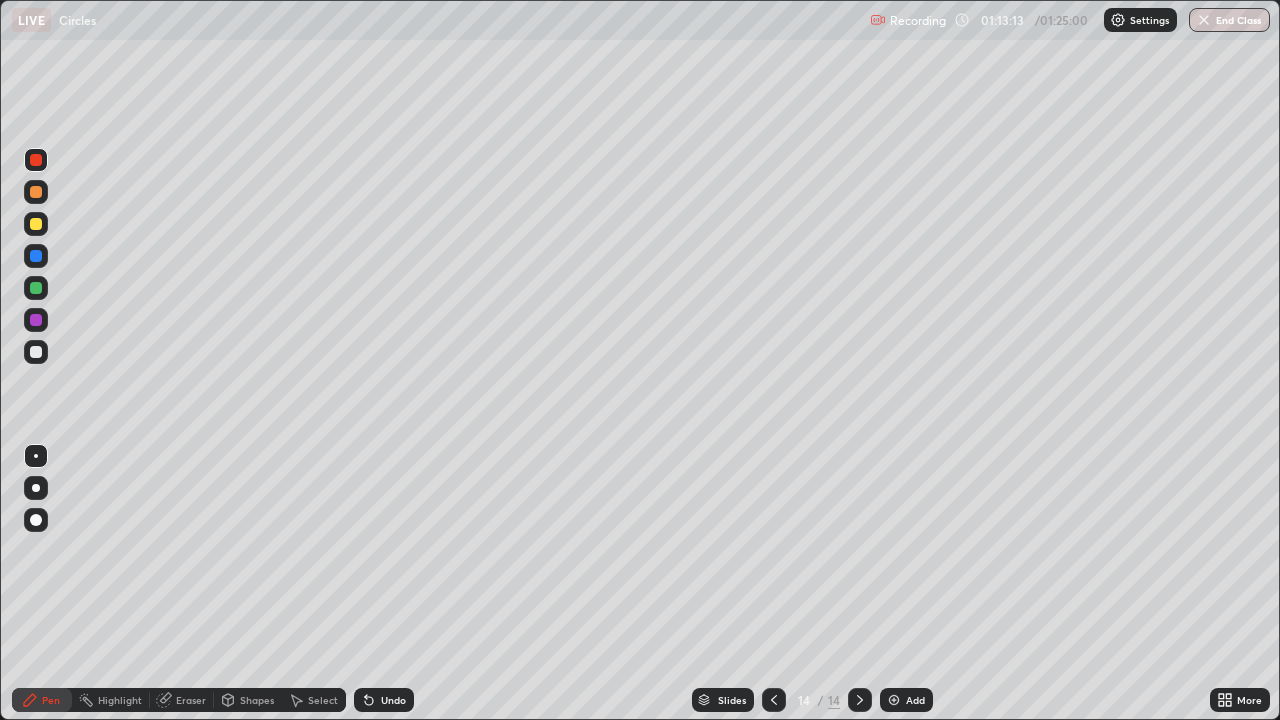 click on "Undo" at bounding box center (393, 700) 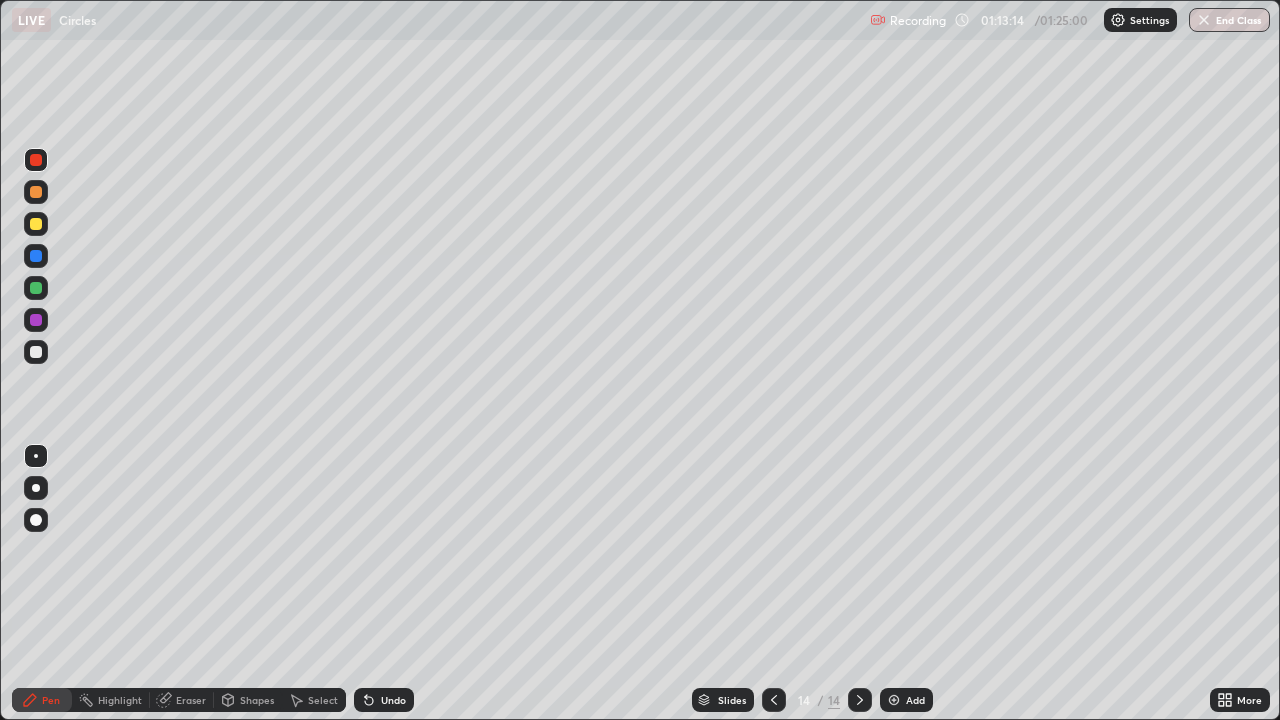 click on "Undo" at bounding box center [393, 700] 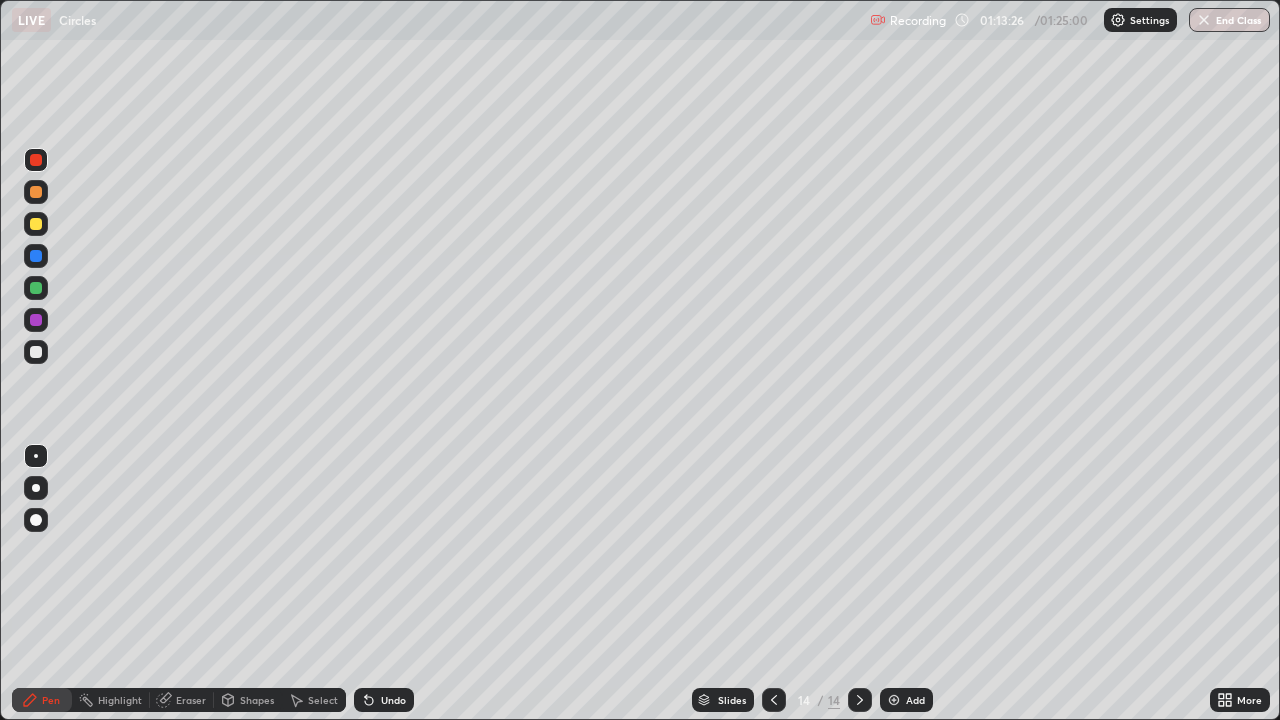 click at bounding box center [36, 288] 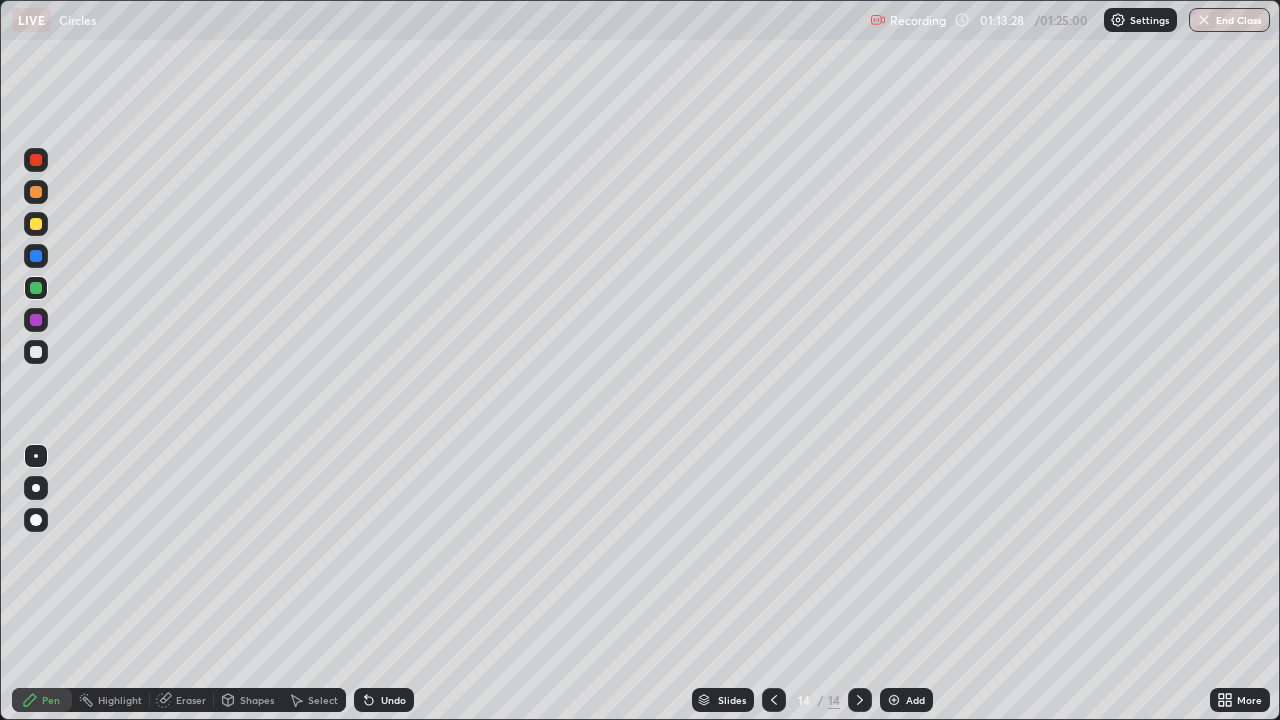 click at bounding box center (36, 288) 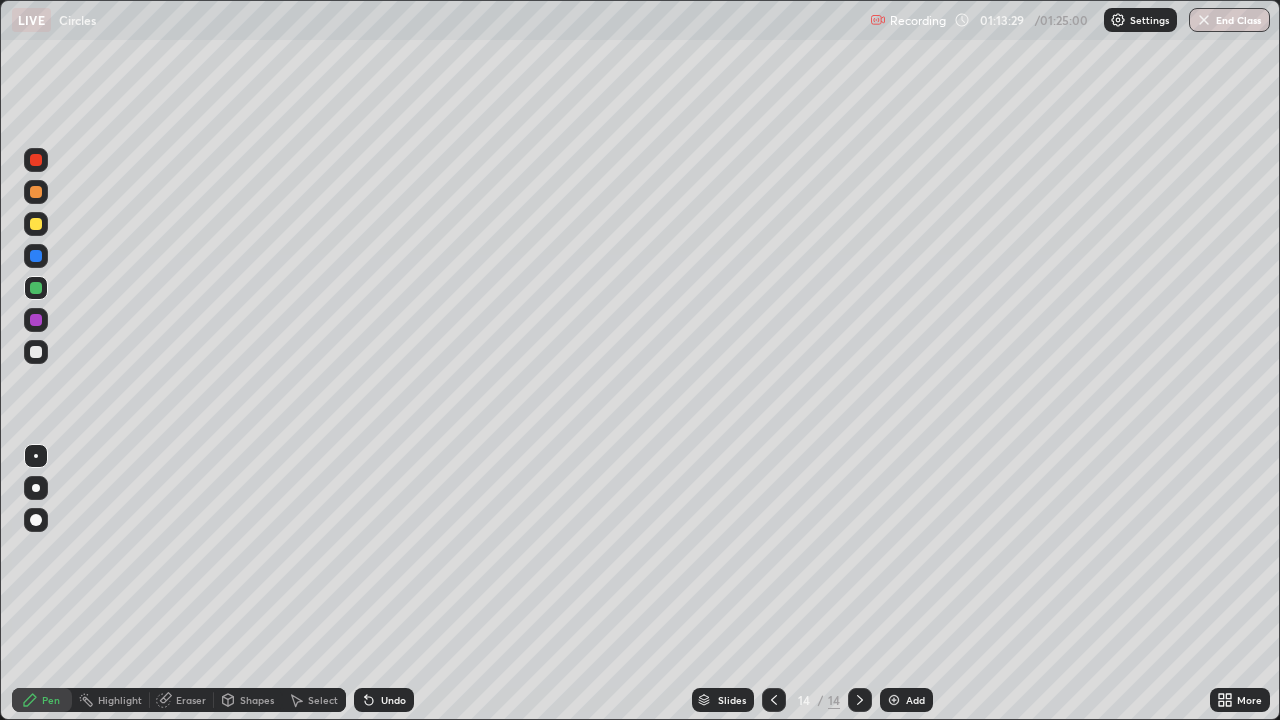 click on "Shapes" at bounding box center (257, 700) 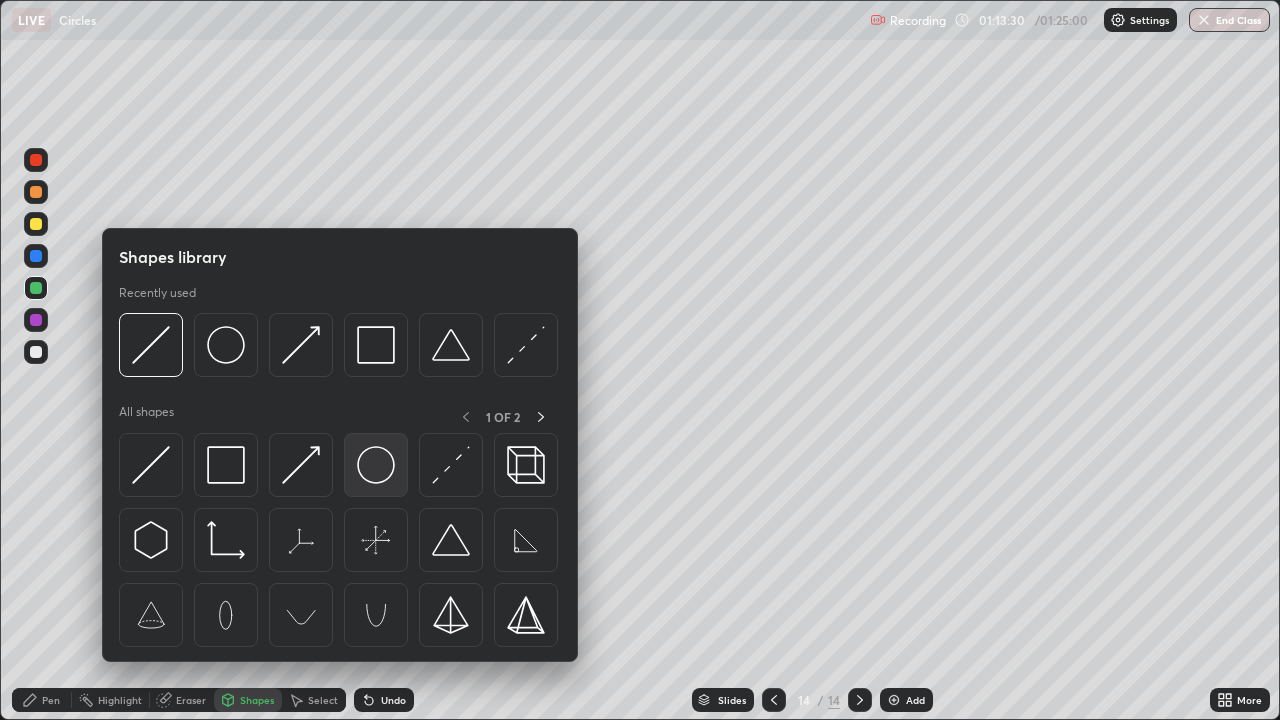 click at bounding box center (376, 465) 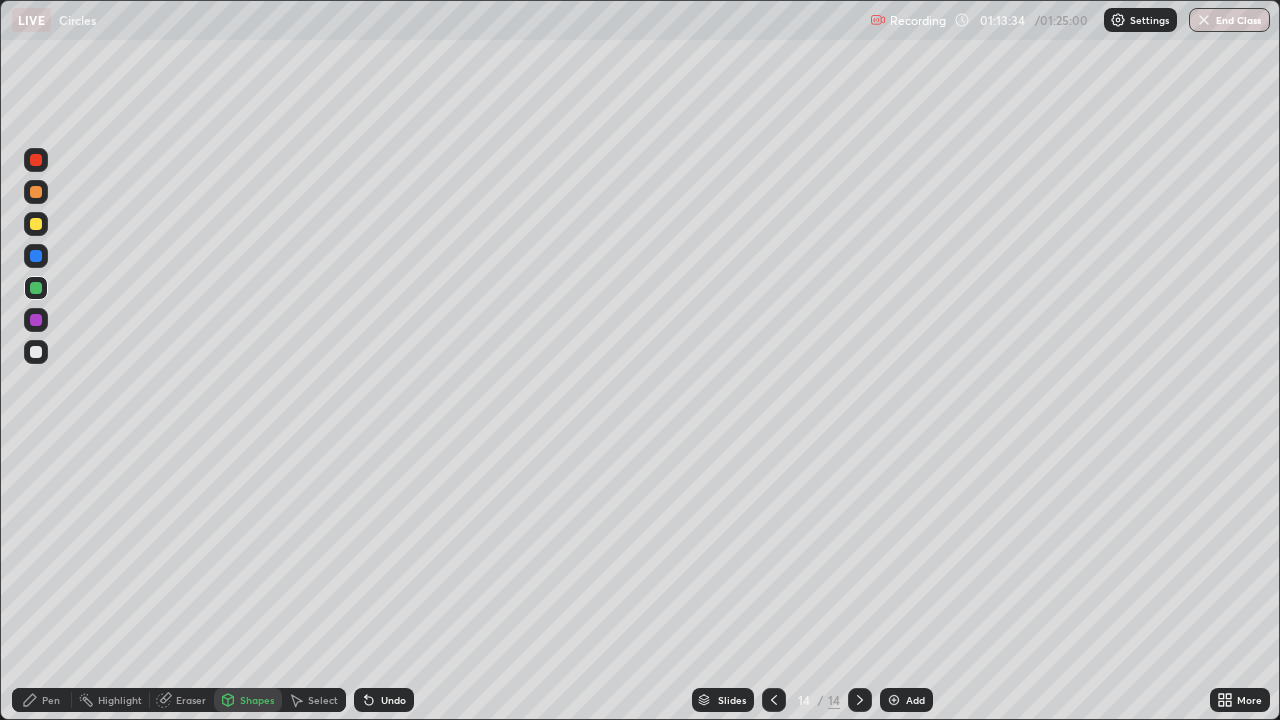 click on "Shapes" at bounding box center [257, 700] 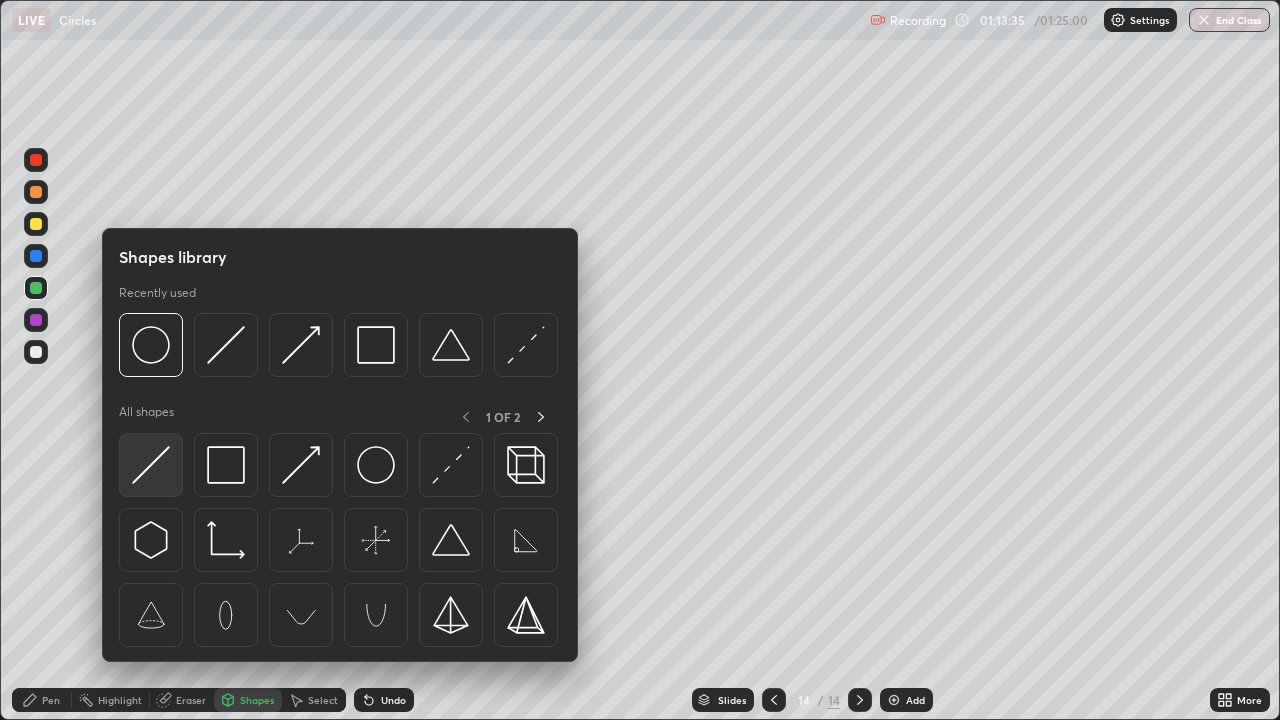 click at bounding box center (151, 465) 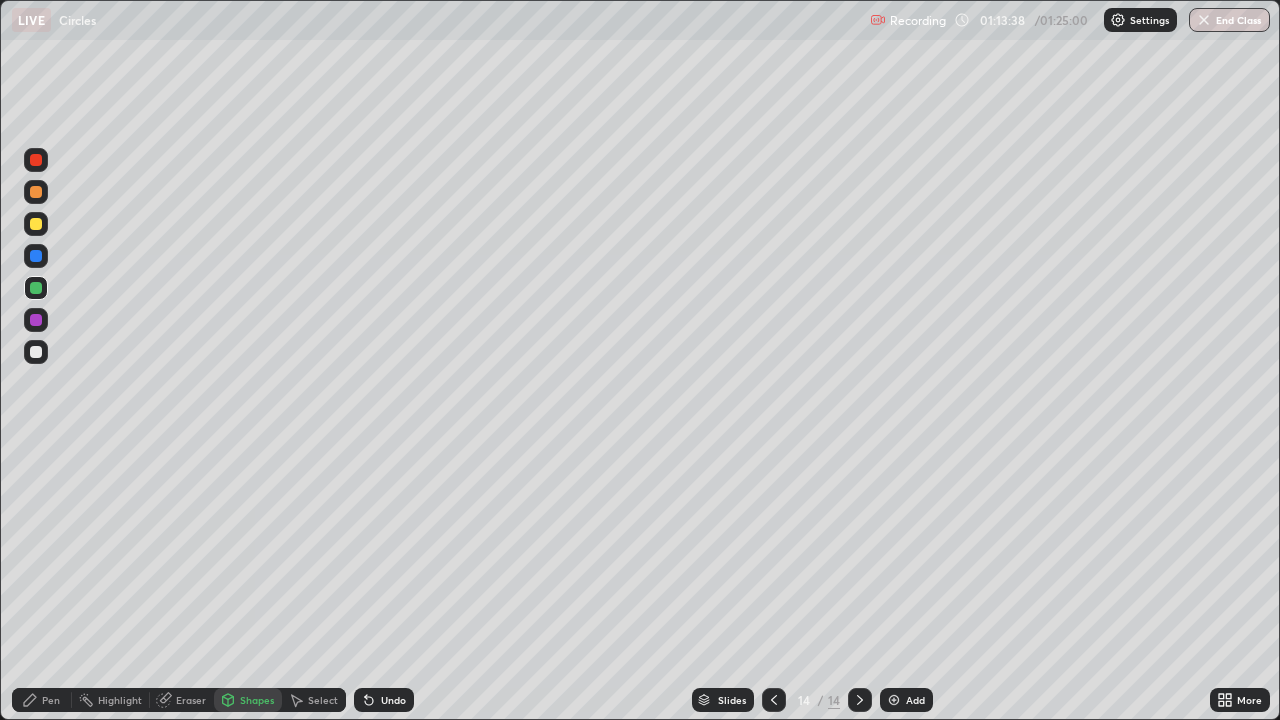 click on "Pen" at bounding box center [42, 700] 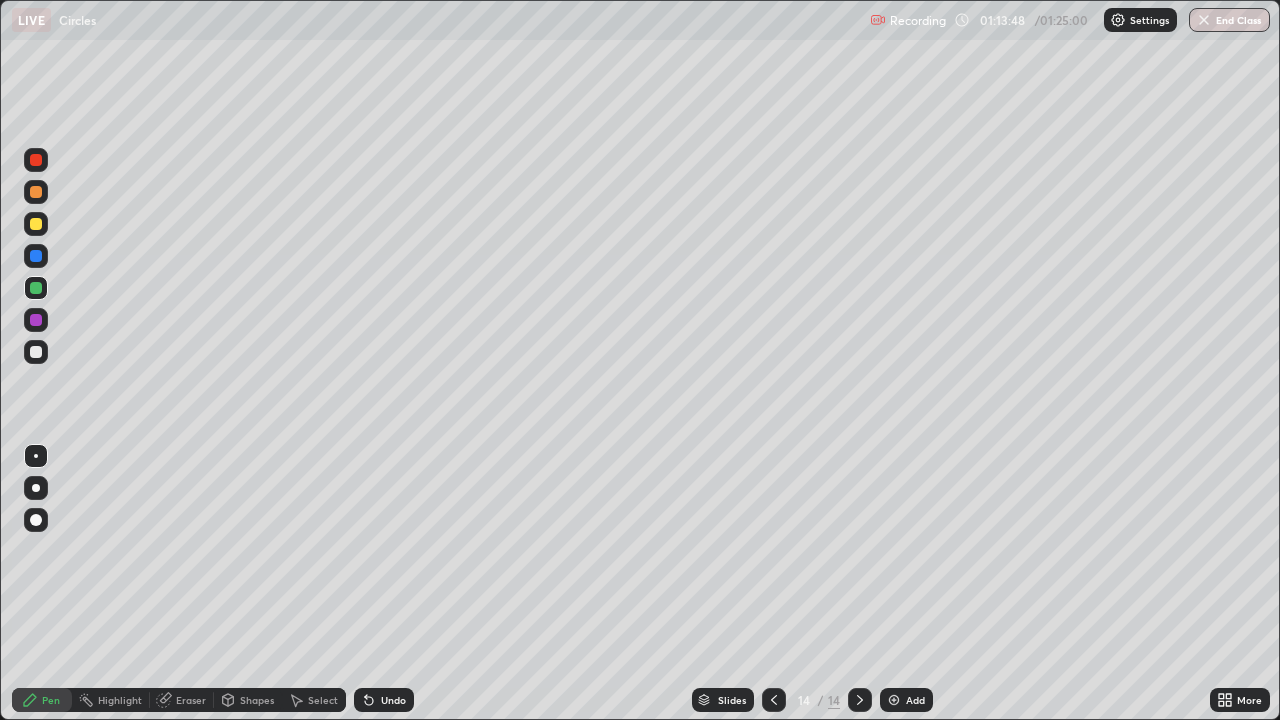 click on "Eraser" at bounding box center [191, 700] 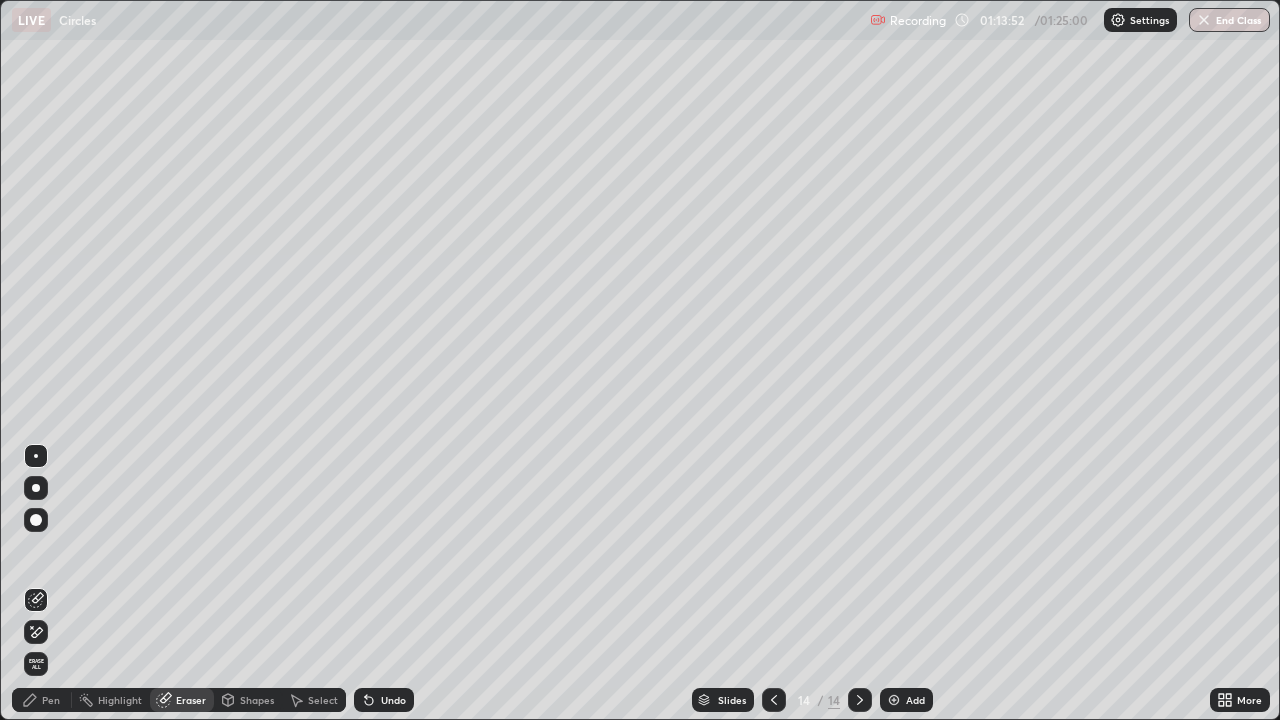 click on "Pen" at bounding box center (51, 700) 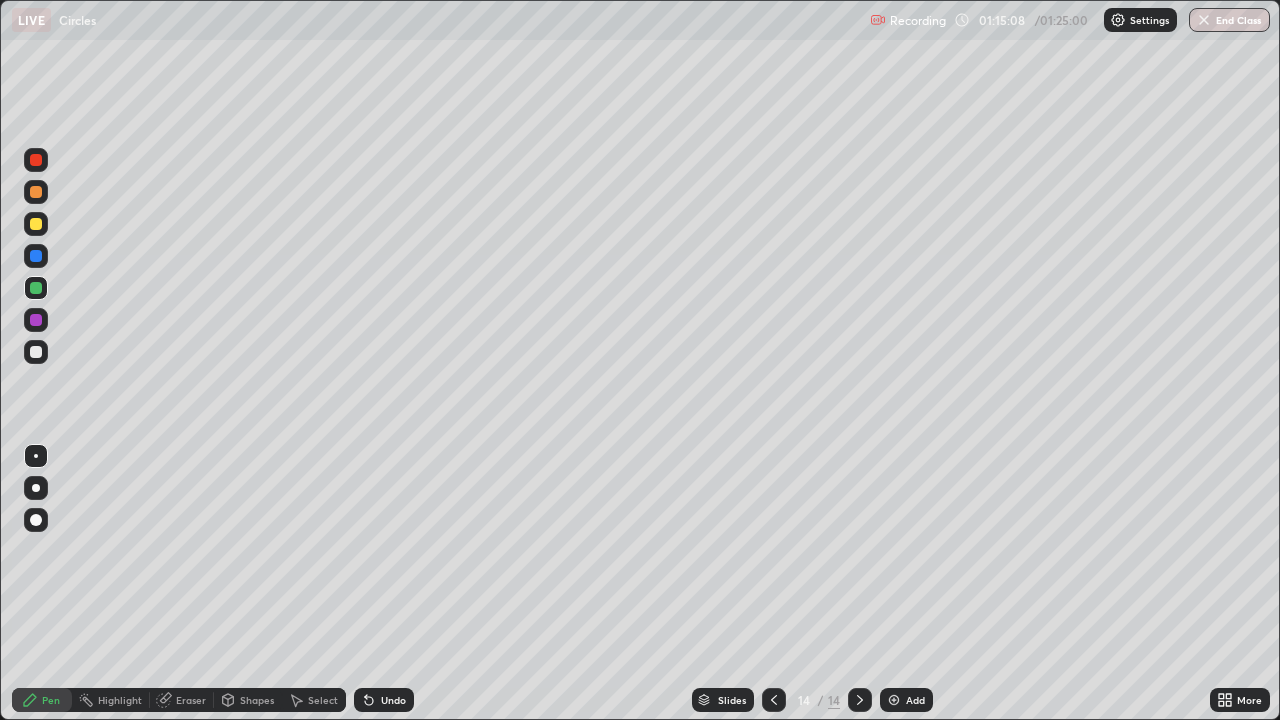 click on "Undo" at bounding box center (393, 700) 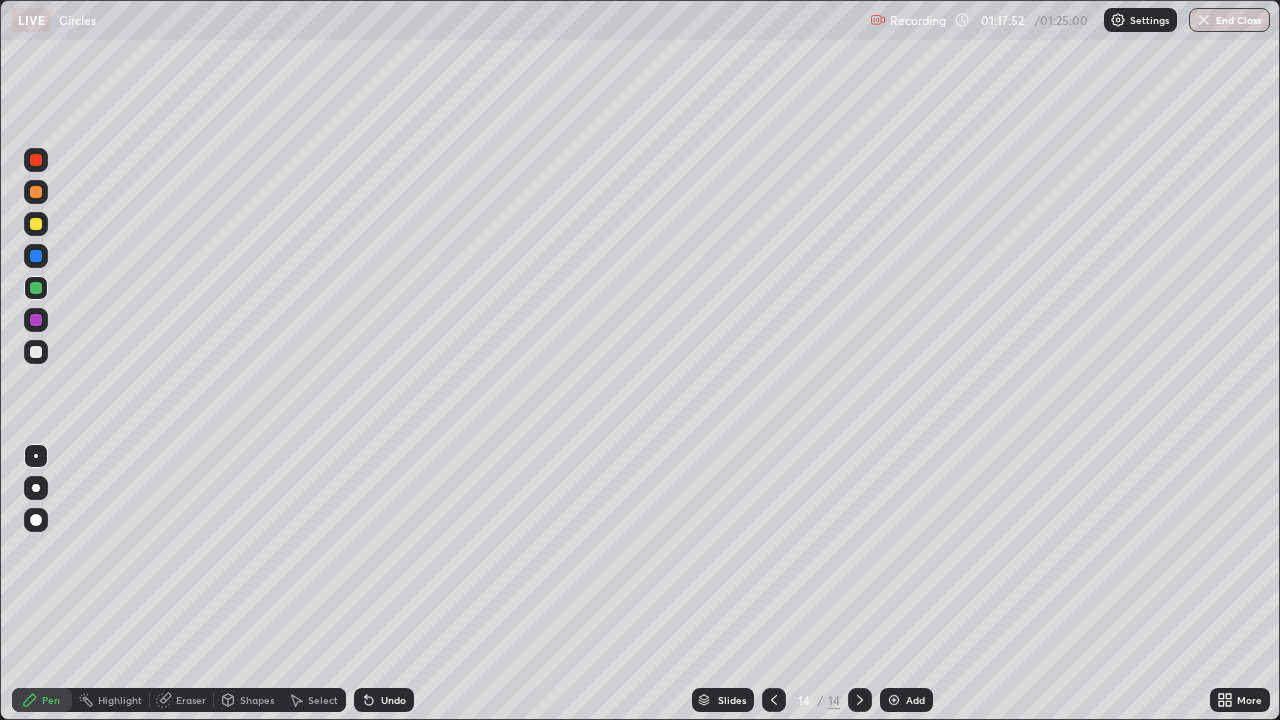 click 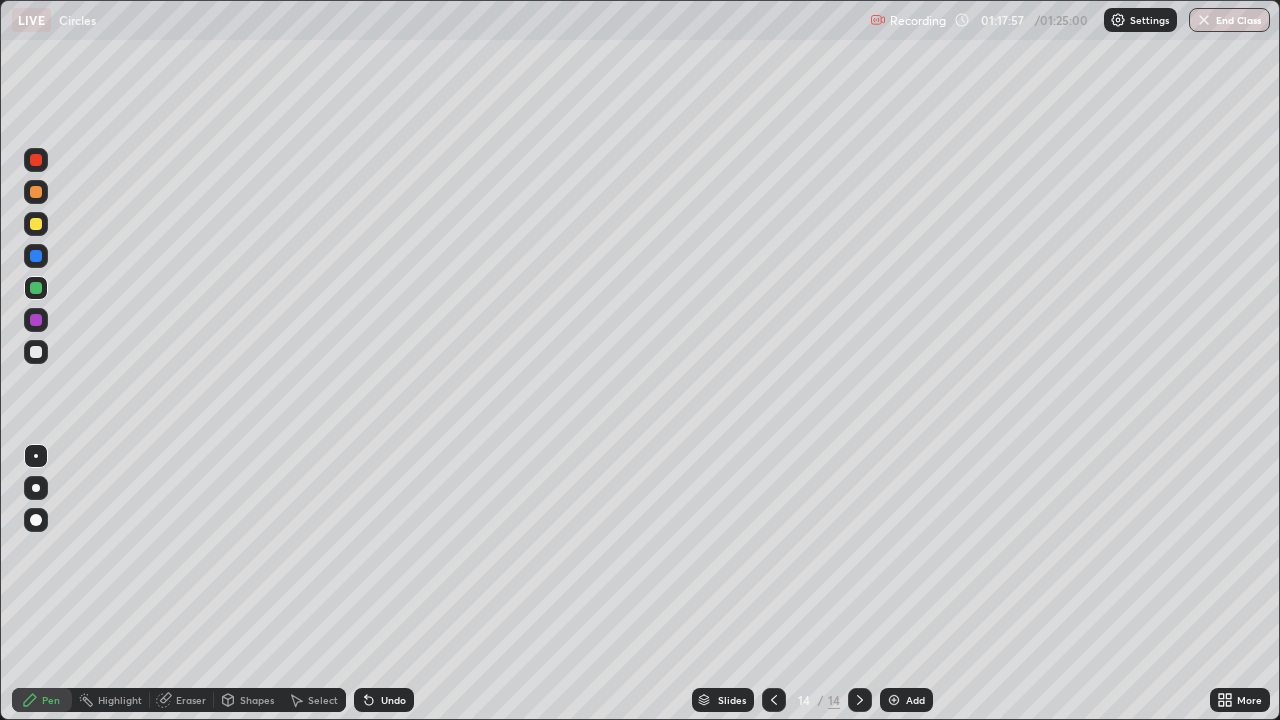 click at bounding box center (894, 700) 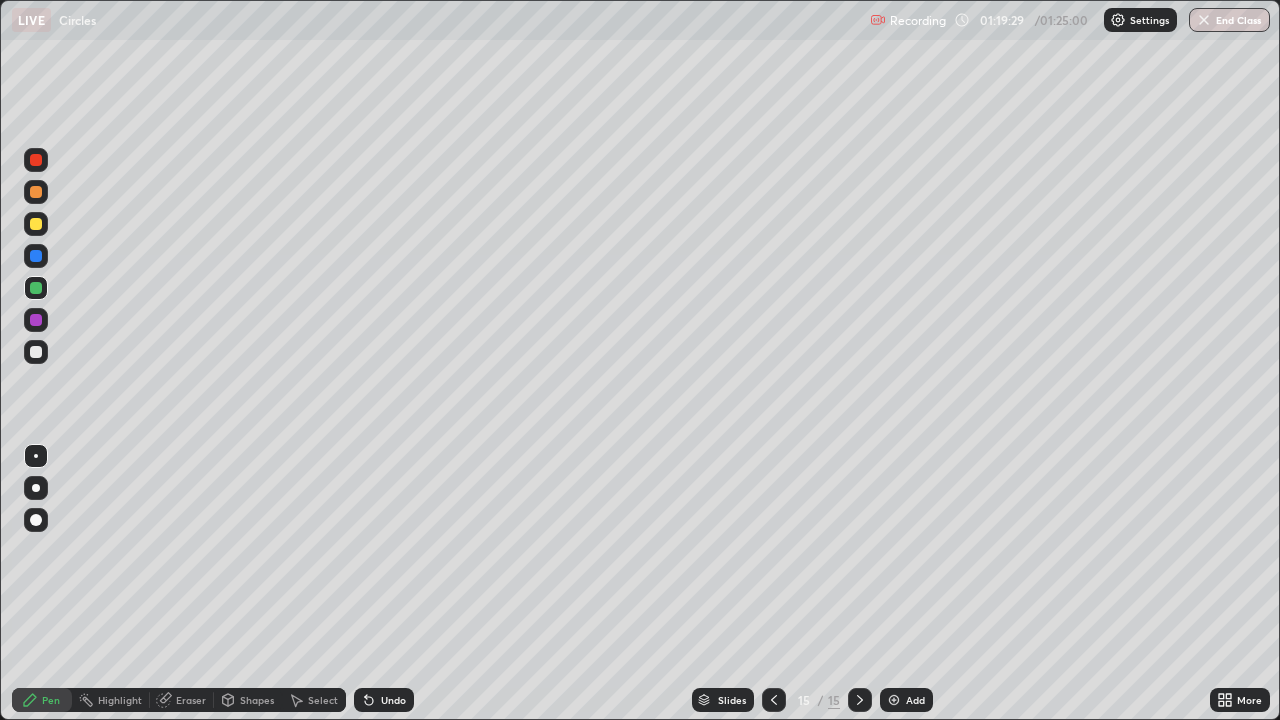 click at bounding box center [36, 352] 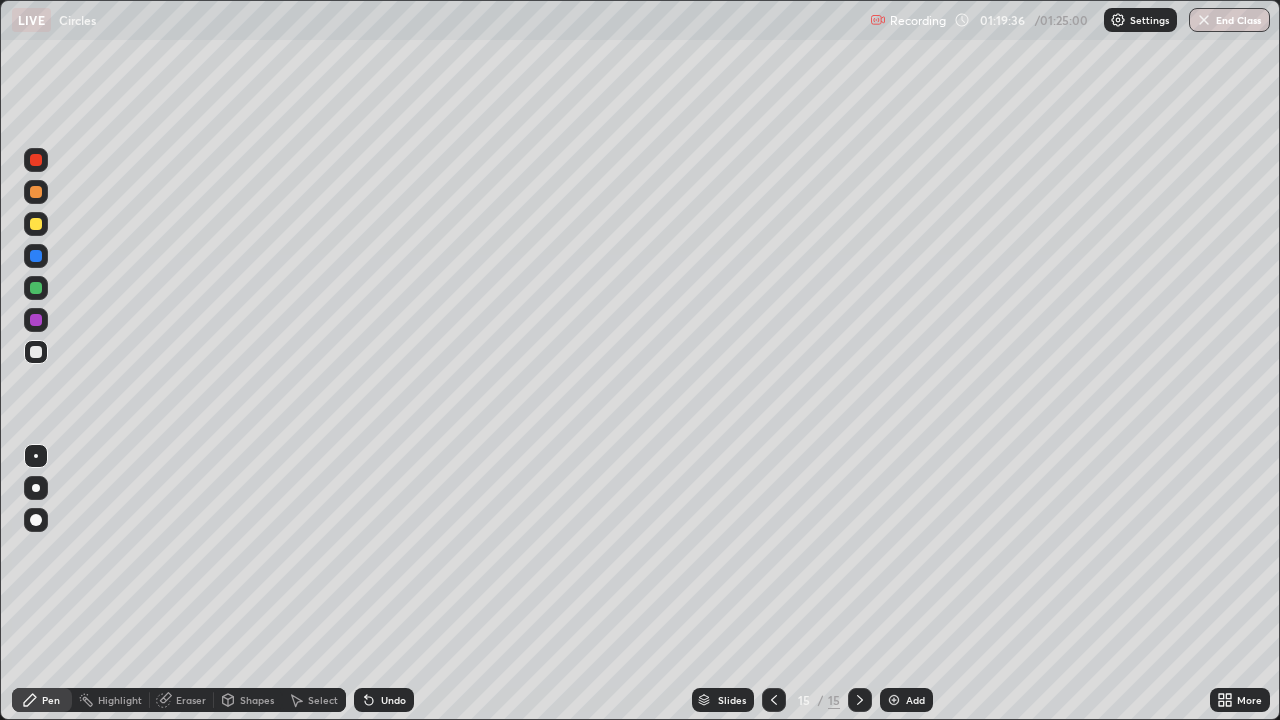 click 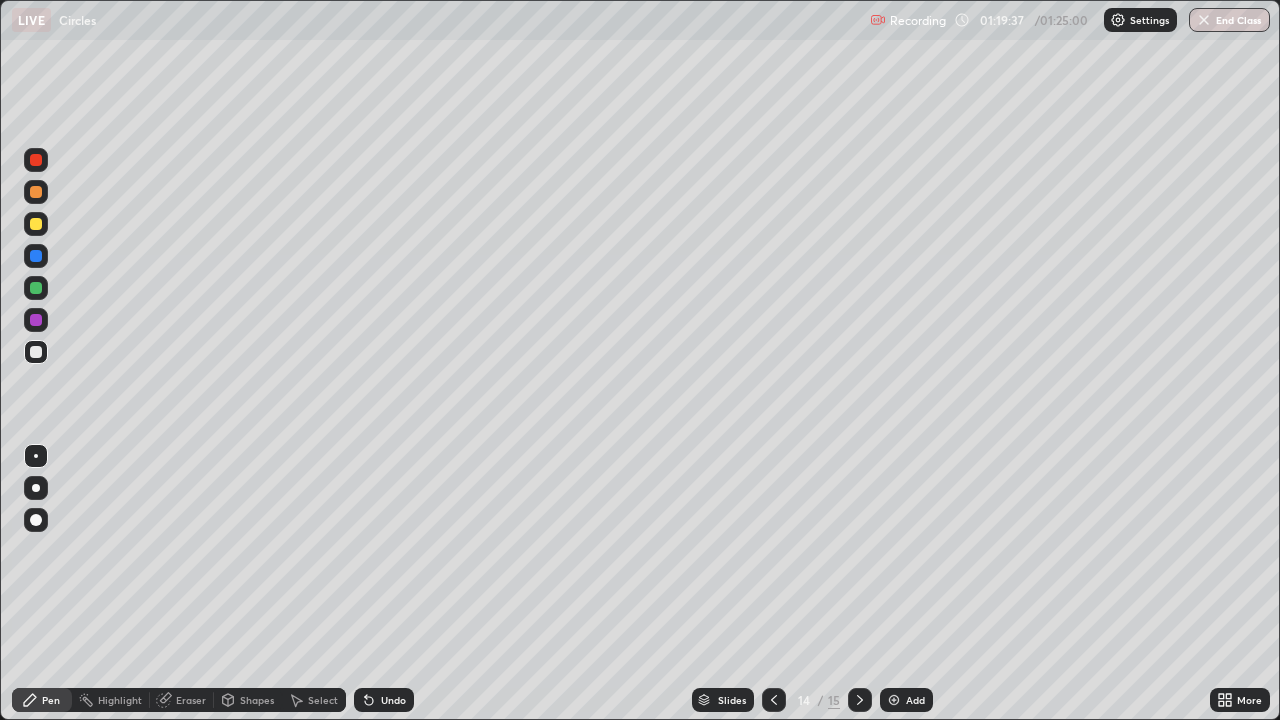click 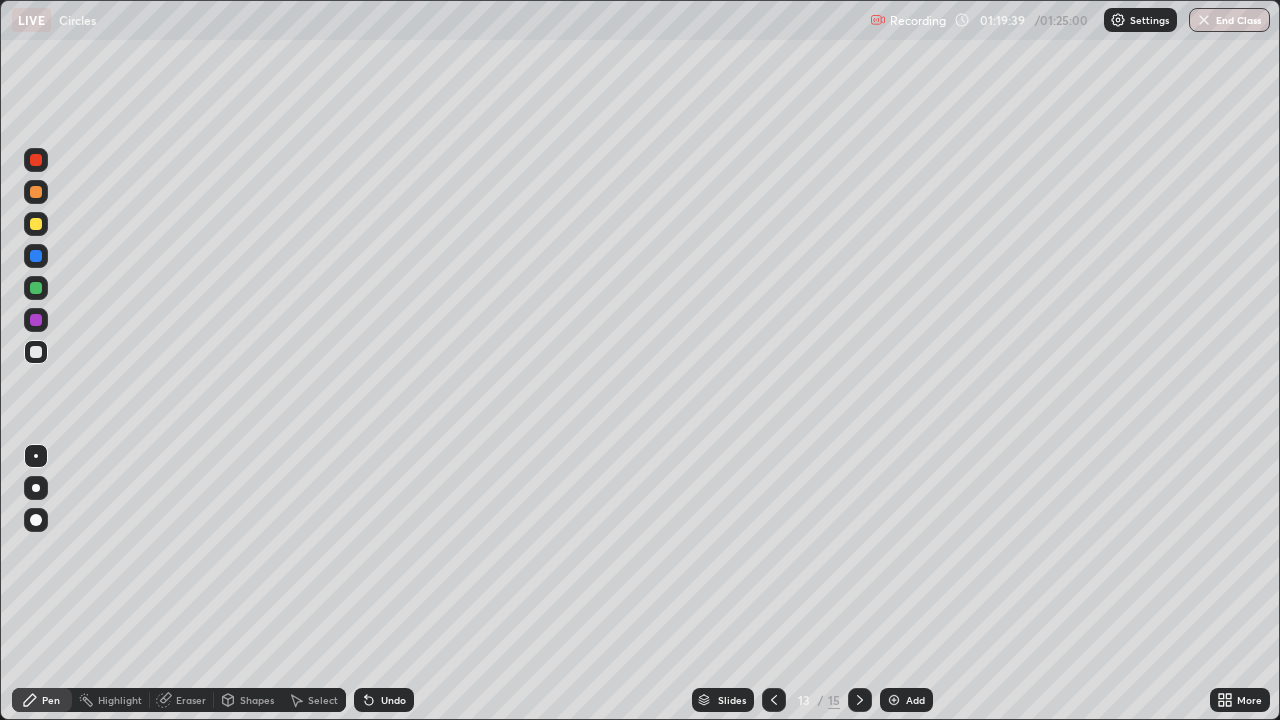 click at bounding box center [774, 700] 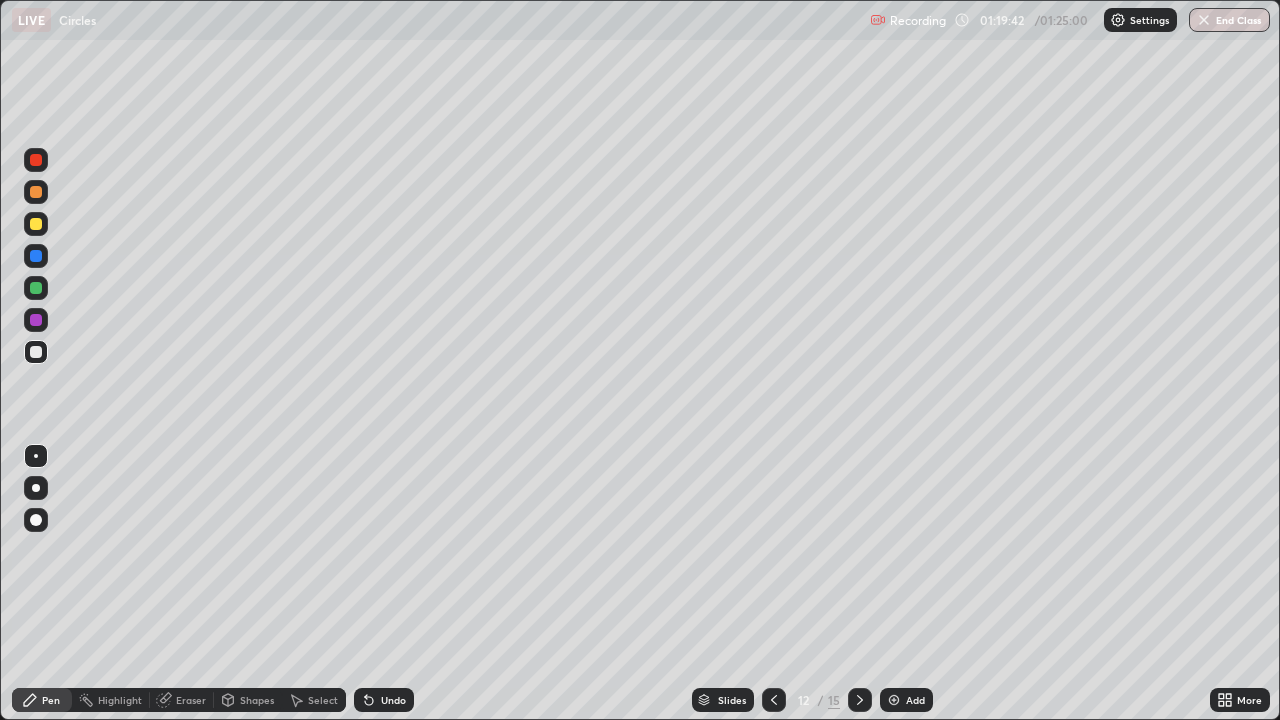 click at bounding box center [860, 700] 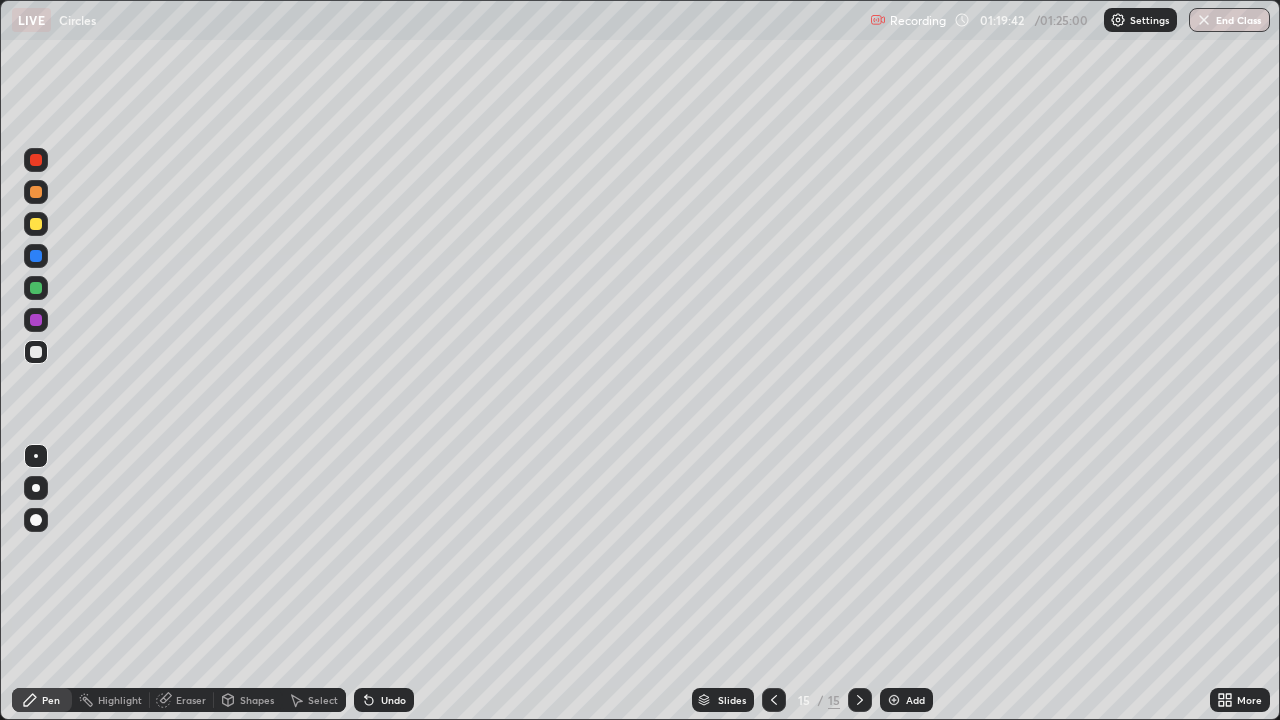 click 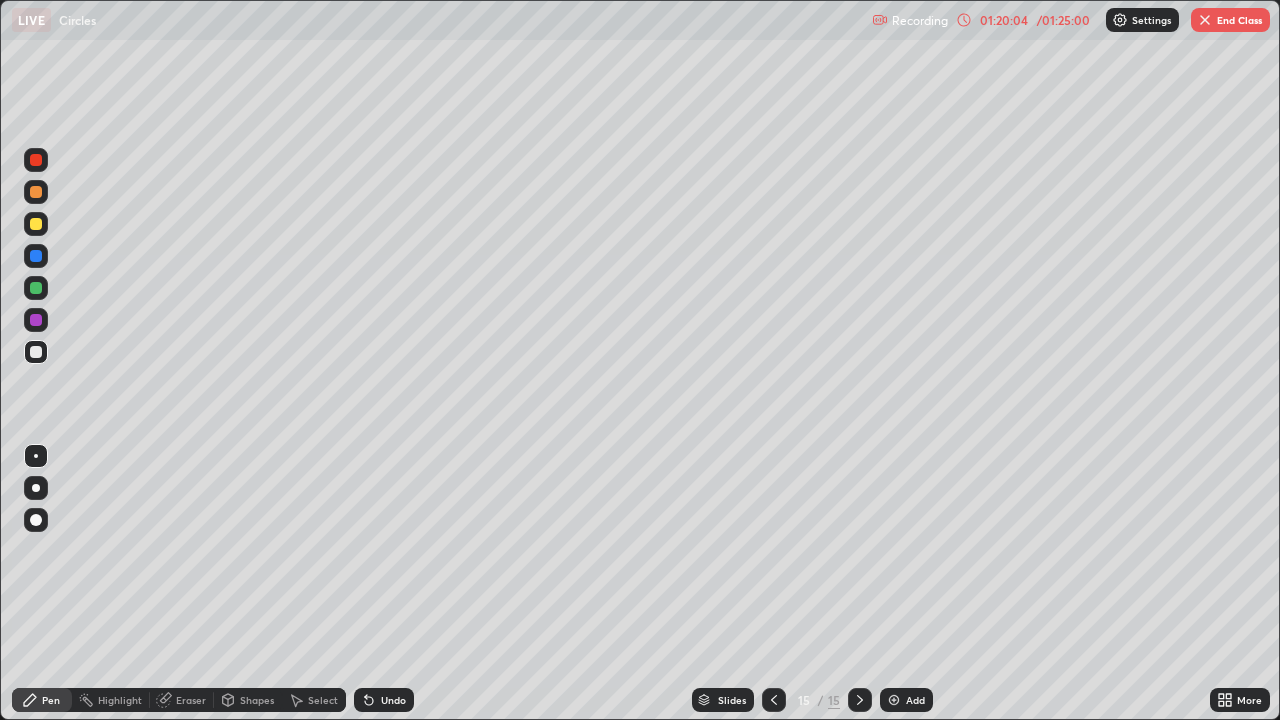 click on "Eraser" at bounding box center (191, 700) 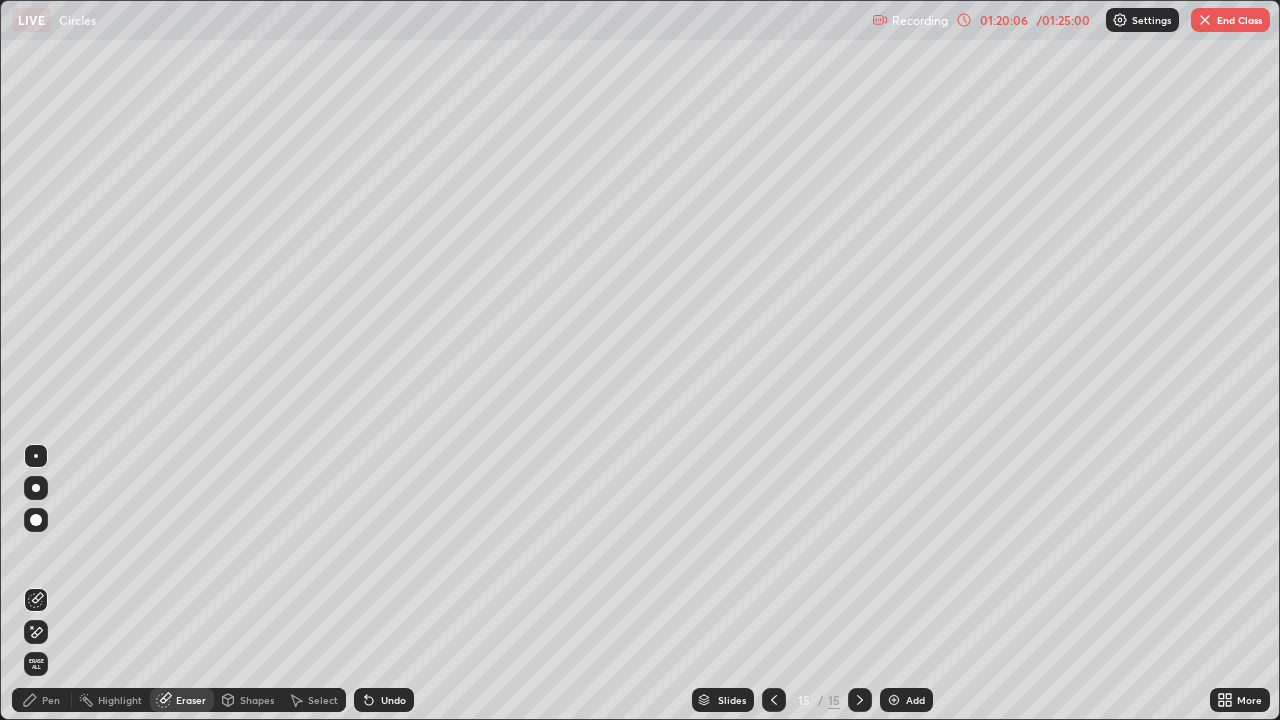 click on "Pen" at bounding box center (42, 700) 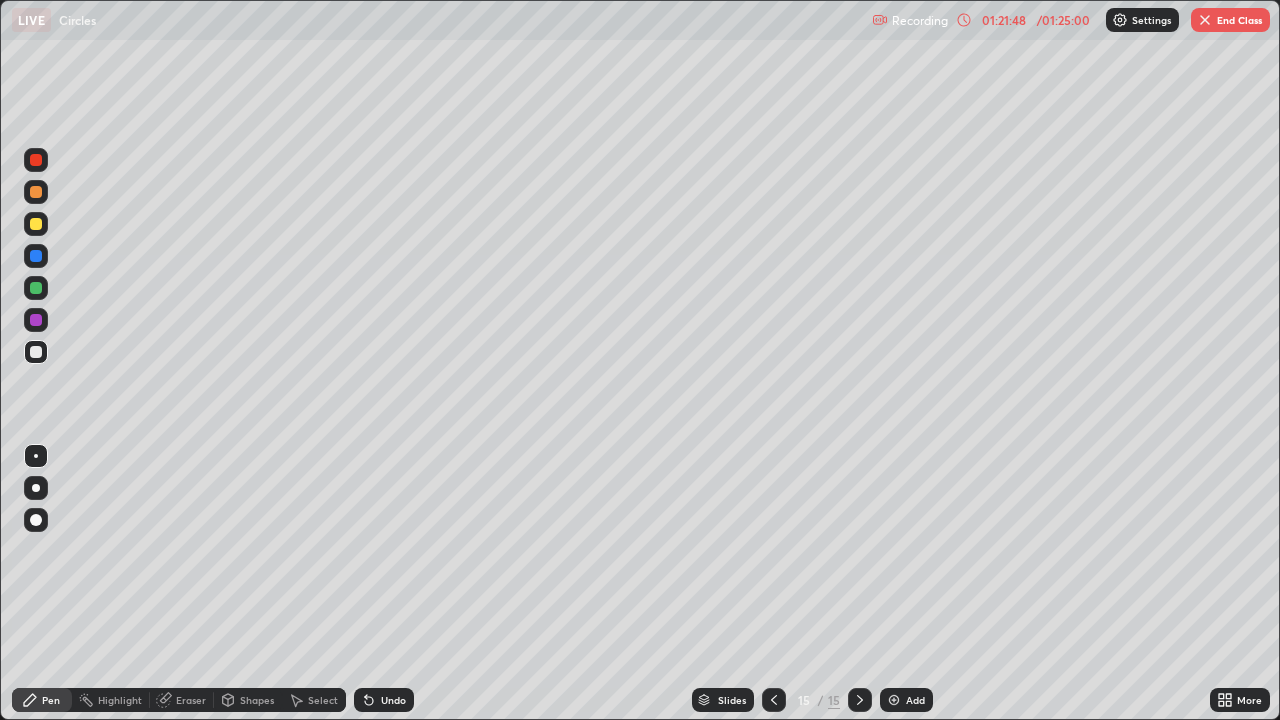 click on "Undo" at bounding box center [393, 700] 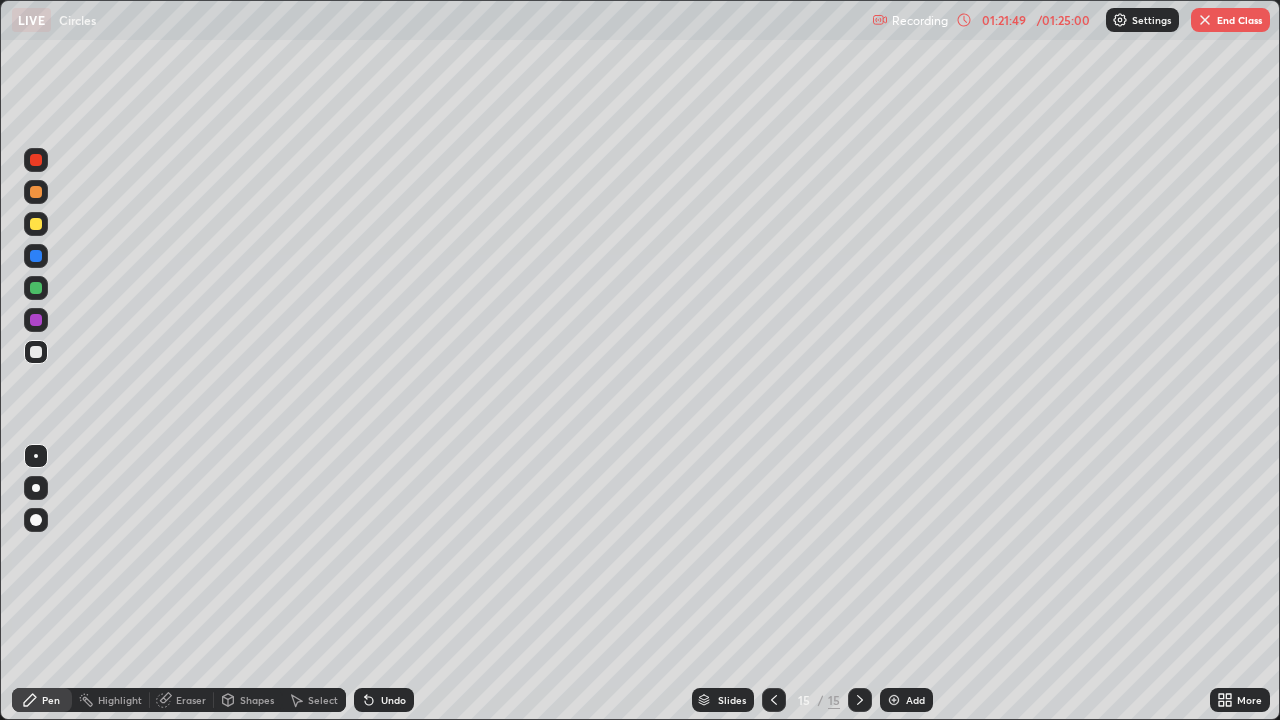 click on "Undo" at bounding box center [393, 700] 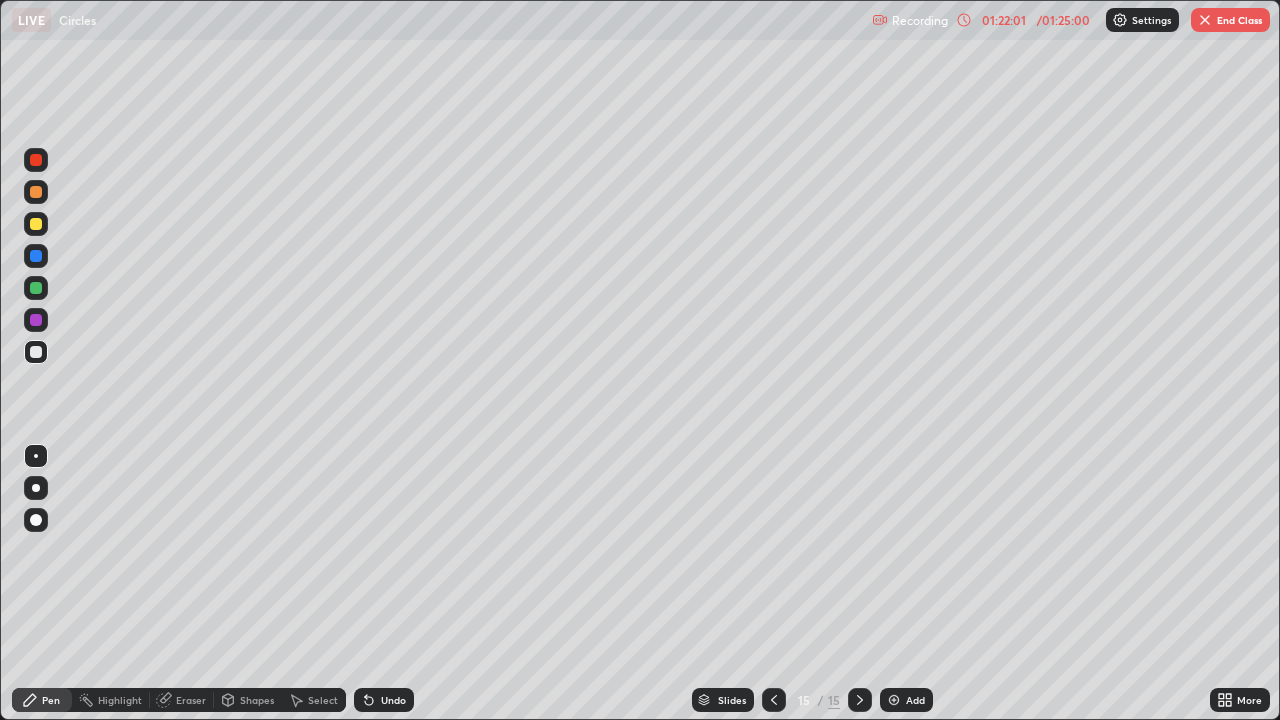 click on "Eraser" at bounding box center (191, 700) 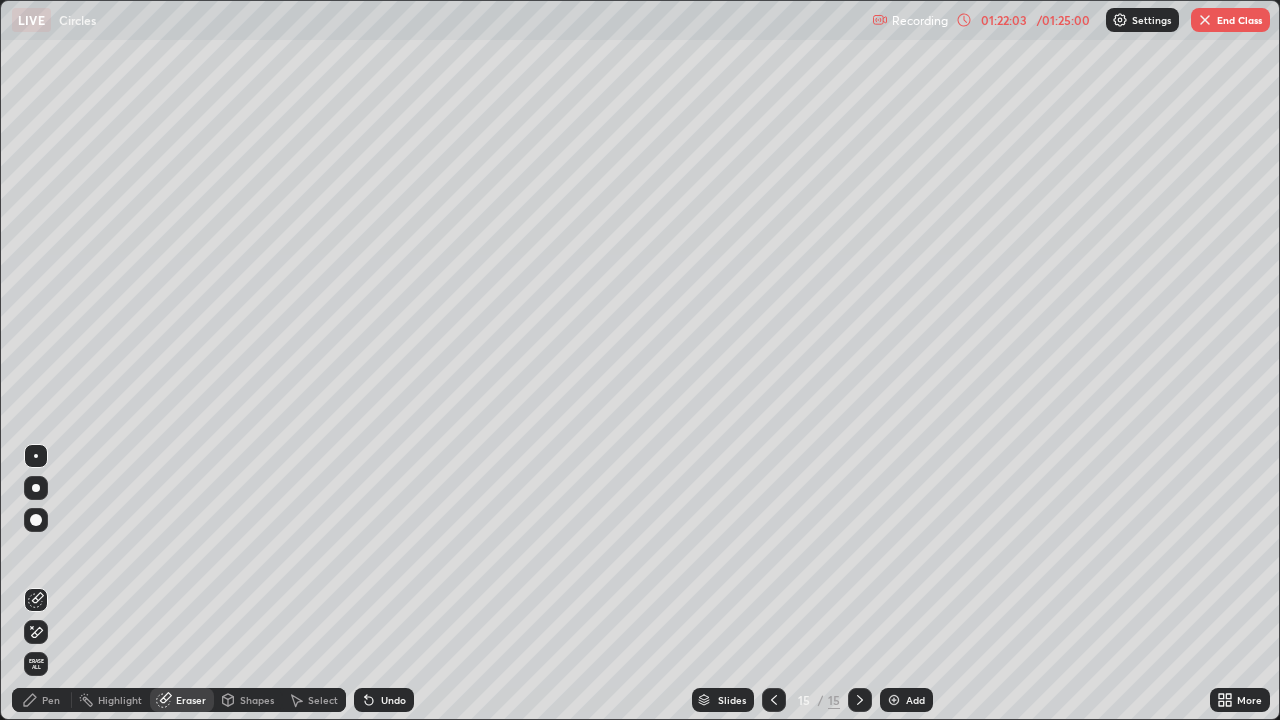 click on "Pen" at bounding box center [51, 700] 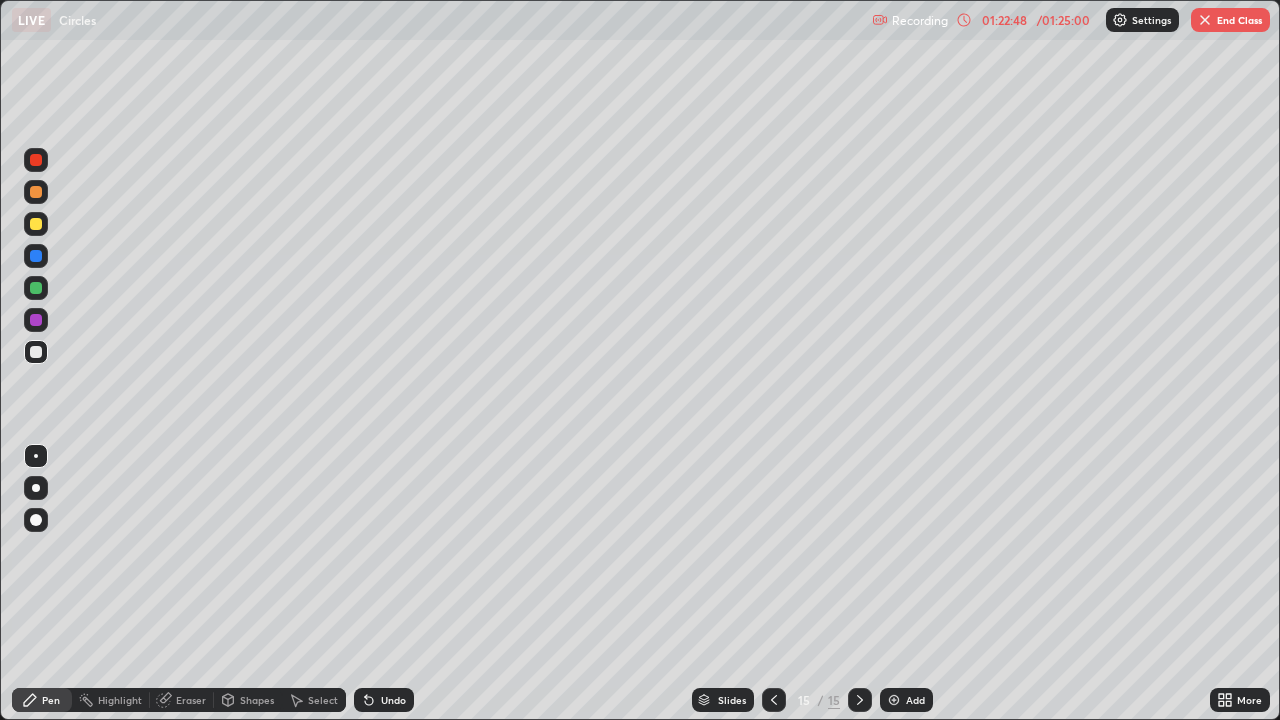 click on "End Class" at bounding box center [1230, 20] 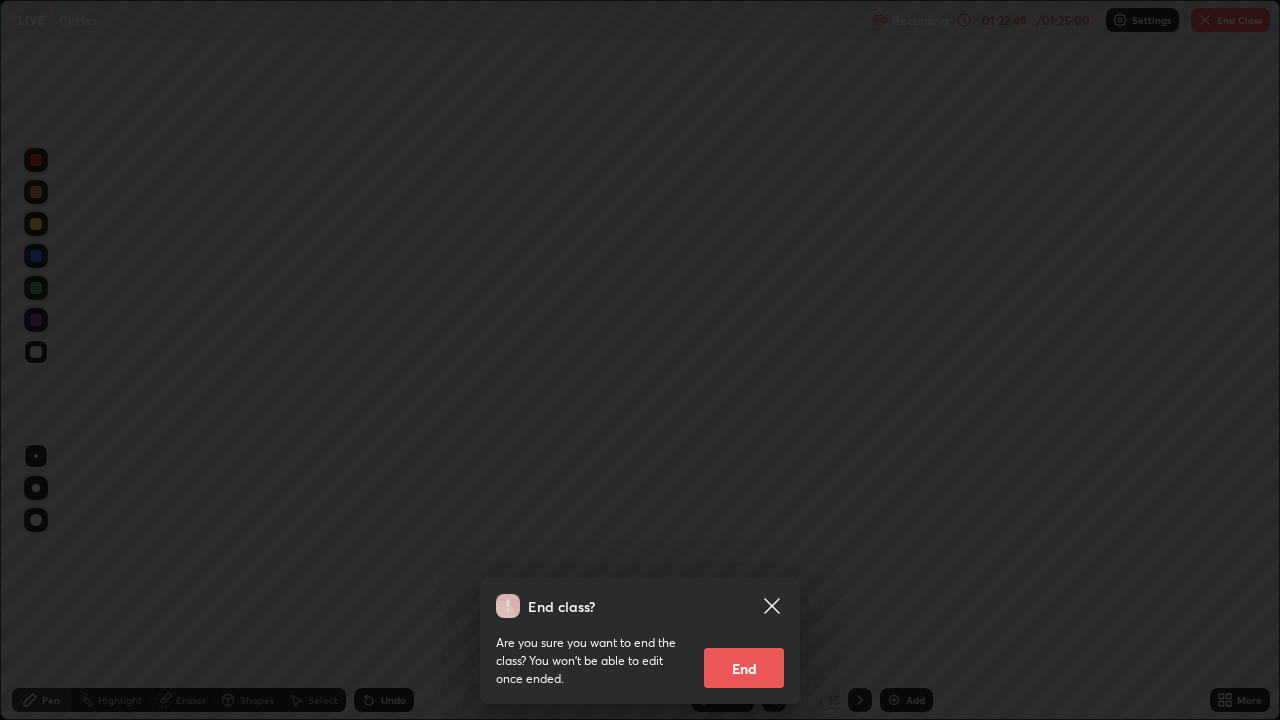 click on "End" at bounding box center [744, 668] 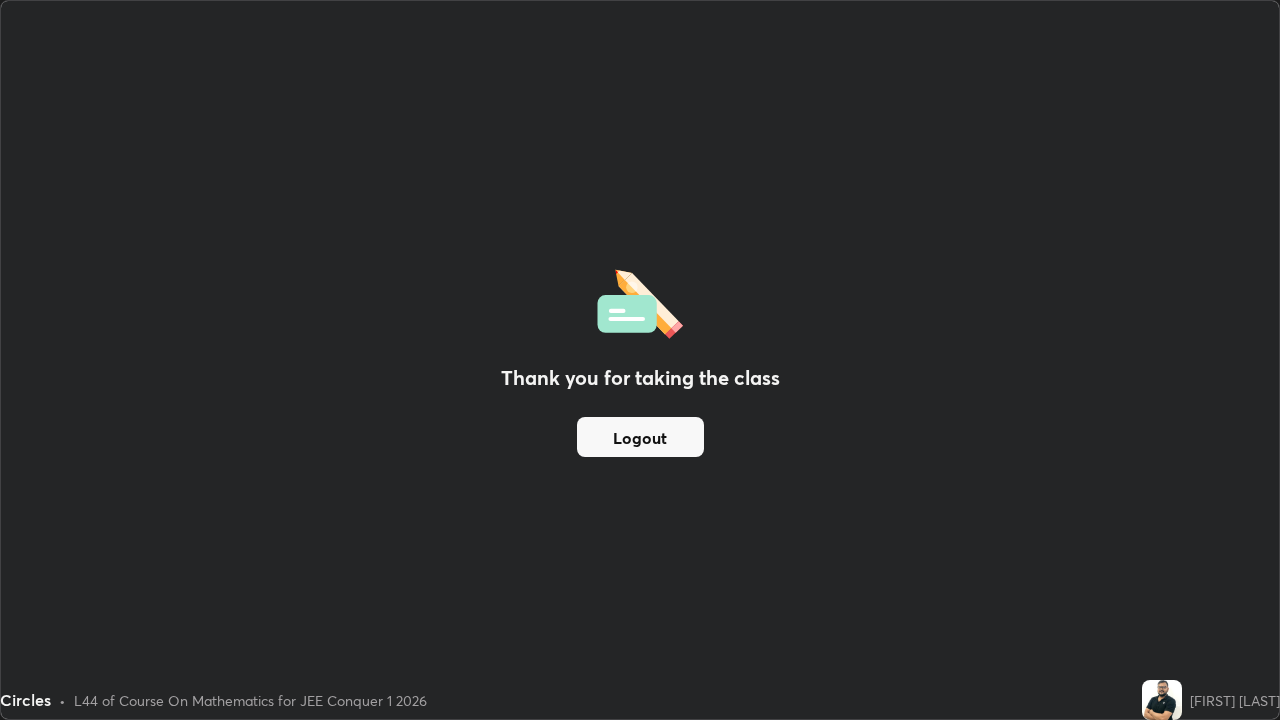 click on "Logout" at bounding box center (640, 437) 